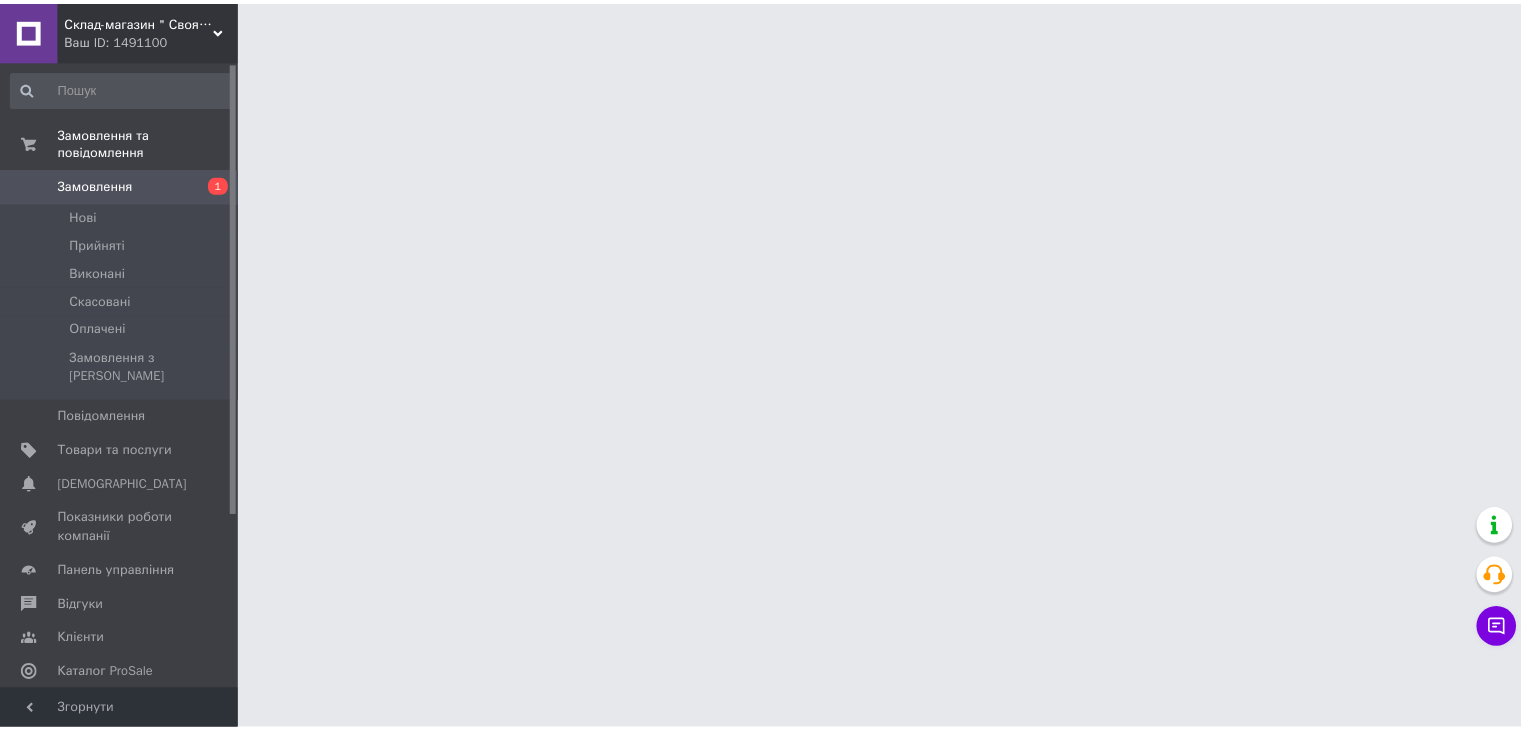 scroll, scrollTop: 0, scrollLeft: 0, axis: both 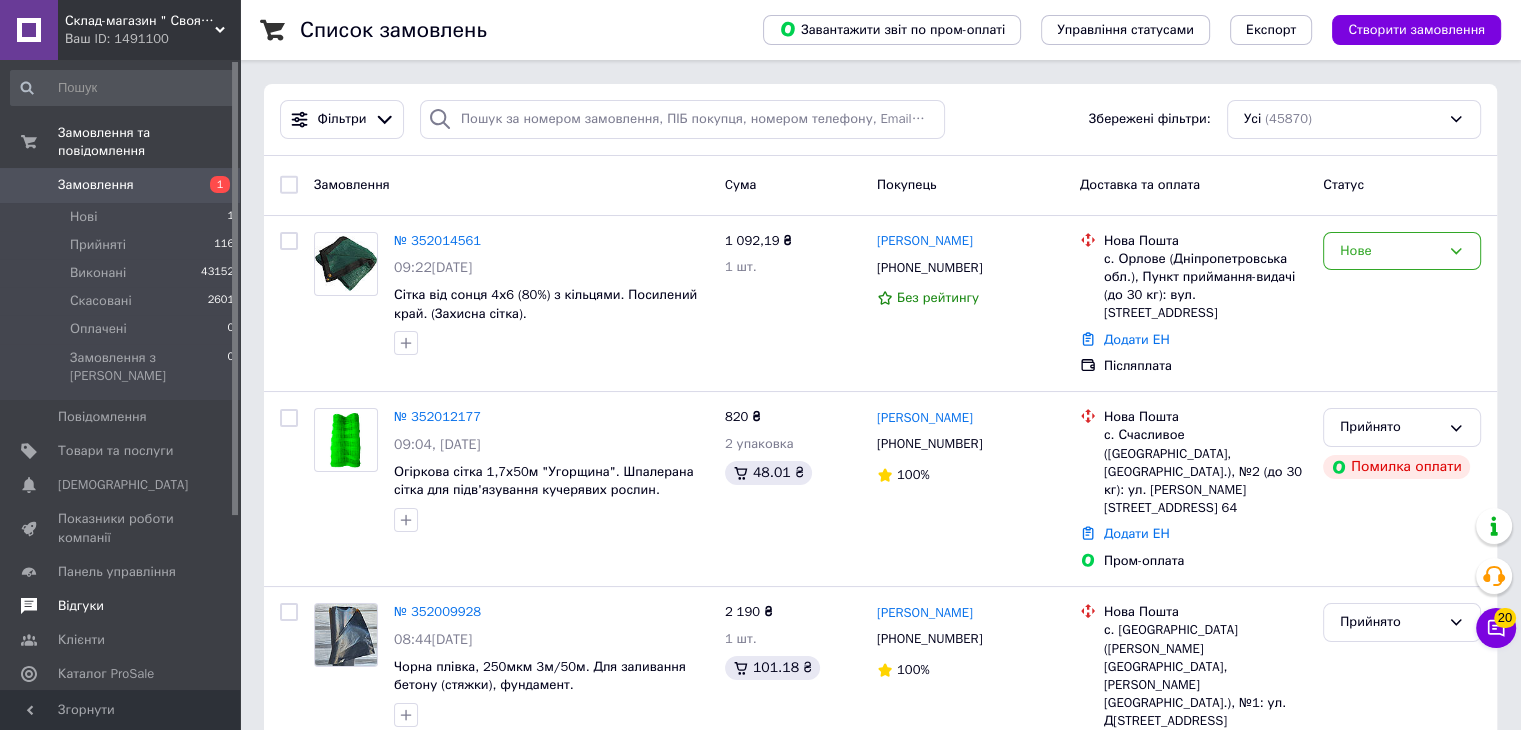 click on "Відгуки" at bounding box center [121, 606] 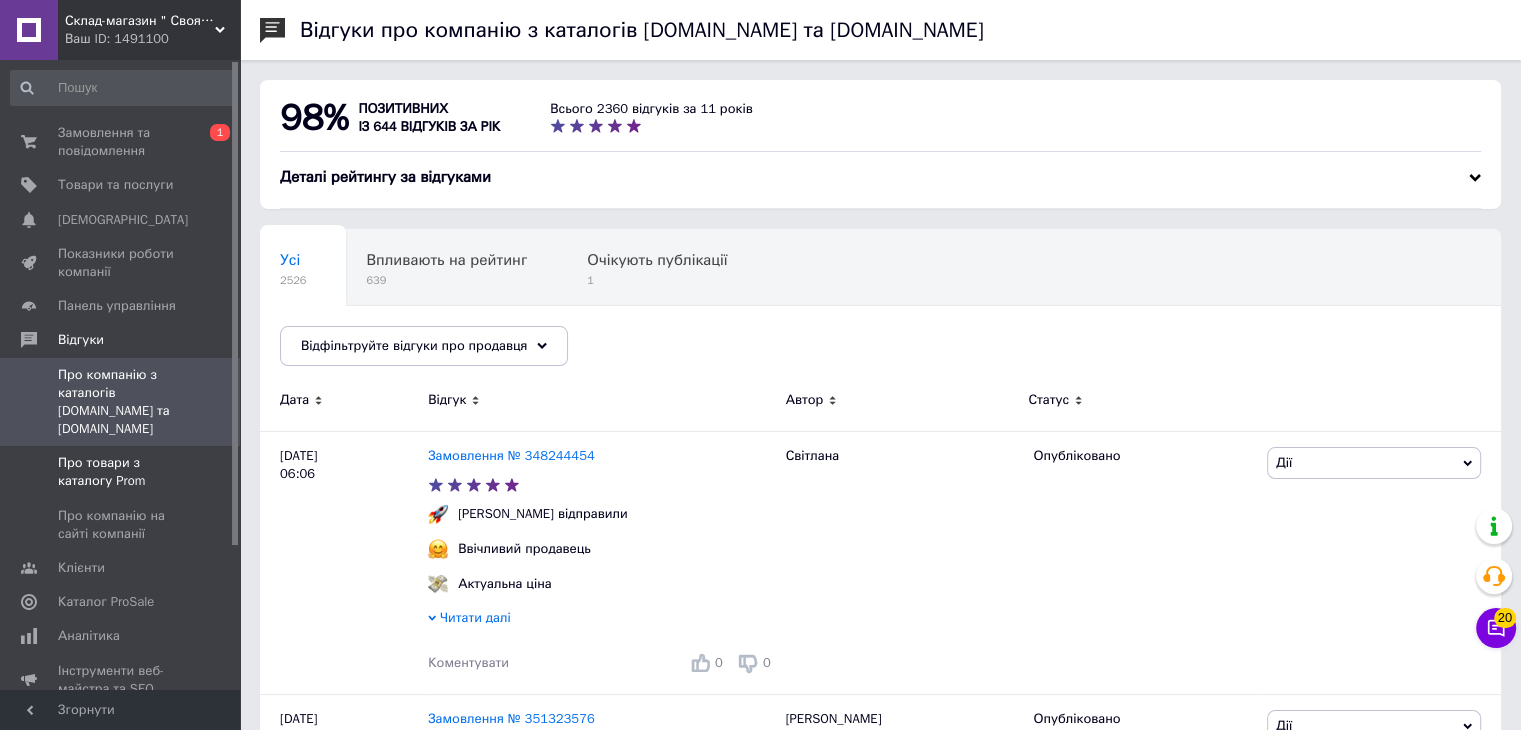 click on "Про товари з каталогу Prom" at bounding box center [121, 472] 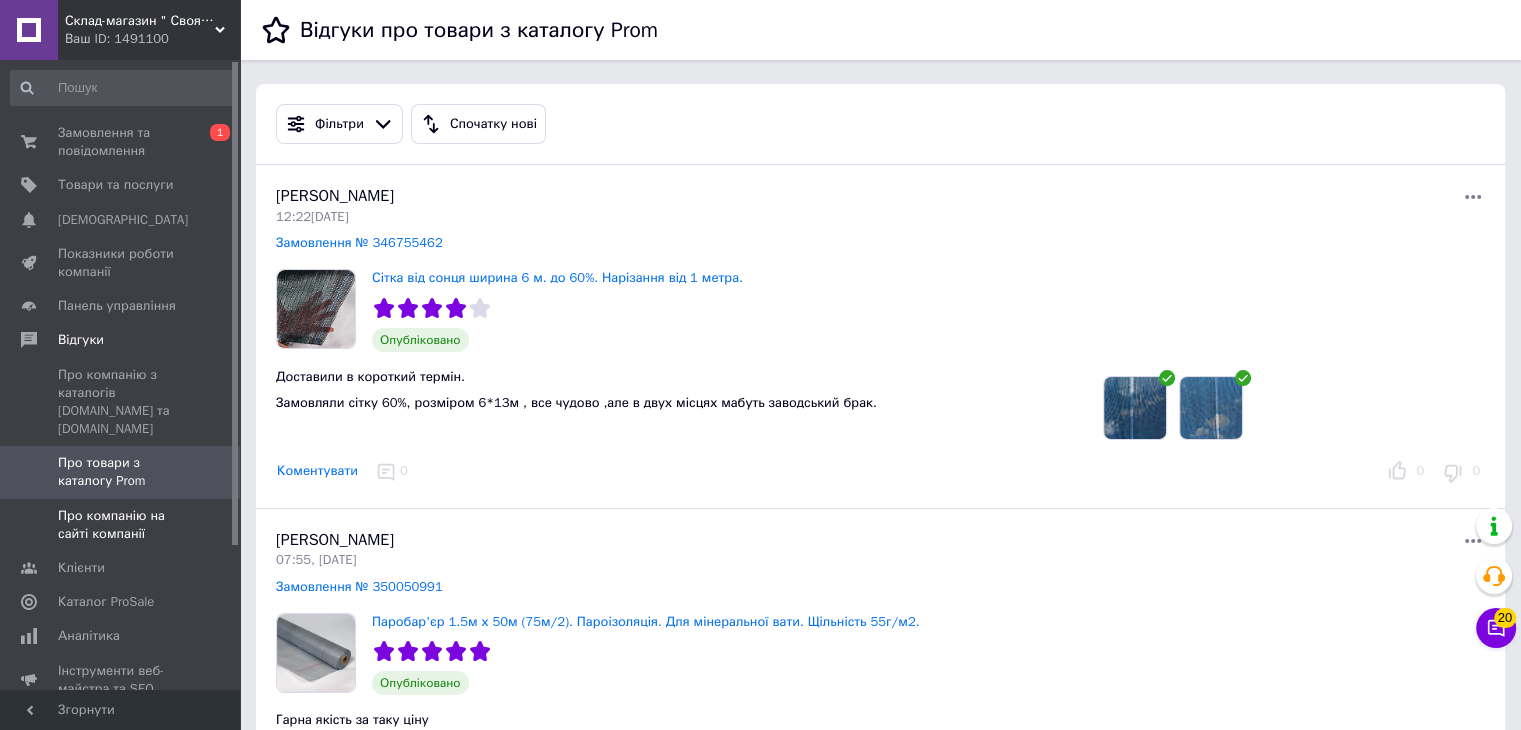 click at bounding box center (212, 525) 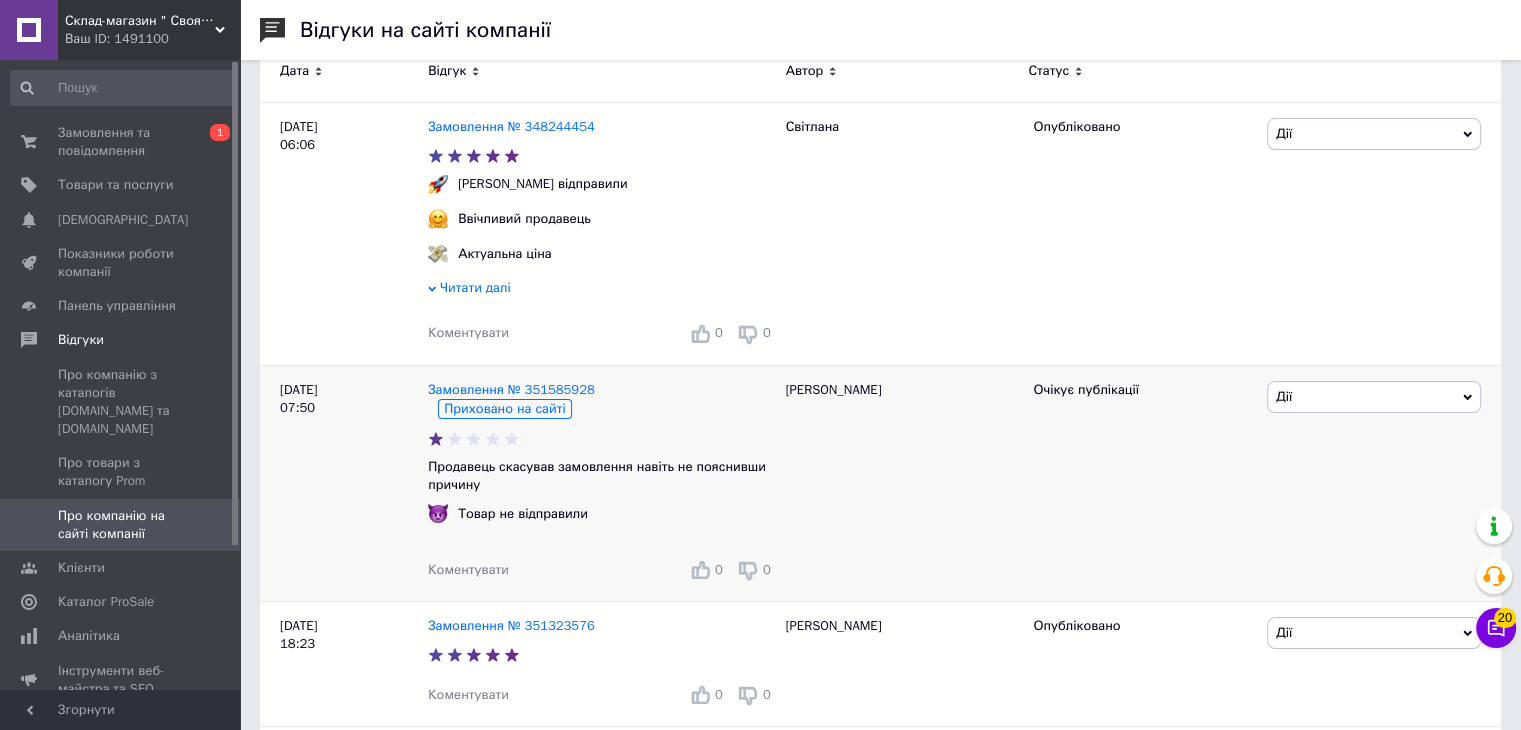 scroll, scrollTop: 200, scrollLeft: 0, axis: vertical 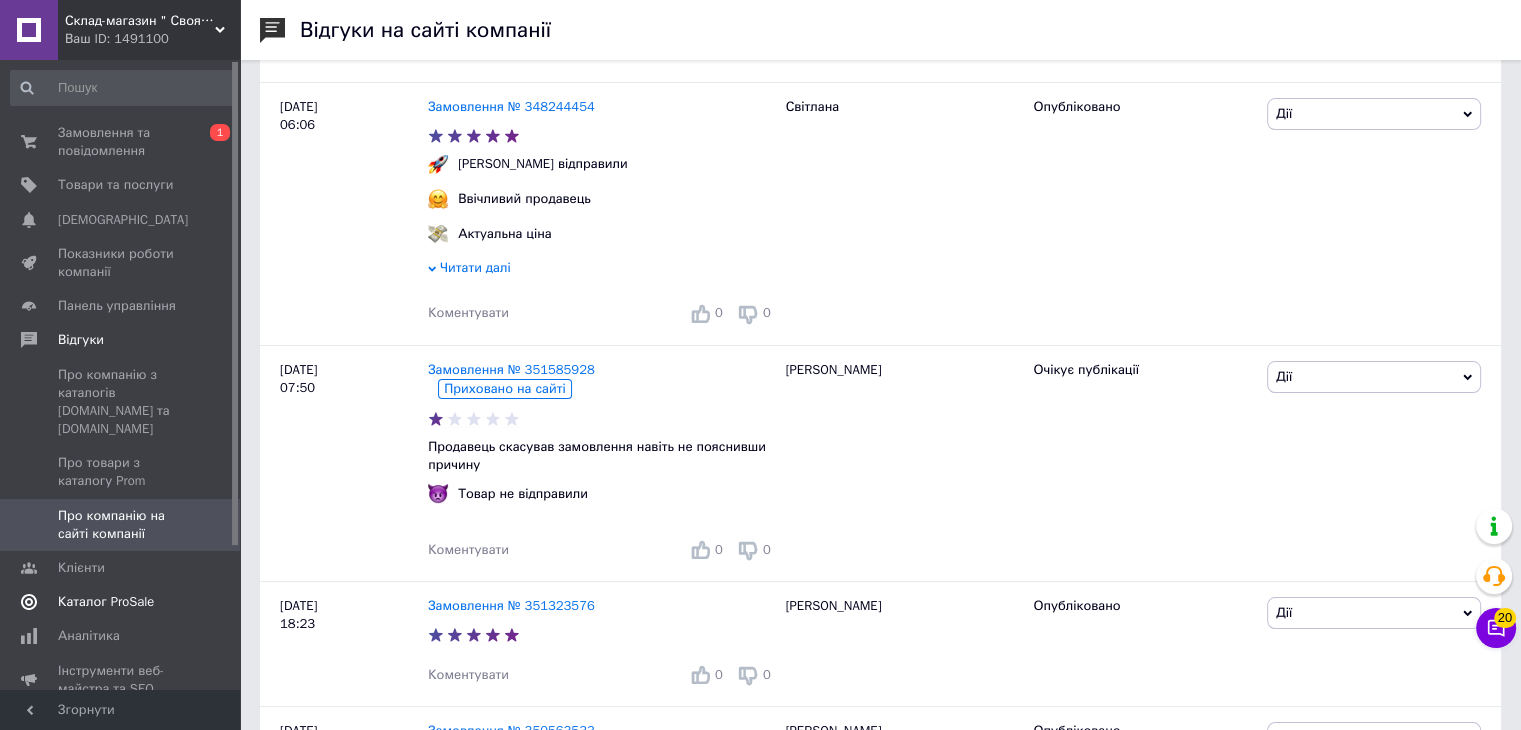 click on "Каталог ProSale" at bounding box center [123, 602] 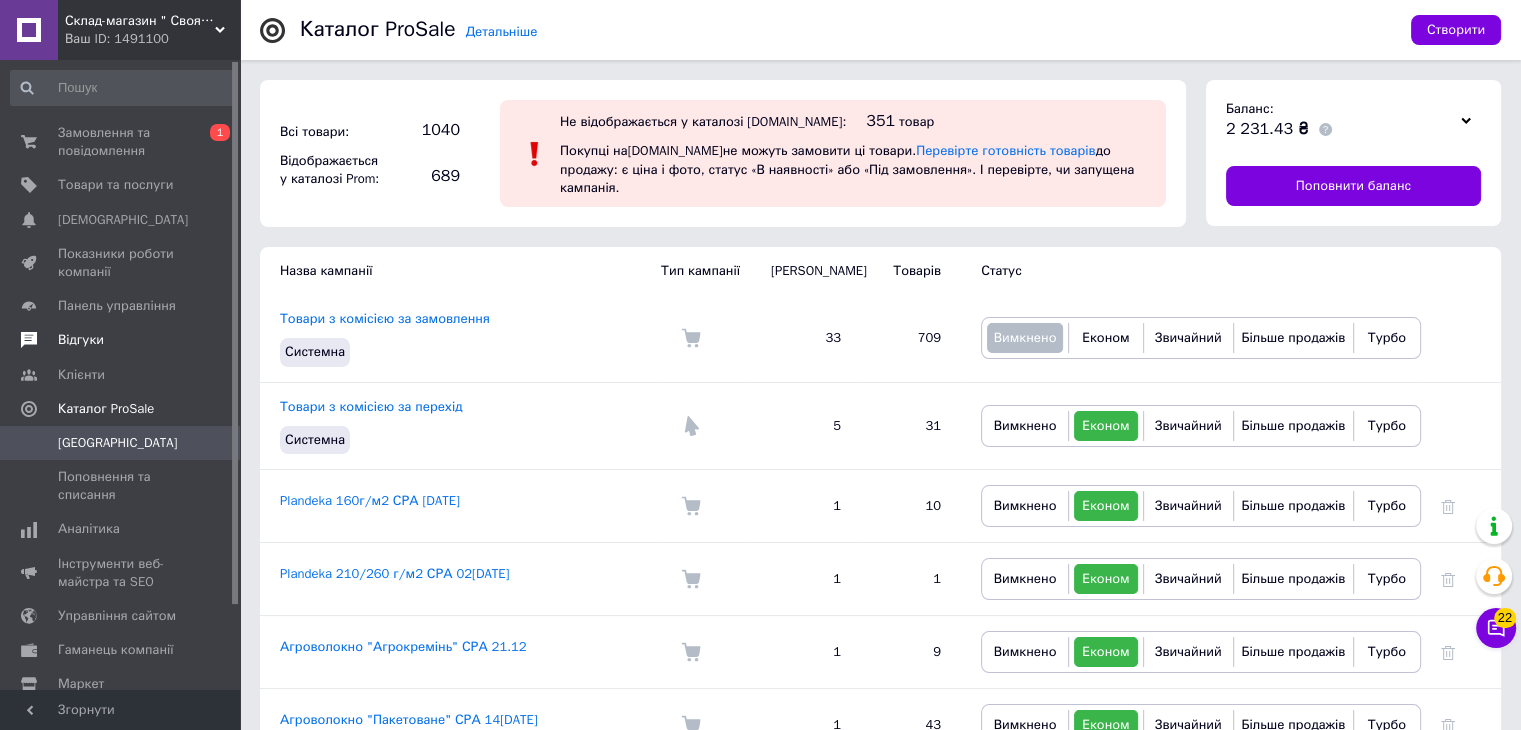 click on "Відгуки" at bounding box center (121, 340) 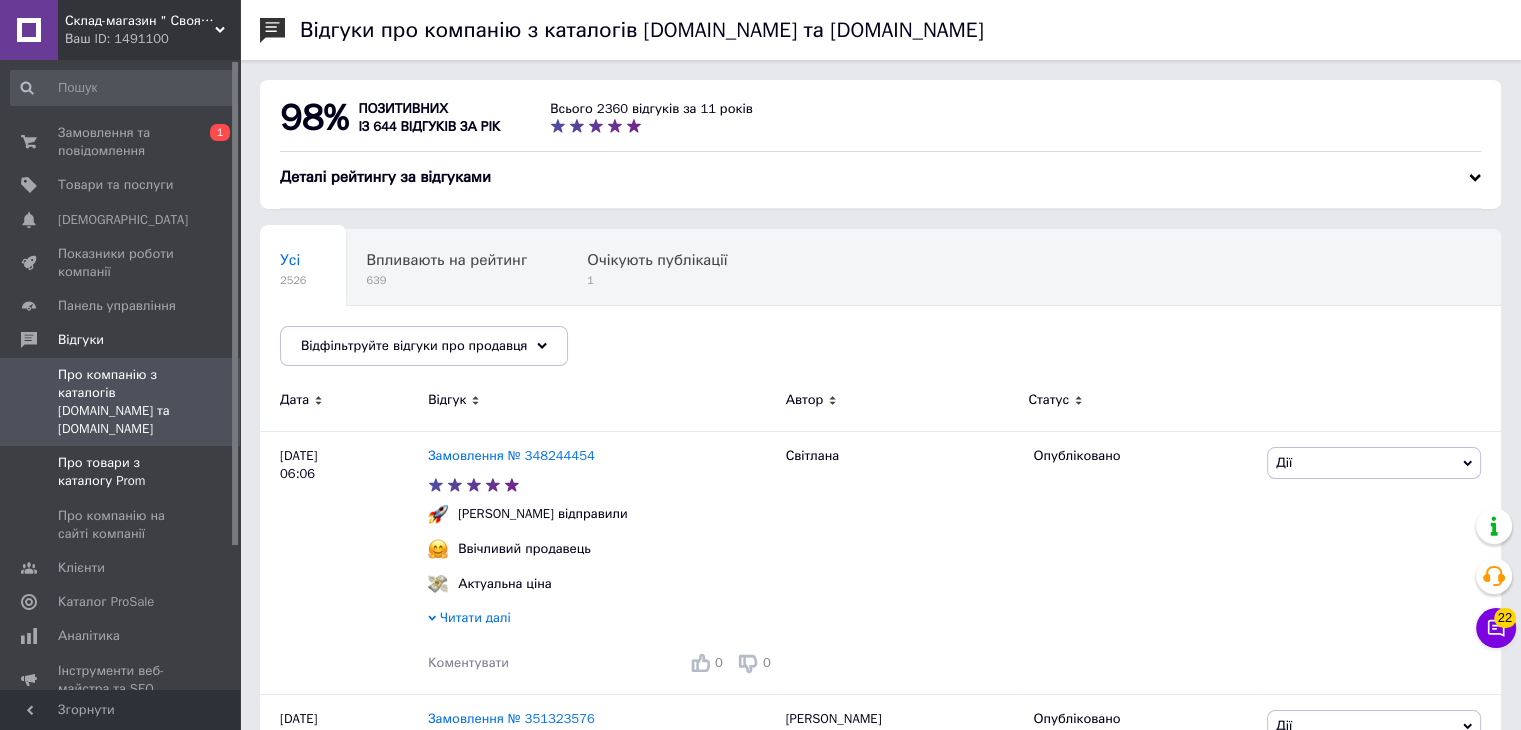 click on "Про товари з каталогу Prom" at bounding box center (121, 472) 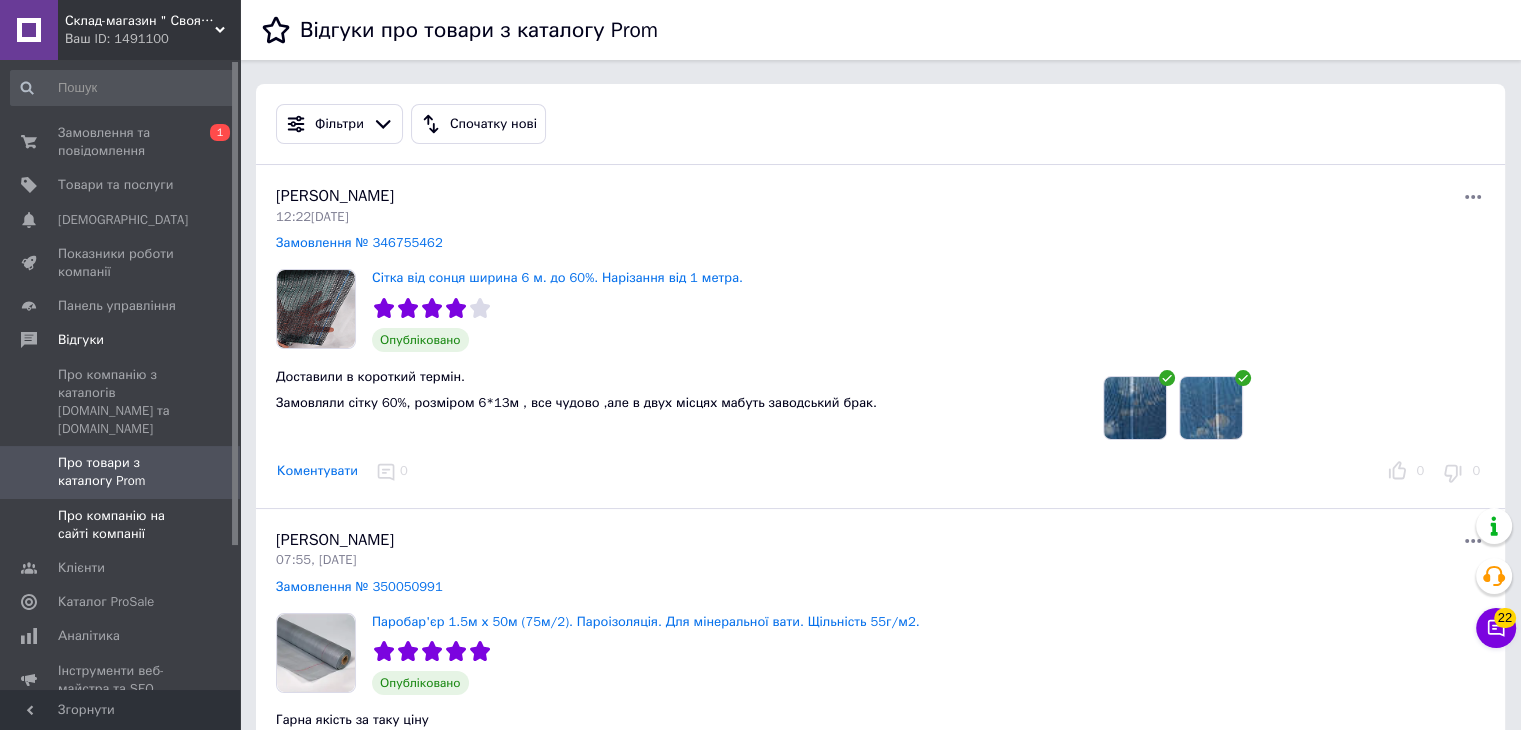 click on "Про компанію на сайті компанії" at bounding box center (123, 525) 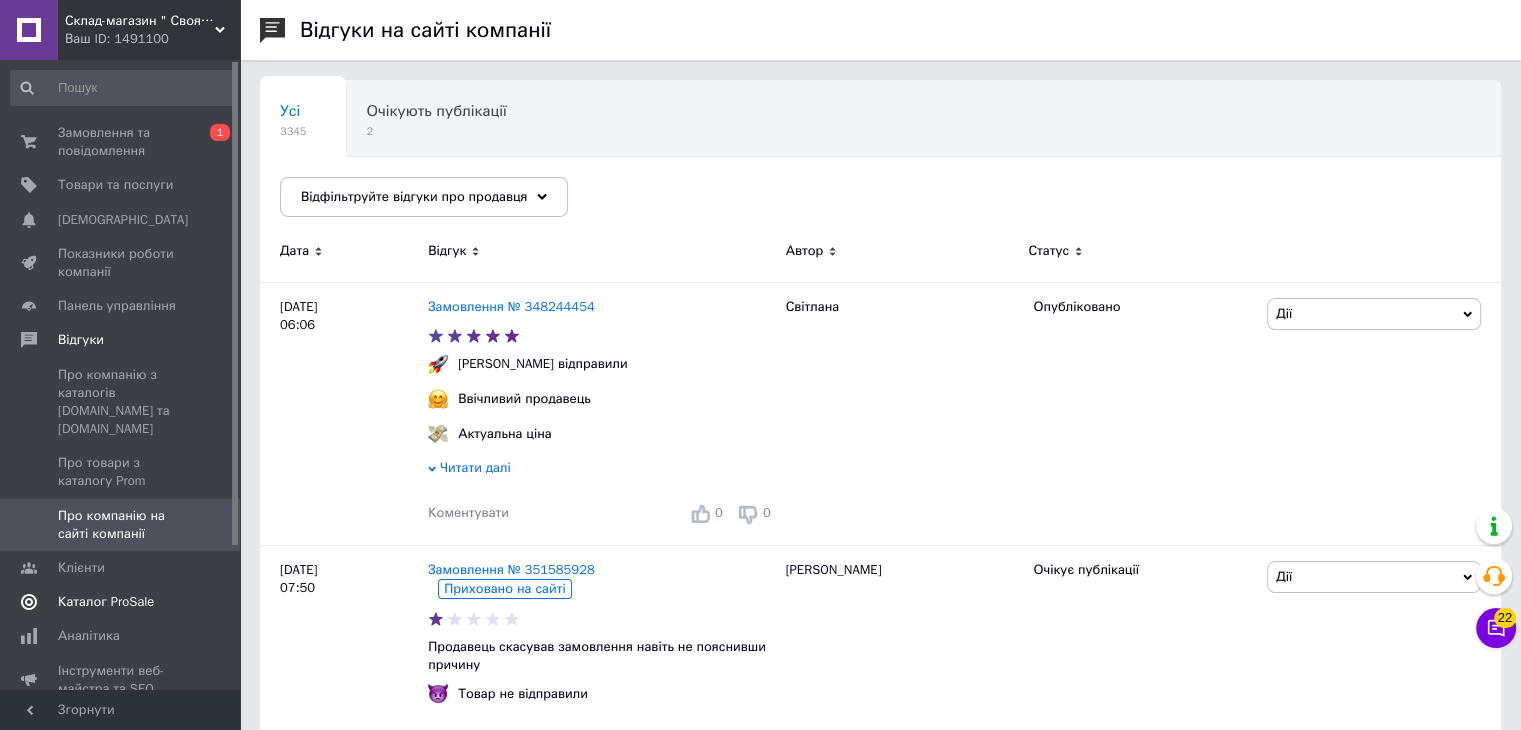 click on "Каталог ProSale" at bounding box center (121, 602) 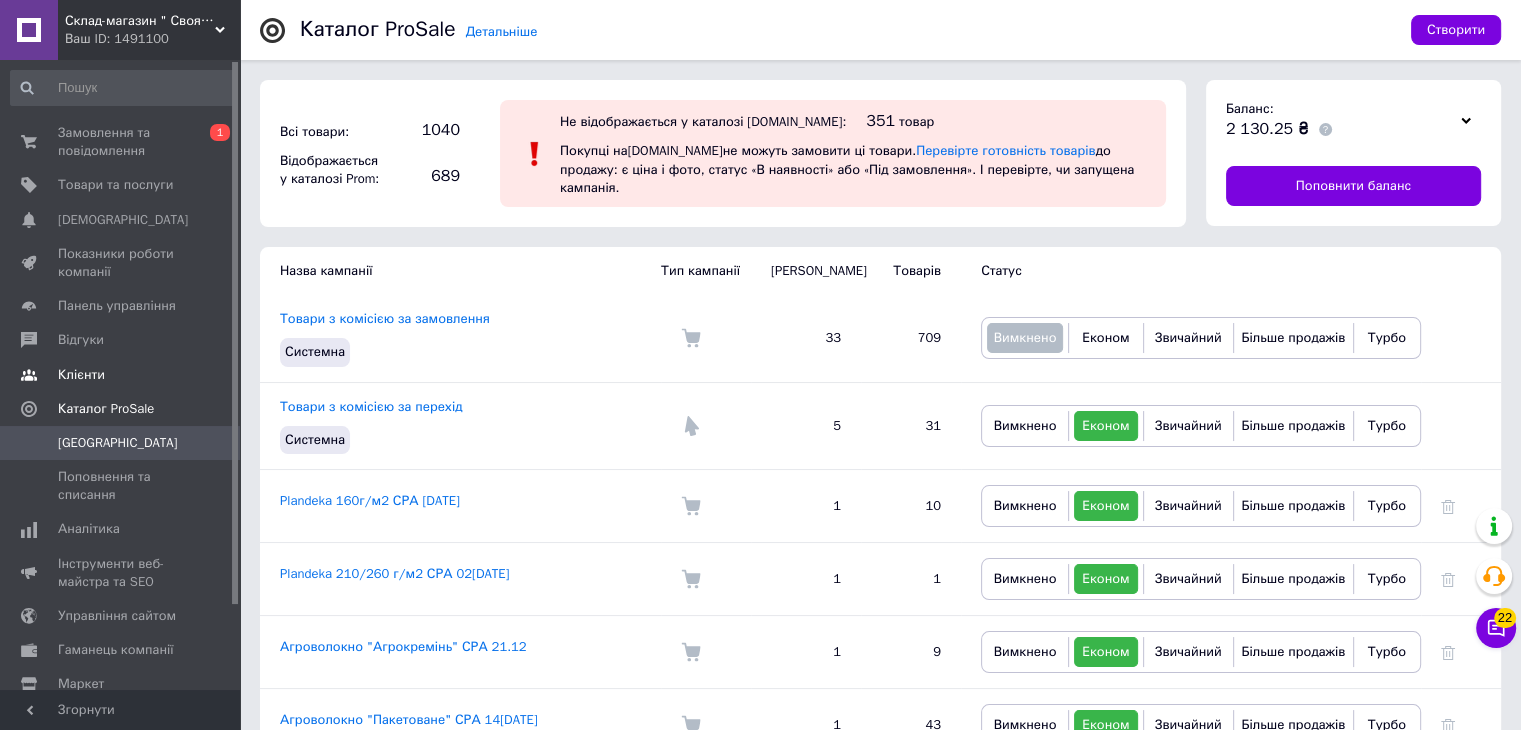 click on "Клієнти" at bounding box center (123, 375) 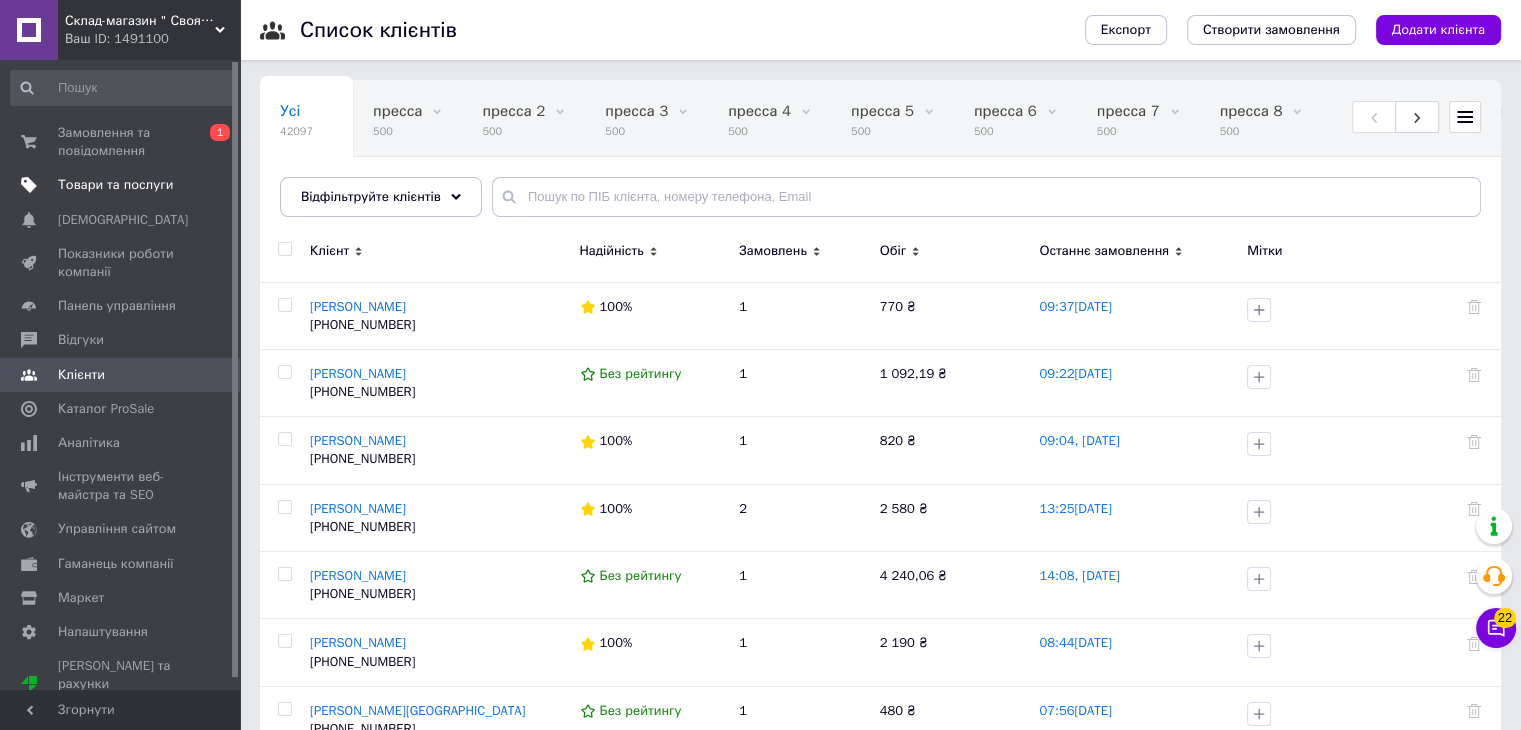 click on "Товари та послуги" at bounding box center [121, 185] 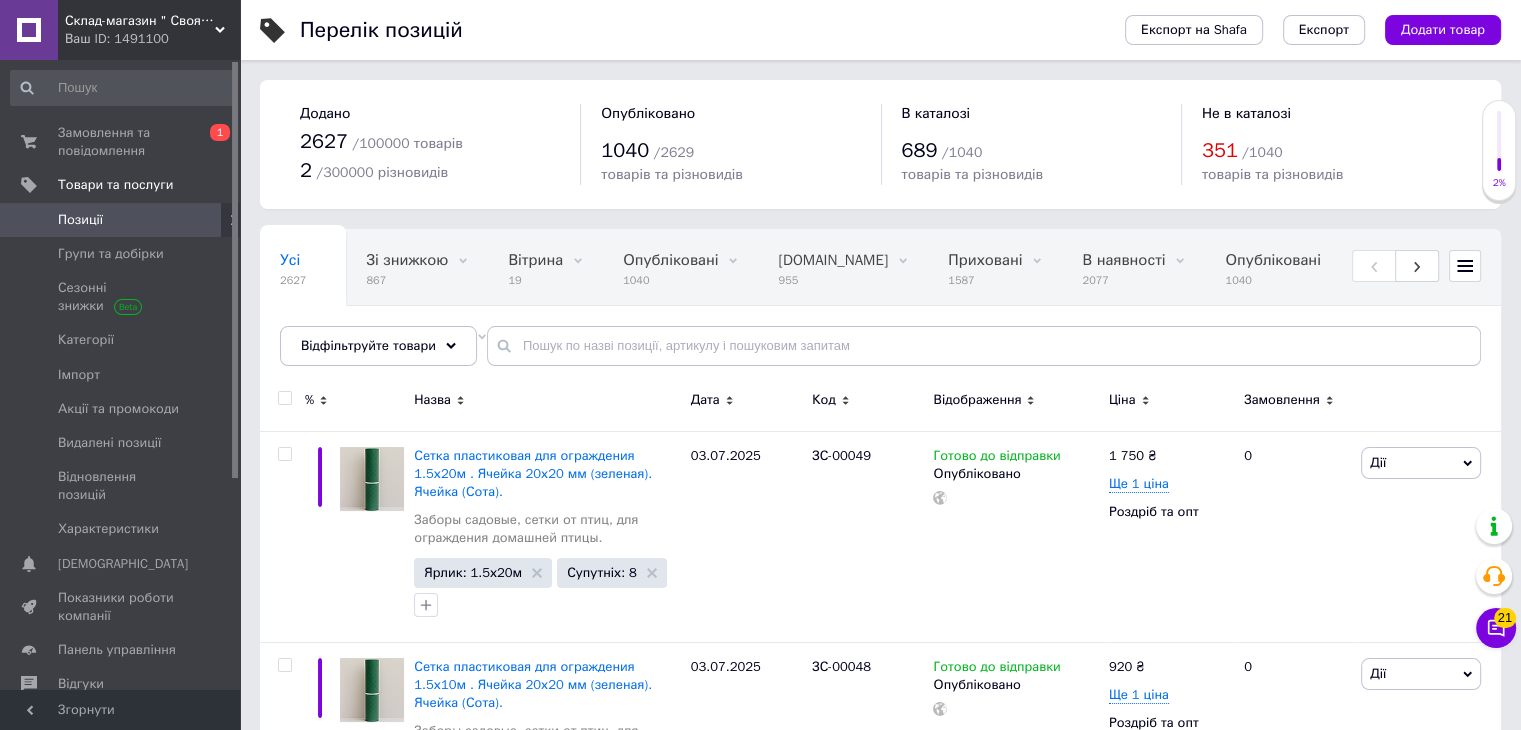 click on "Відгуки" at bounding box center (121, 684) 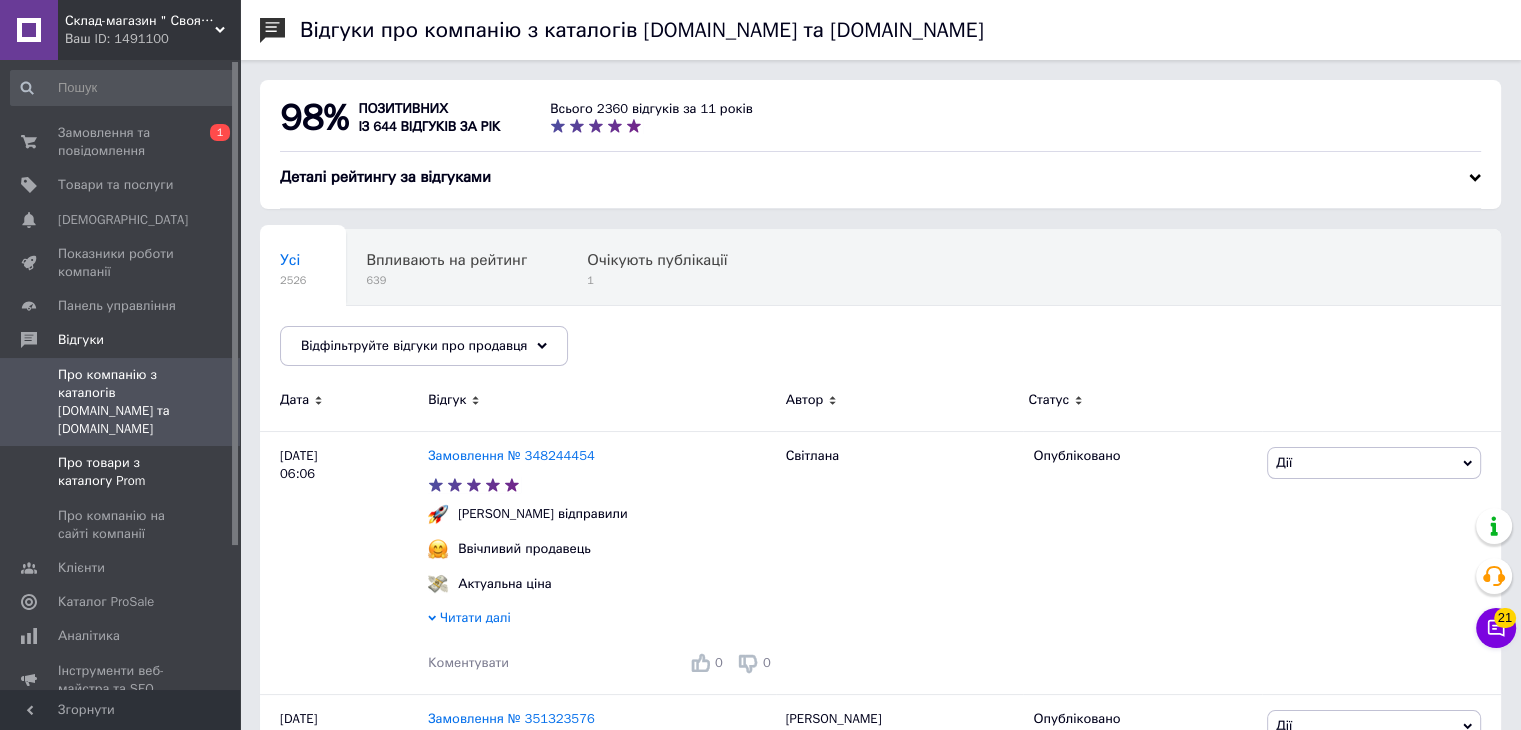 click on "Про товари з каталогу Prom" at bounding box center [121, 472] 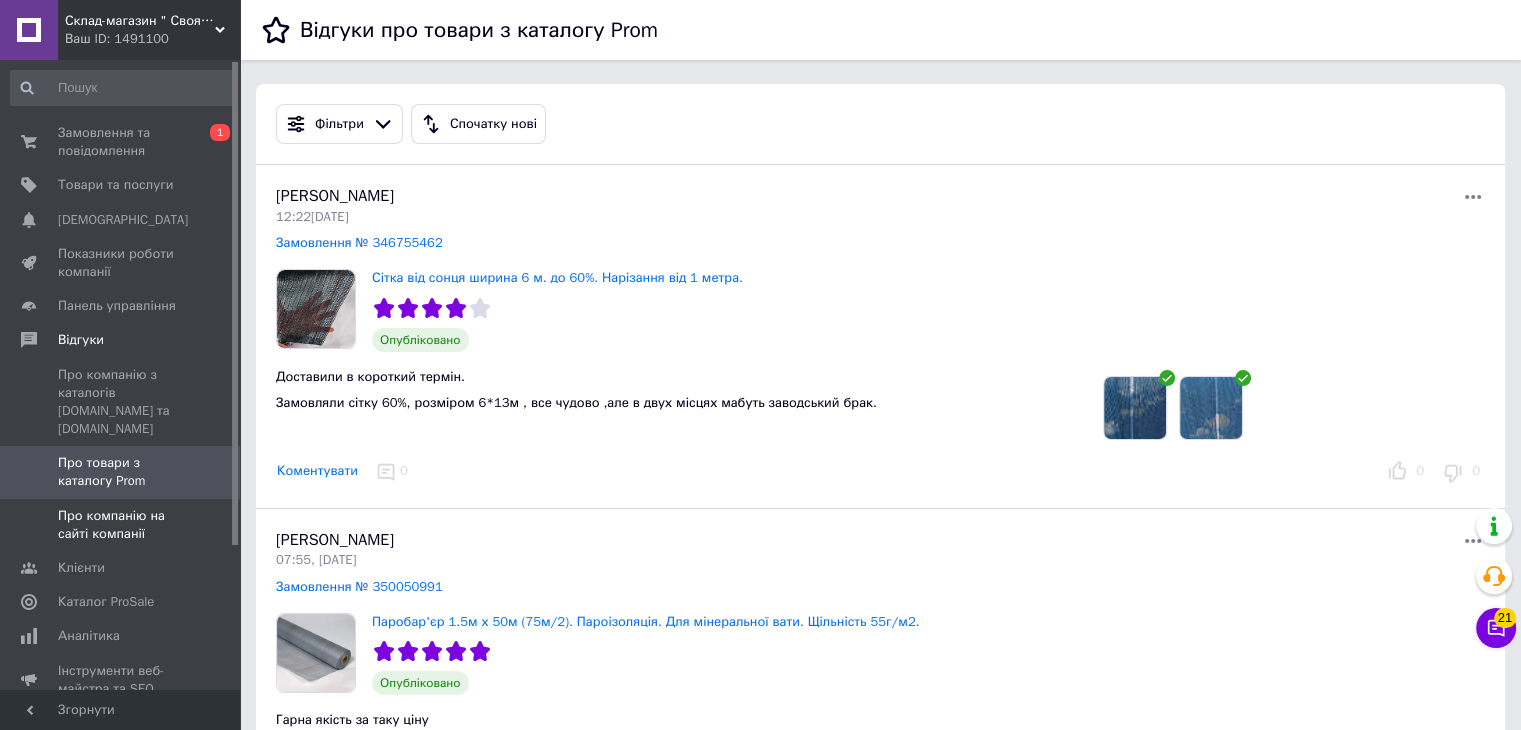 click on "Про компанію на сайті компанії" at bounding box center [121, 525] 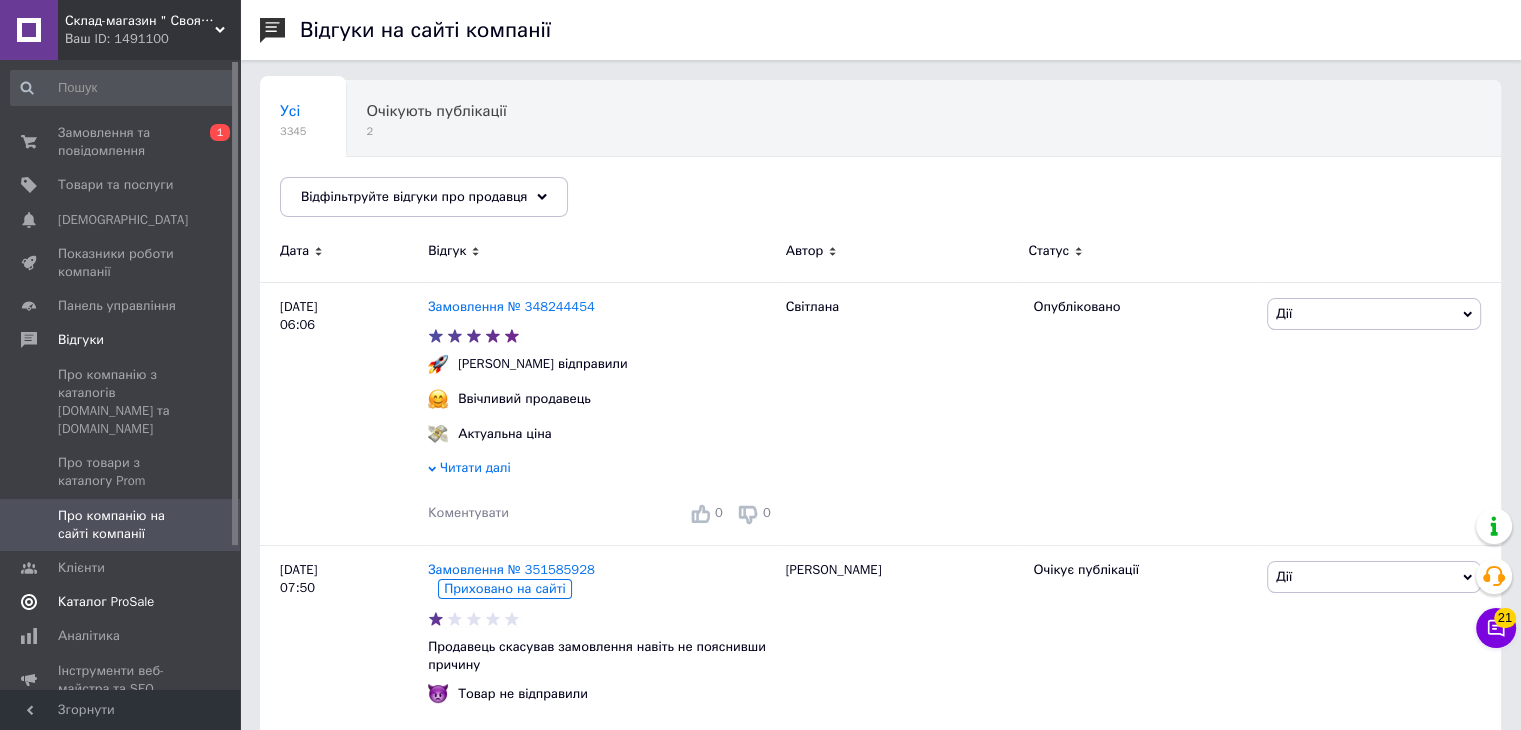click on "Каталог ProSale" at bounding box center (121, 602) 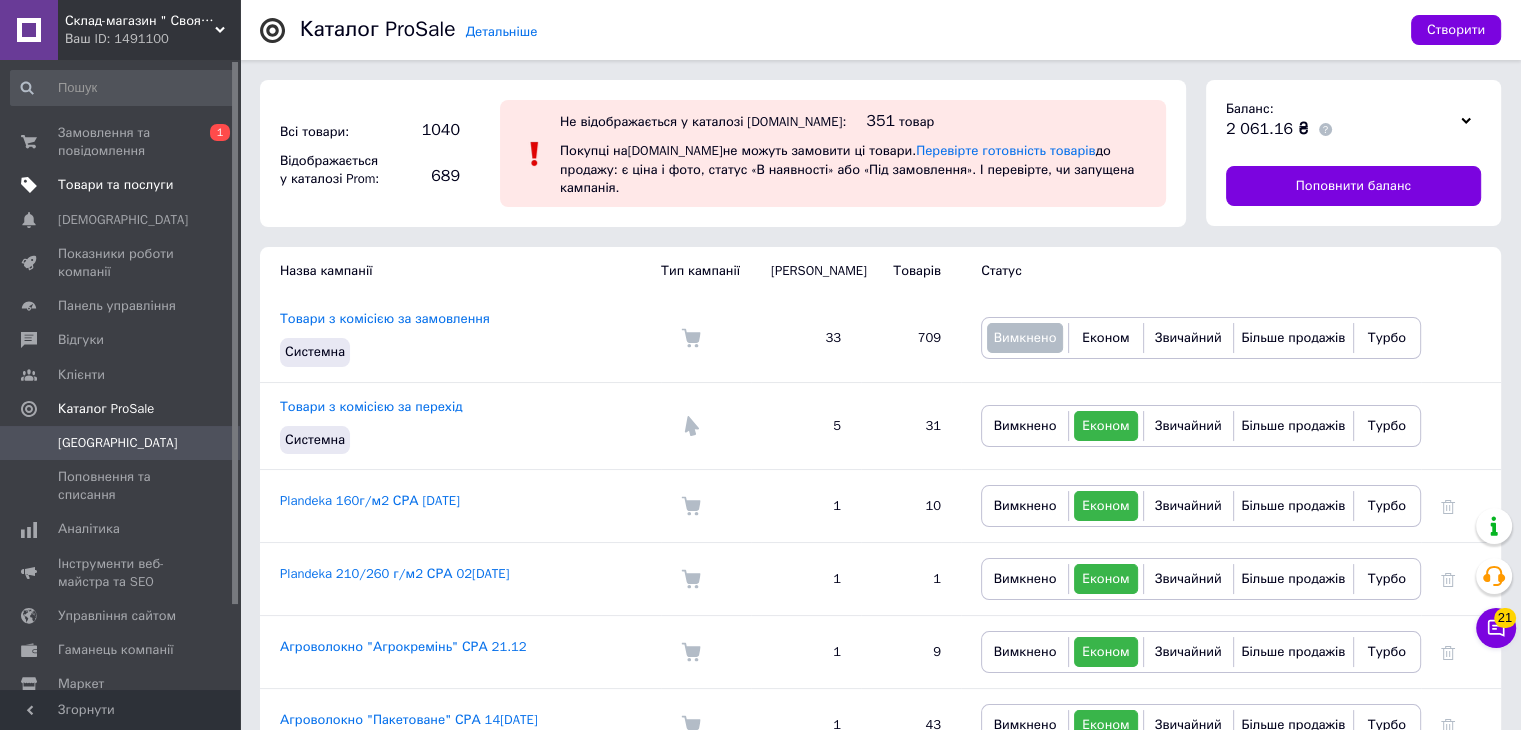 click at bounding box center [212, 185] 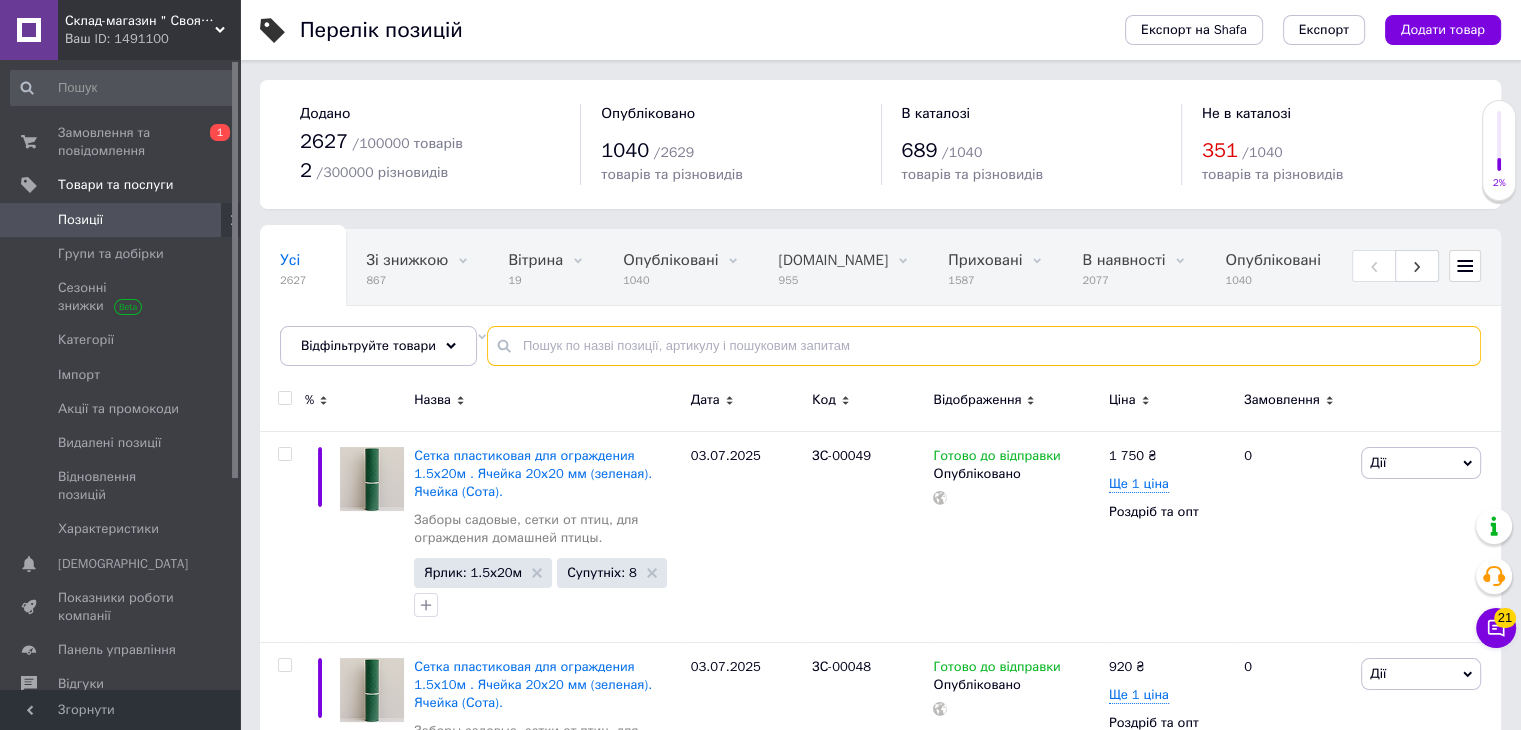 drag, startPoint x: 1006, startPoint y: 347, endPoint x: 1004, endPoint y: 337, distance: 10.198039 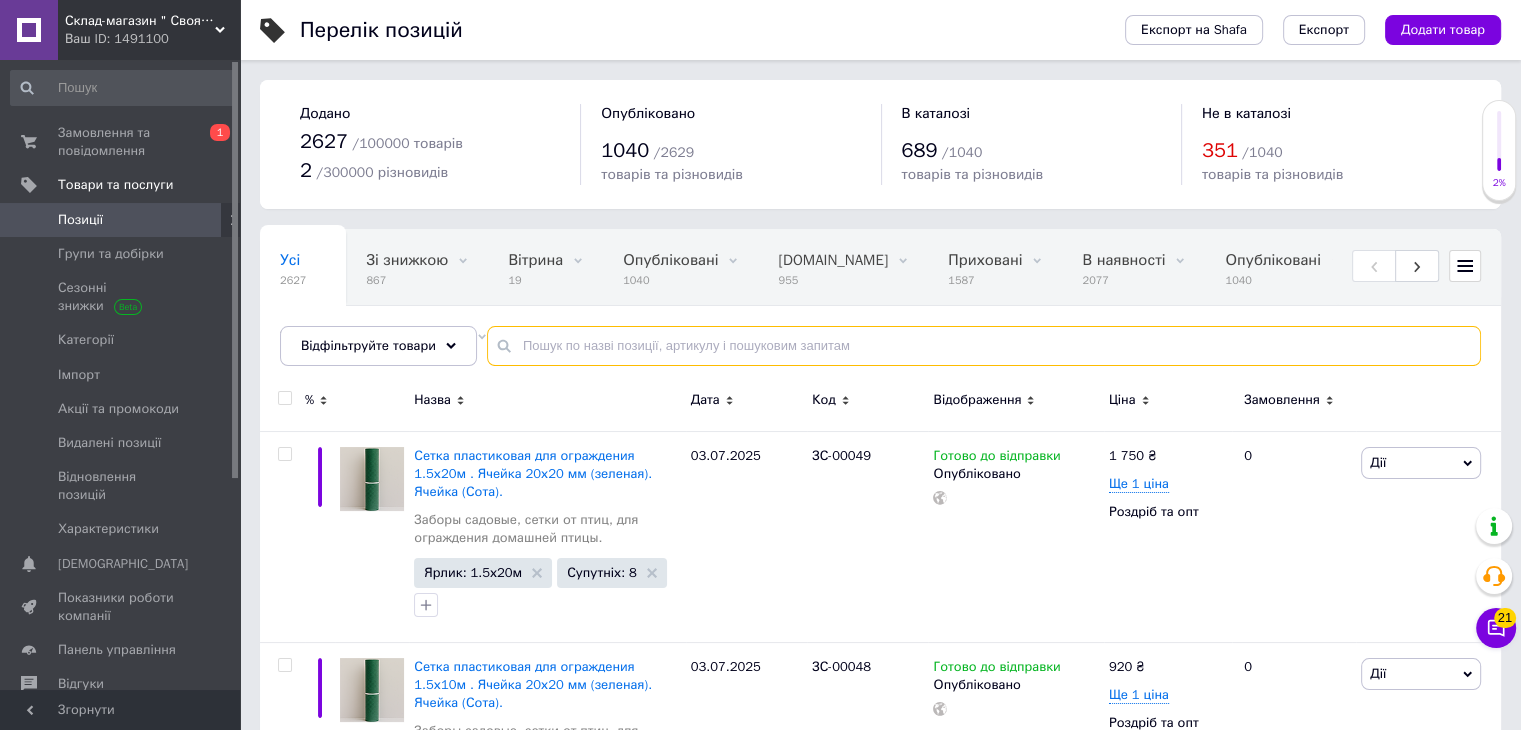 click at bounding box center (984, 346) 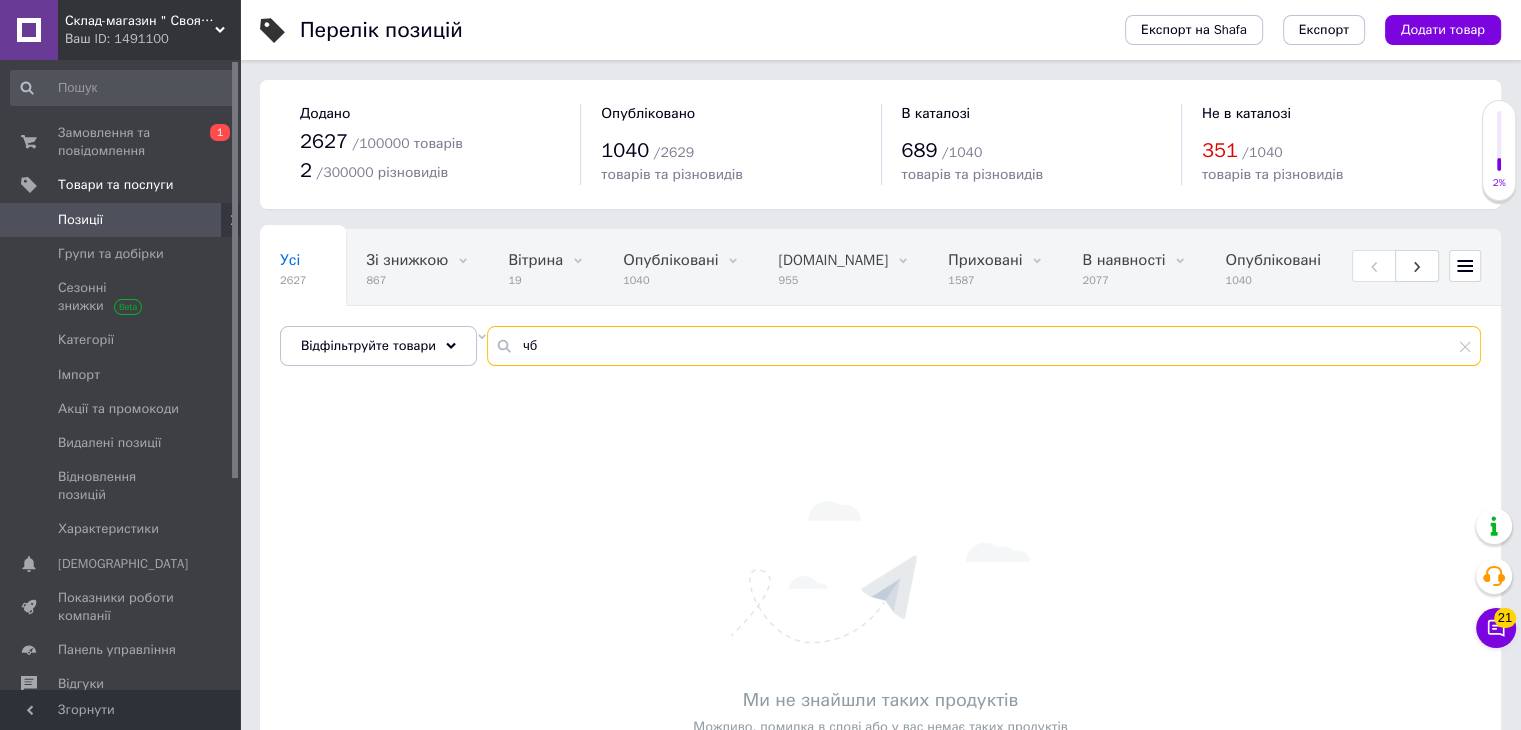type on "ч" 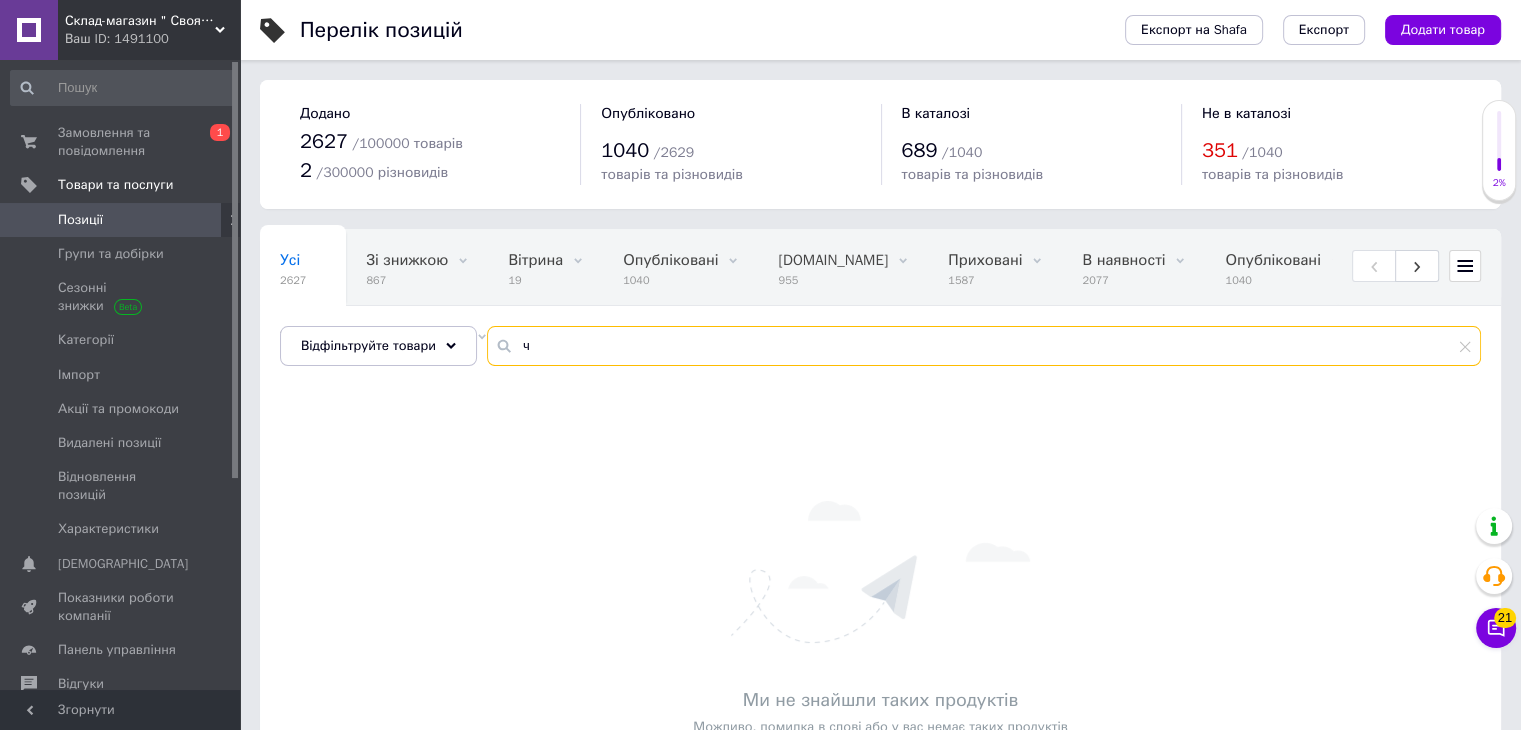 type 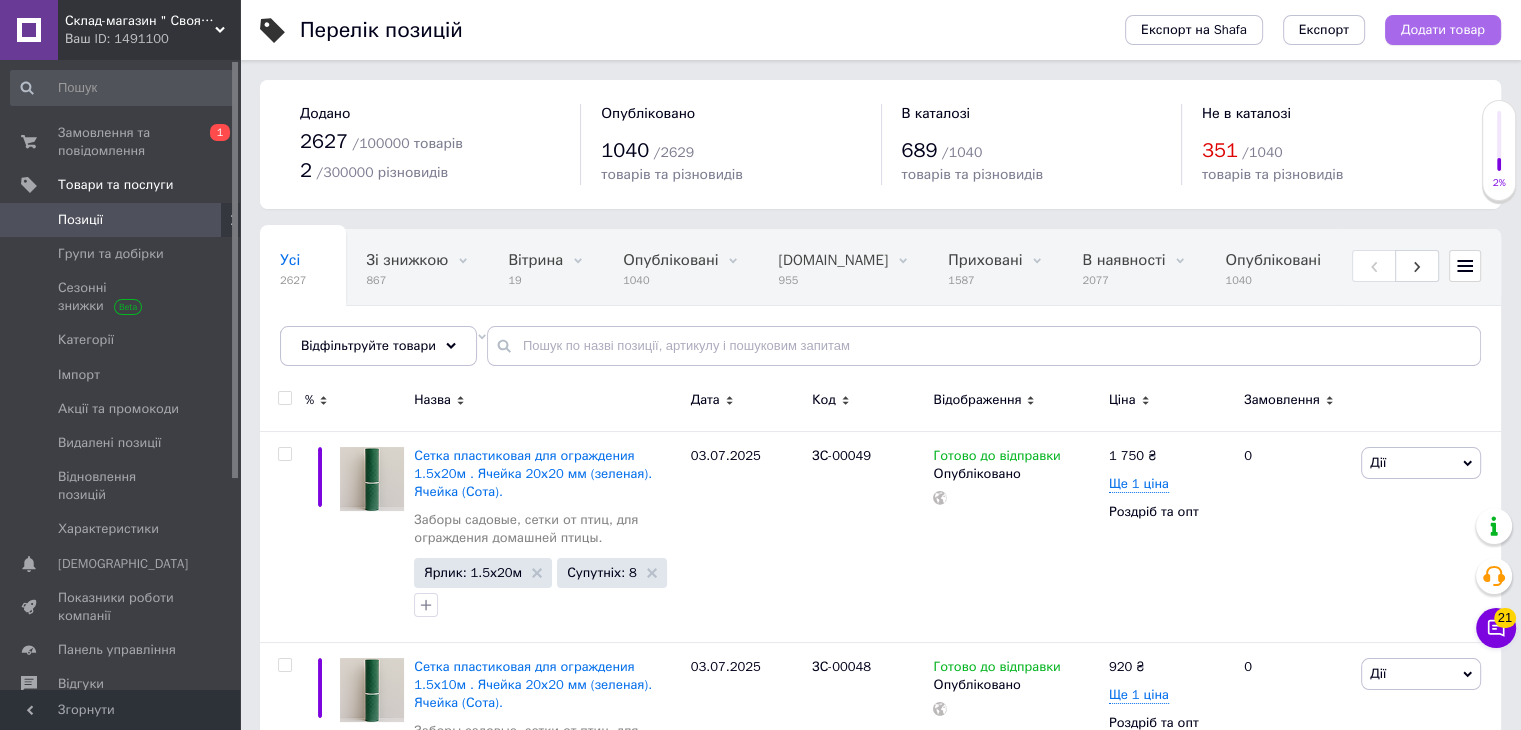 click on "Додати товар" at bounding box center (1443, 30) 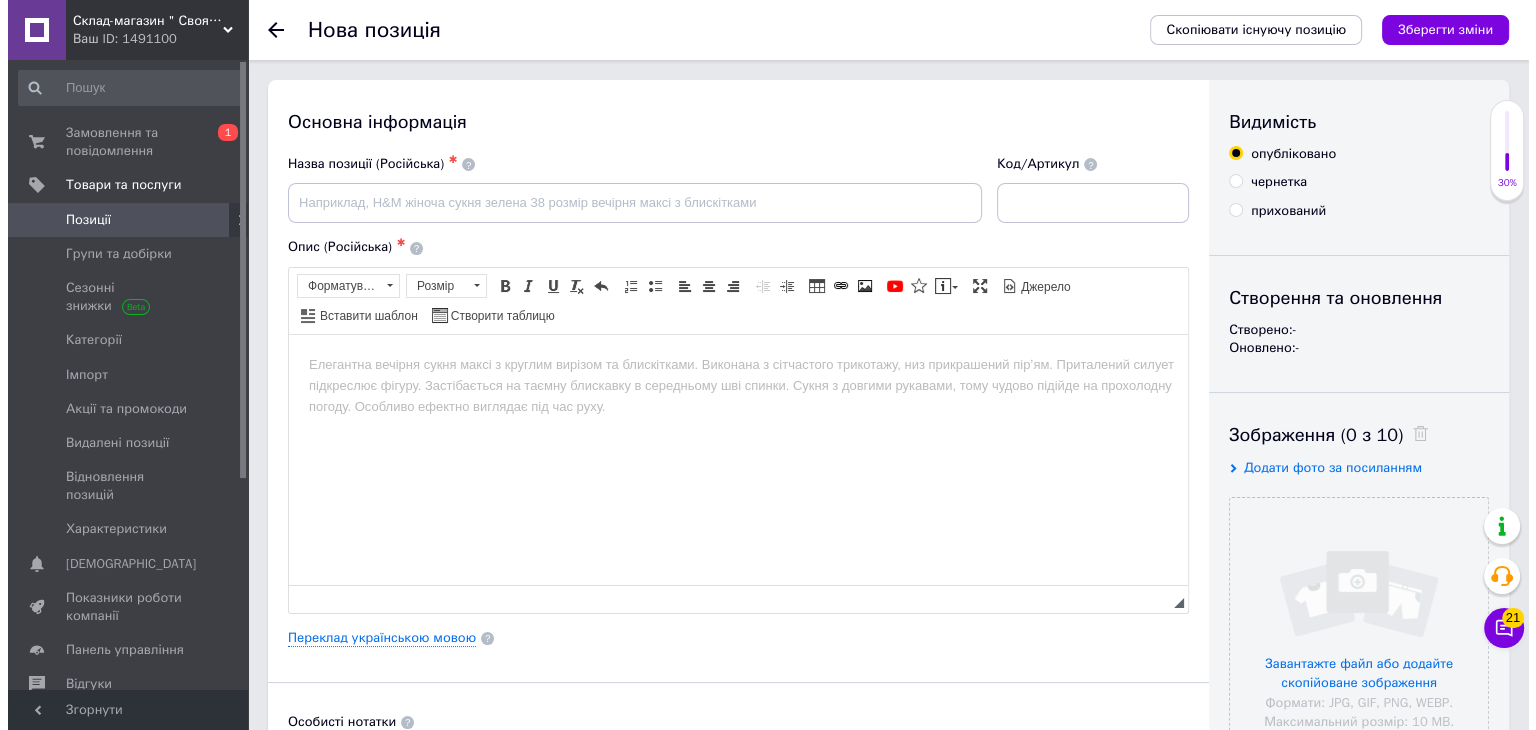 scroll, scrollTop: 0, scrollLeft: 0, axis: both 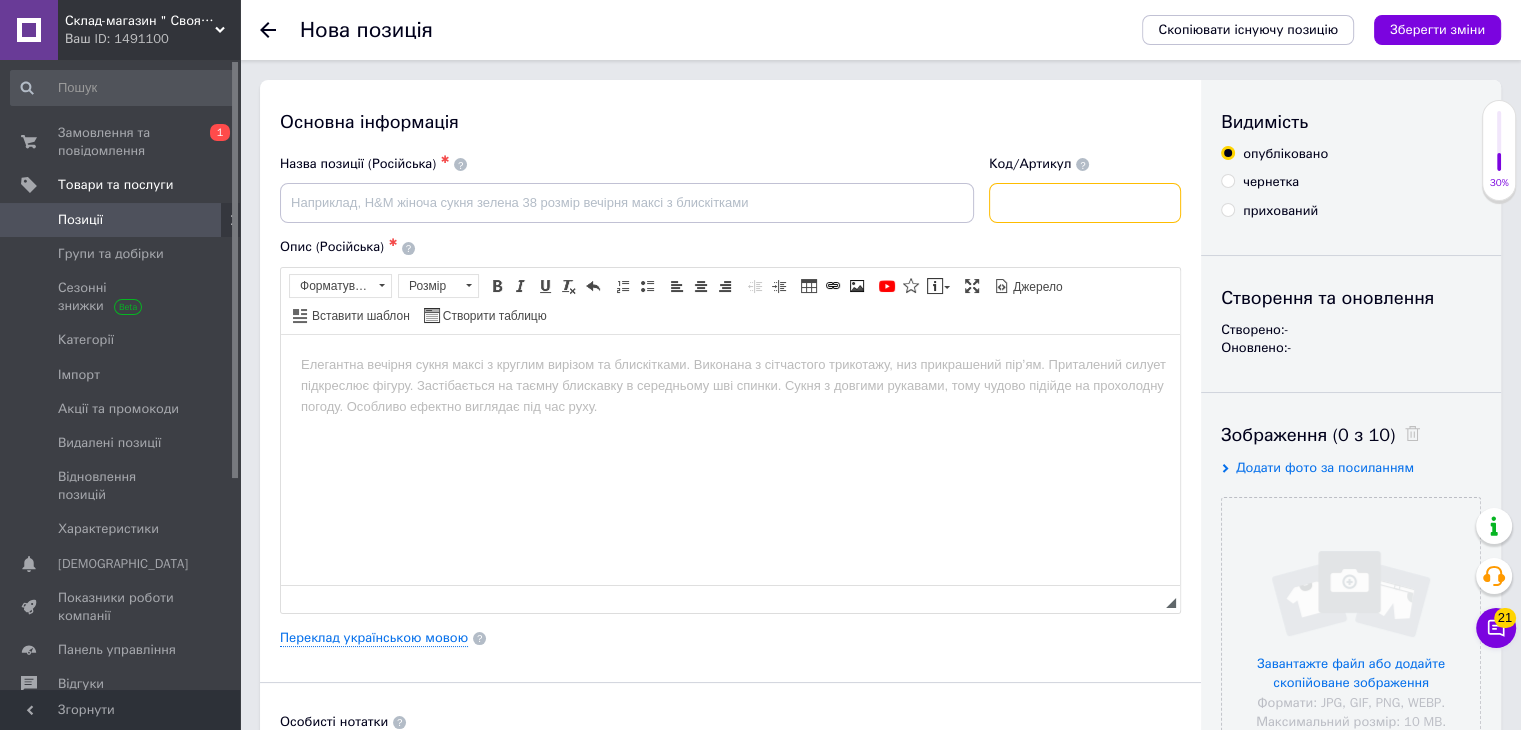 click at bounding box center (1085, 203) 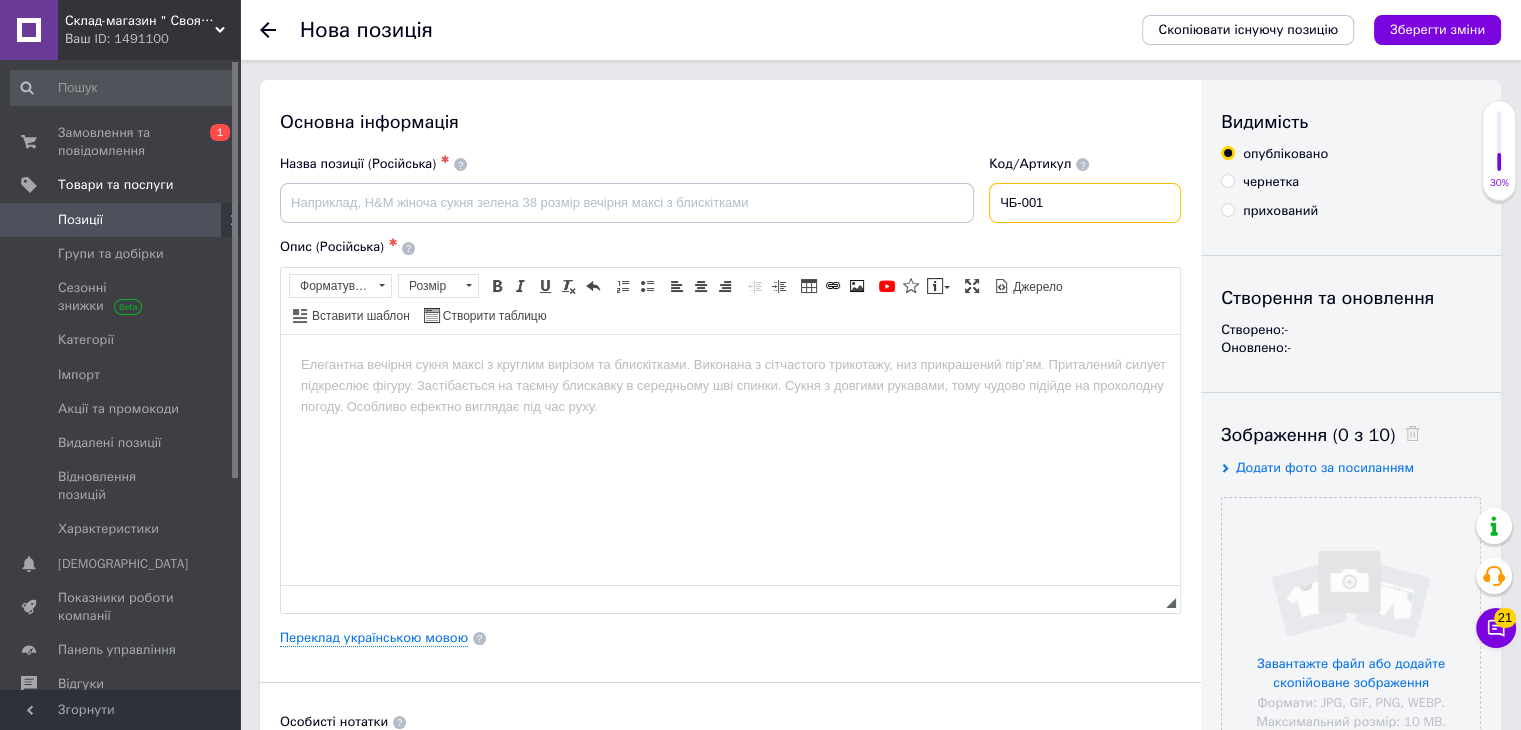 type on "ЧБ-001" 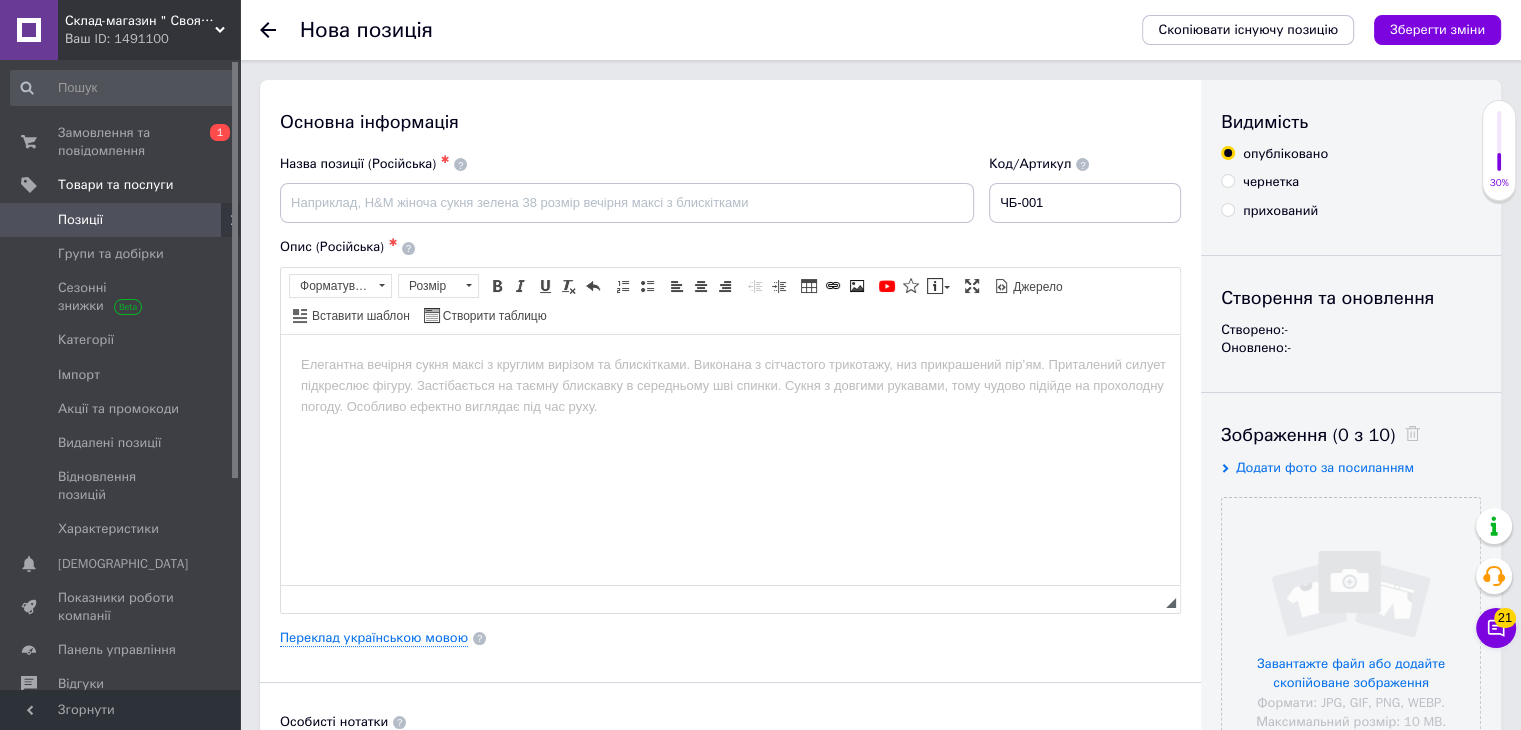 click on "Основна інформація Назва позиції (Російська) ✱ Код/Артикул ЧБ-001 Опис (Російська) ✱ Розширений текстовий редактор, 47FD3E26-655E-4E78-94E2-F855ED18926C Панель інструментів редактора Форматування Форматування Розмір Розмір   Жирний  Сполучення клавіш Ctrl+B   Курсив  Сполучення клавіш Ctrl+I   Підкреслений  Сполучення клавіш Ctrl+U   Видалити форматування   Повернути  Сполучення клавіш Ctrl+Z   Вставити/видалити нумерований список   Вставити/видалити маркований список   По лівому краю   По центру   По правому краю   Зменшити відступ   Збільшити відступ   Таблиця     Зображення $" at bounding box center (730, 638) 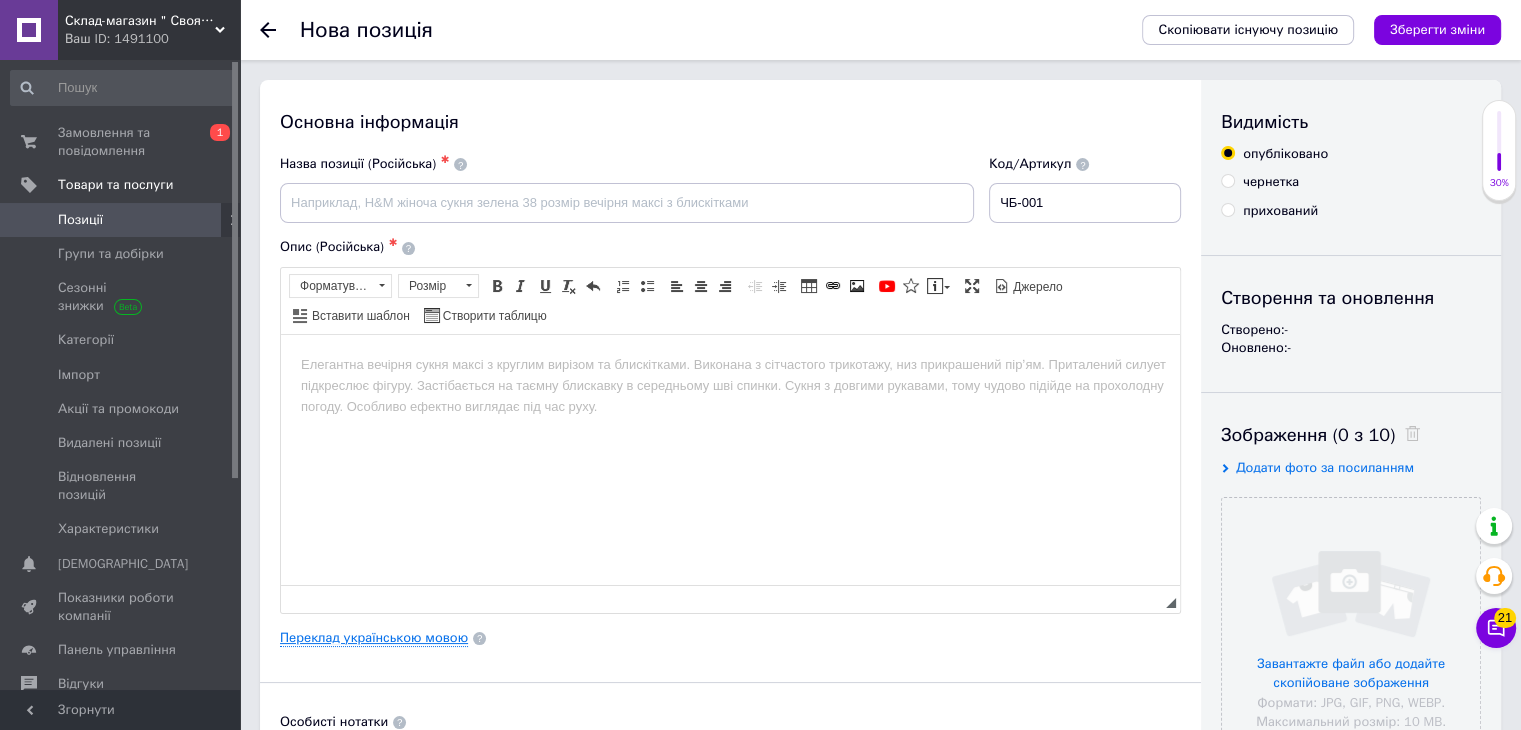click on "Переклад українською мовою" at bounding box center [374, 638] 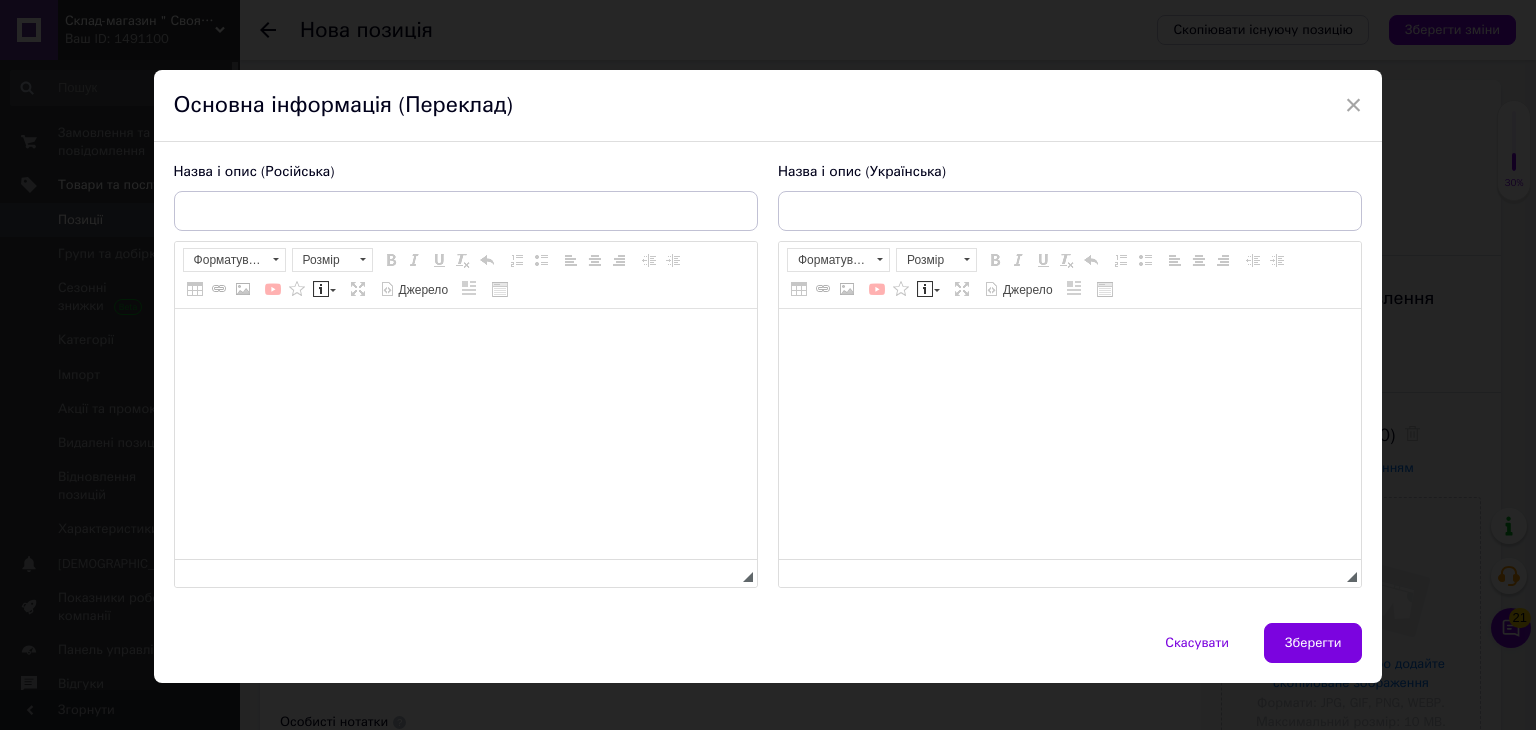 scroll, scrollTop: 0, scrollLeft: 0, axis: both 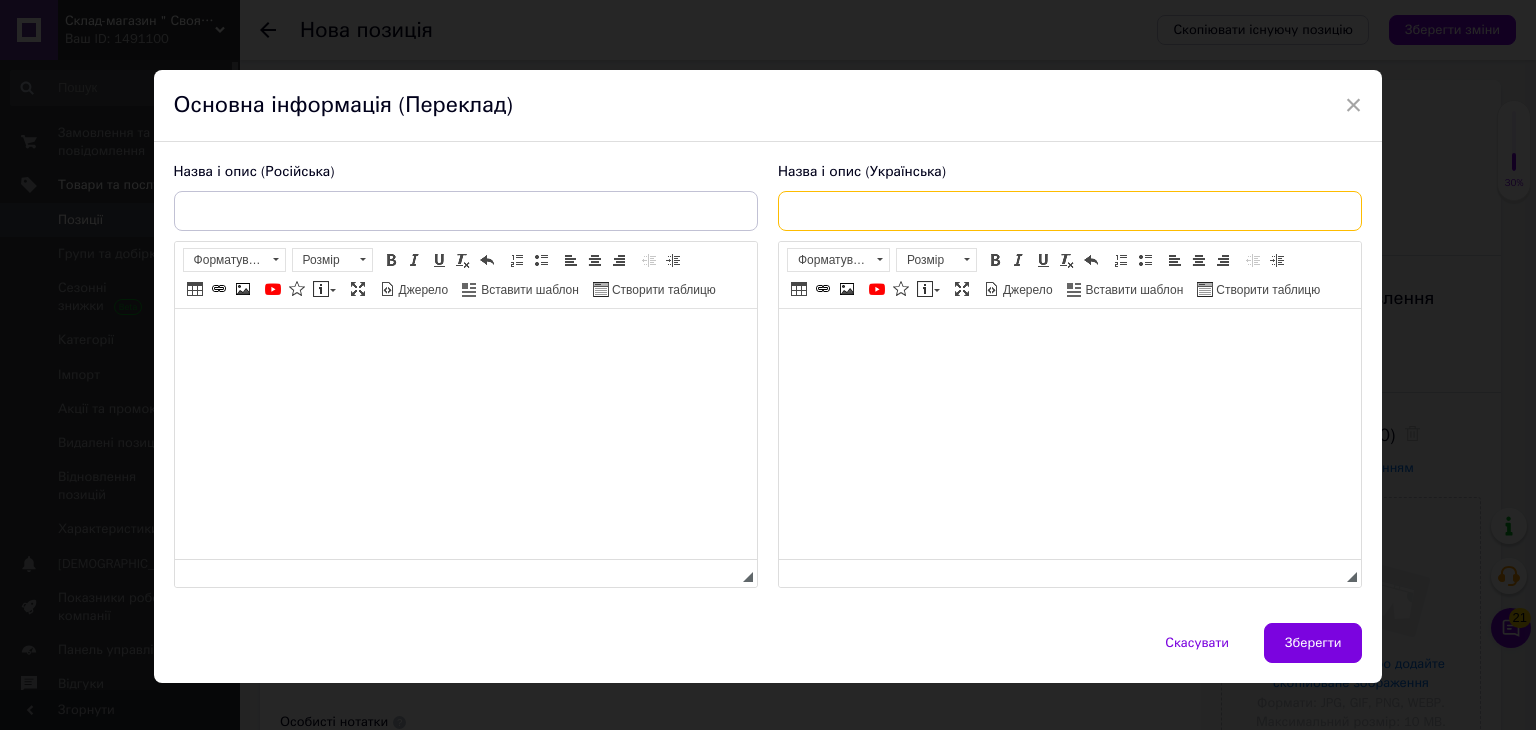 click at bounding box center [1070, 211] 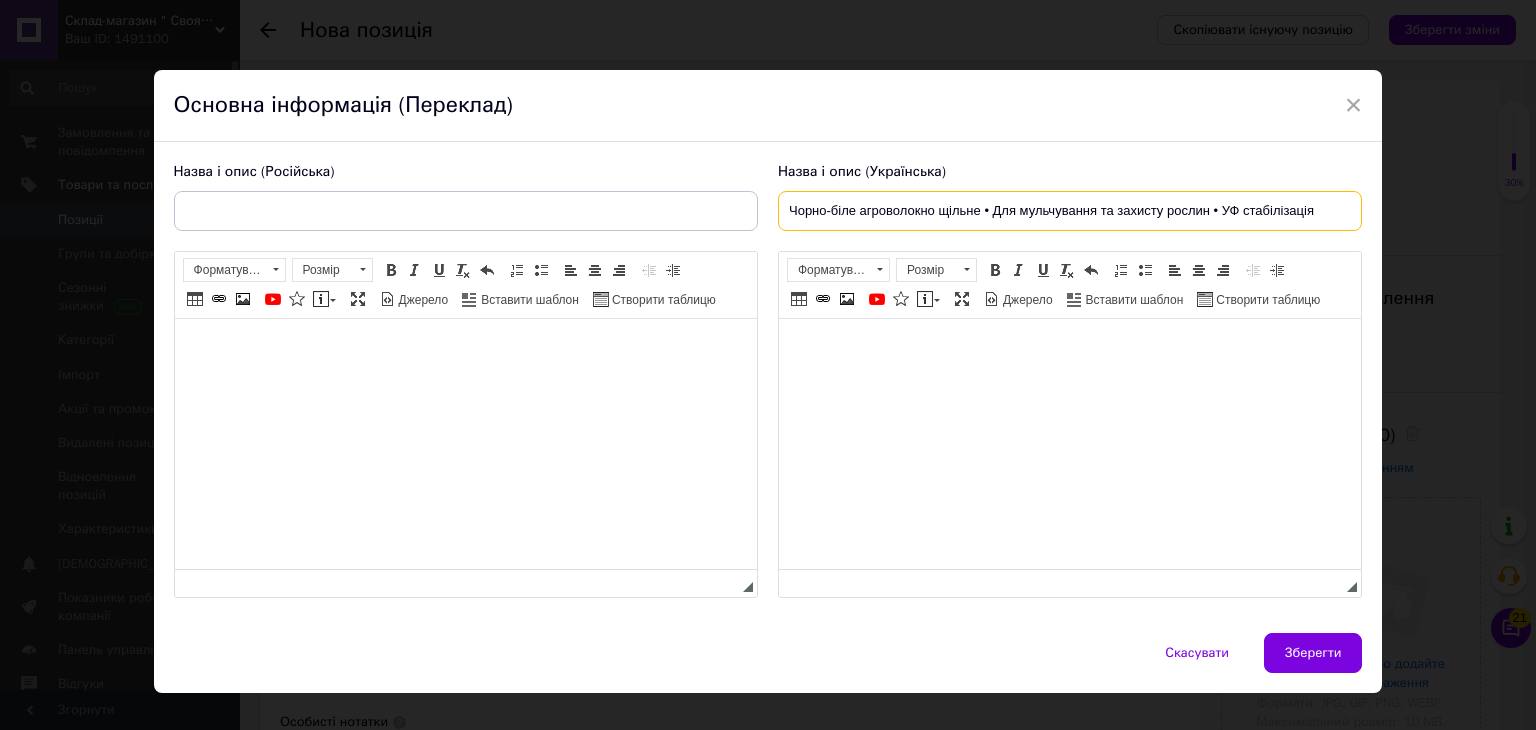 drag, startPoint x: 989, startPoint y: 213, endPoint x: 1052, endPoint y: 242, distance: 69.354164 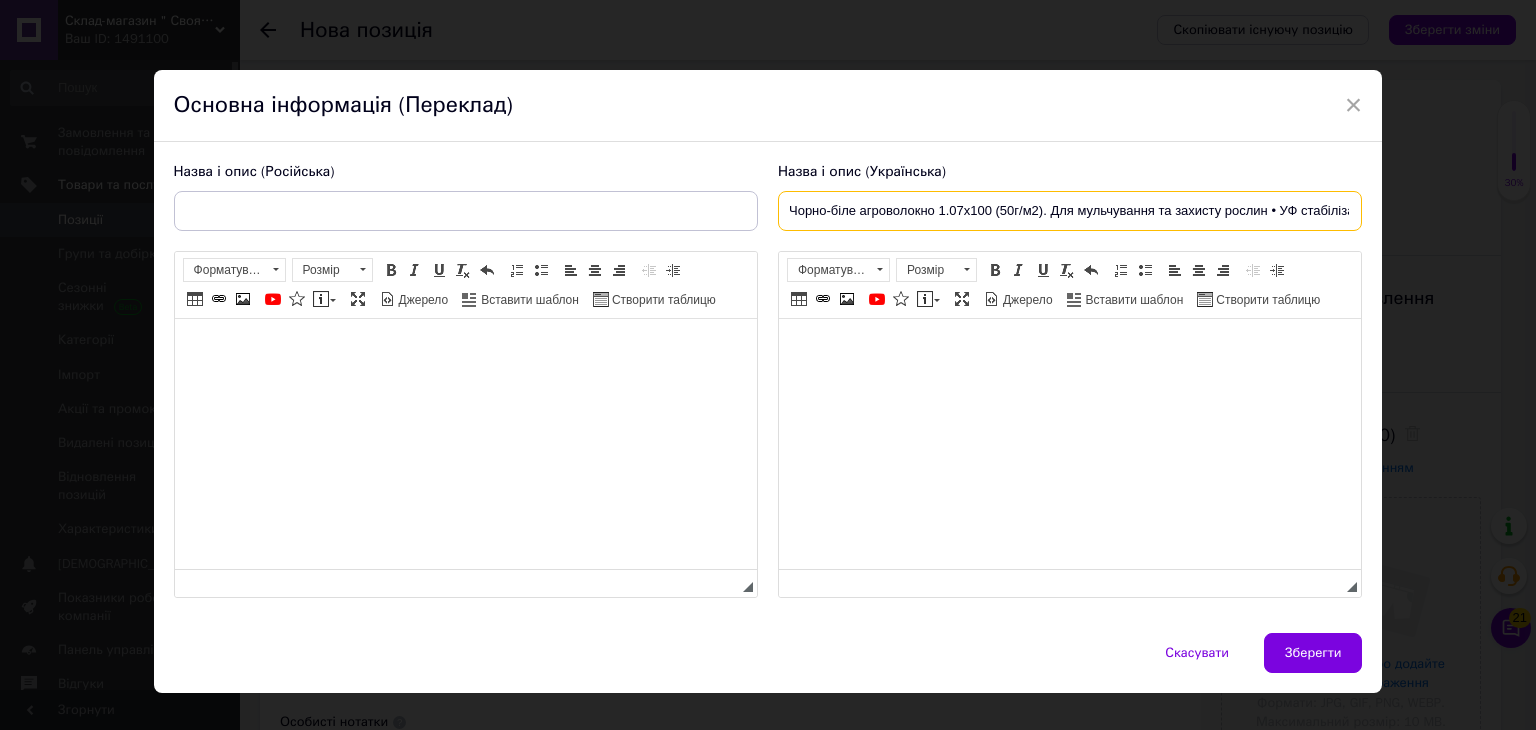 paste on "×100 м (50 г/м²) • Для мульчування та захисту рослин • UV" 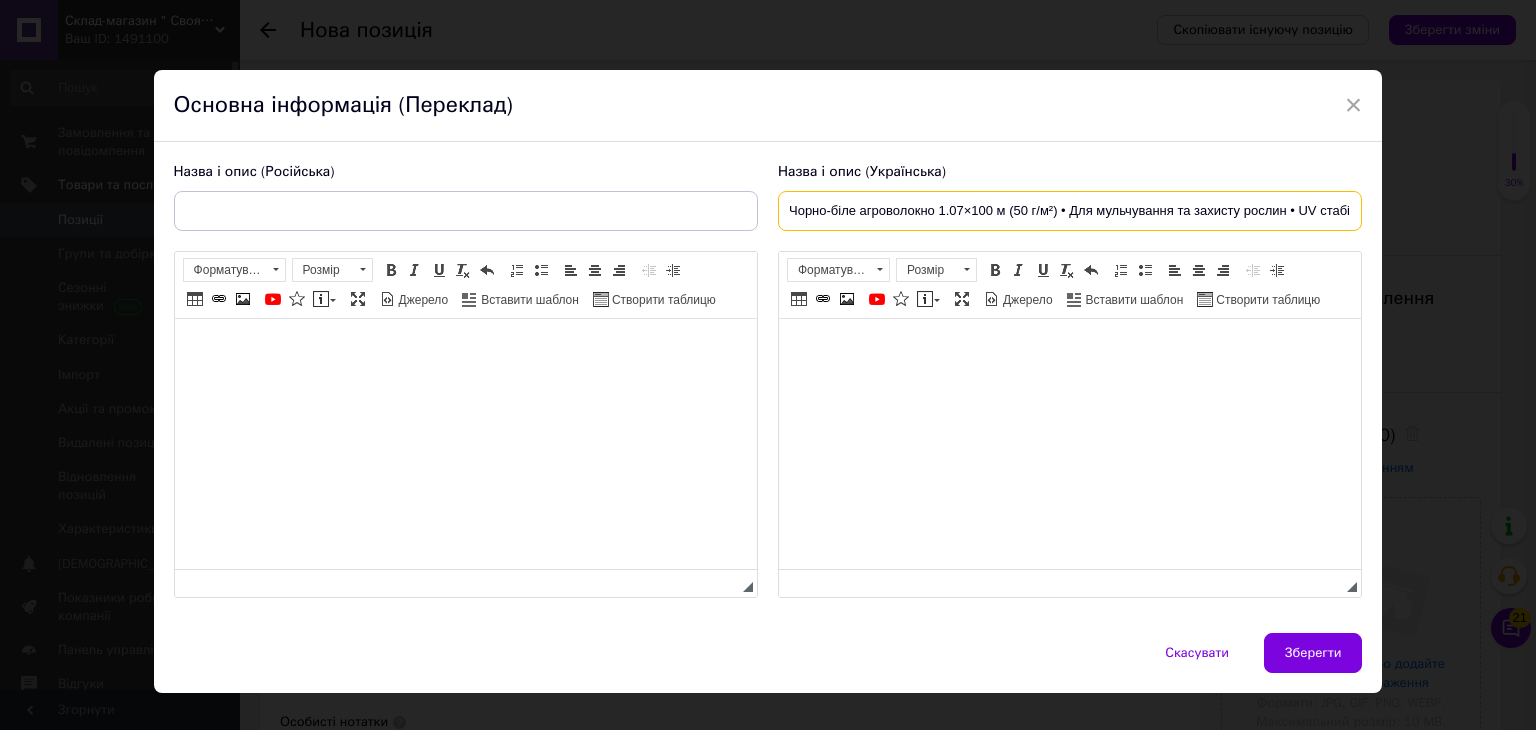 scroll, scrollTop: 0, scrollLeft: 43, axis: horizontal 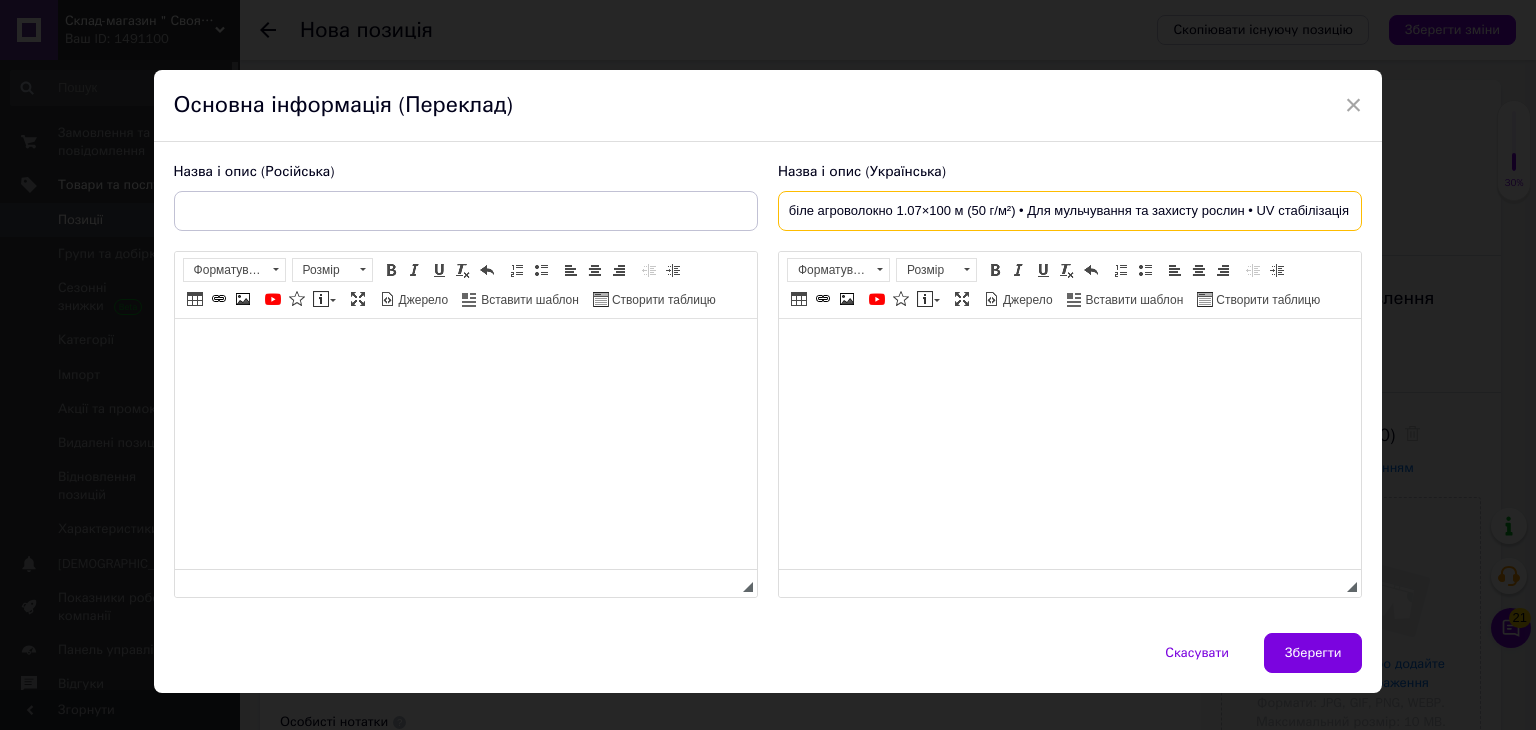 type on "Чорно-біле агроволокно 1.07×100 м (50 г/м²) • Для мульчування та захисту рослин • UV стабілізація" 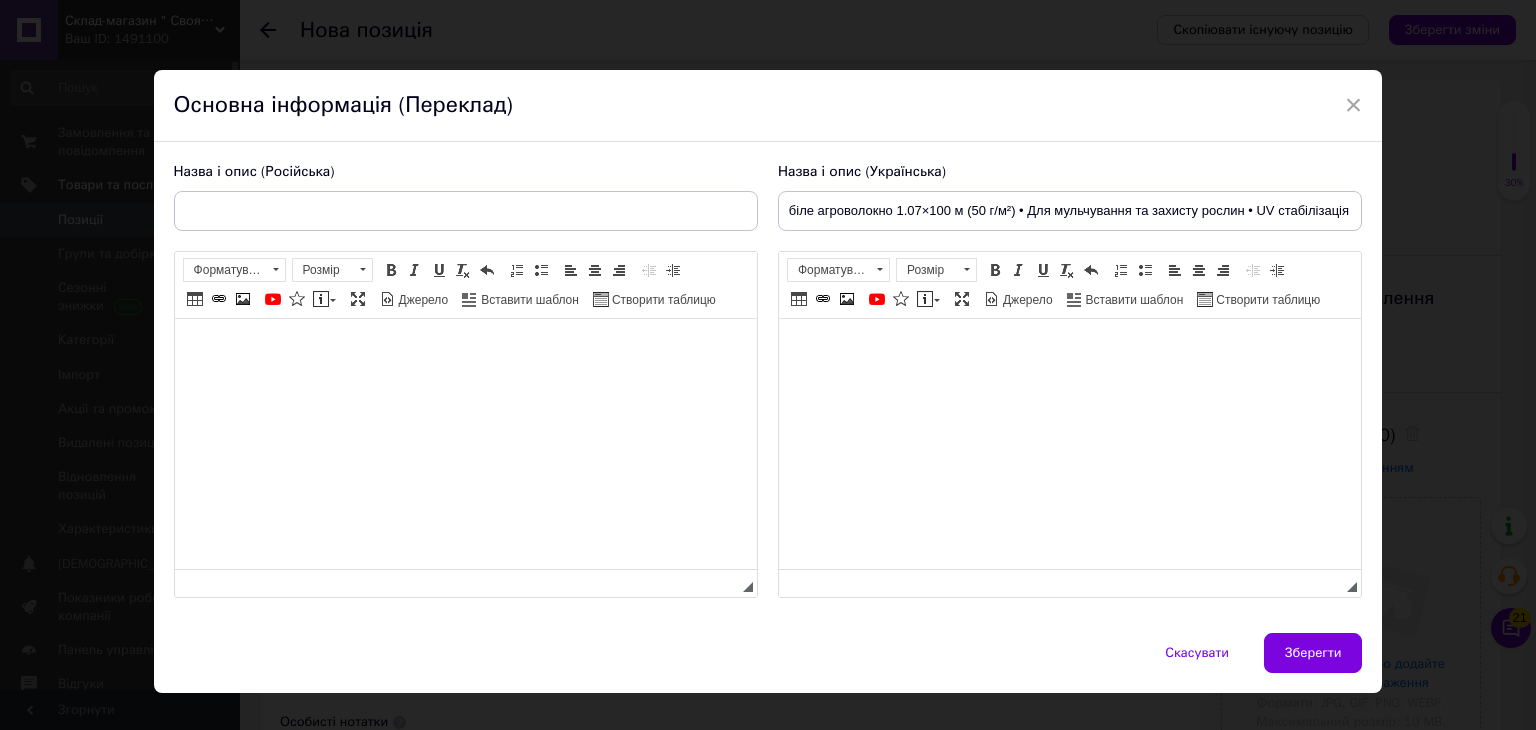 click on "Назва і опис (Українська) Чорно-біле агроволокно 1.07×100 м (50 г/м²) • Для мульчування та захисту рослин • UV стабілізація Розширений текстовий редактор, 74711E4C-6626-4F58-8AF4-AF18923F42EC Панель інструментів редактора Форматування Форматування Розмір Розмір   Жирний  Сполучення клавіш Ctrl+B   Курсив  Сполучення клавіш Ctrl+I   Підкреслений  Сполучення клавіш Ctrl+U   Видалити форматування   Повернути  Сполучення клавіш Ctrl+Z   Вставити/видалити нумерований список   Вставити/видалити маркований список   По лівому краю   По центру   По правому краю   Зменшити відступ     Таблиця" at bounding box center [1070, 380] 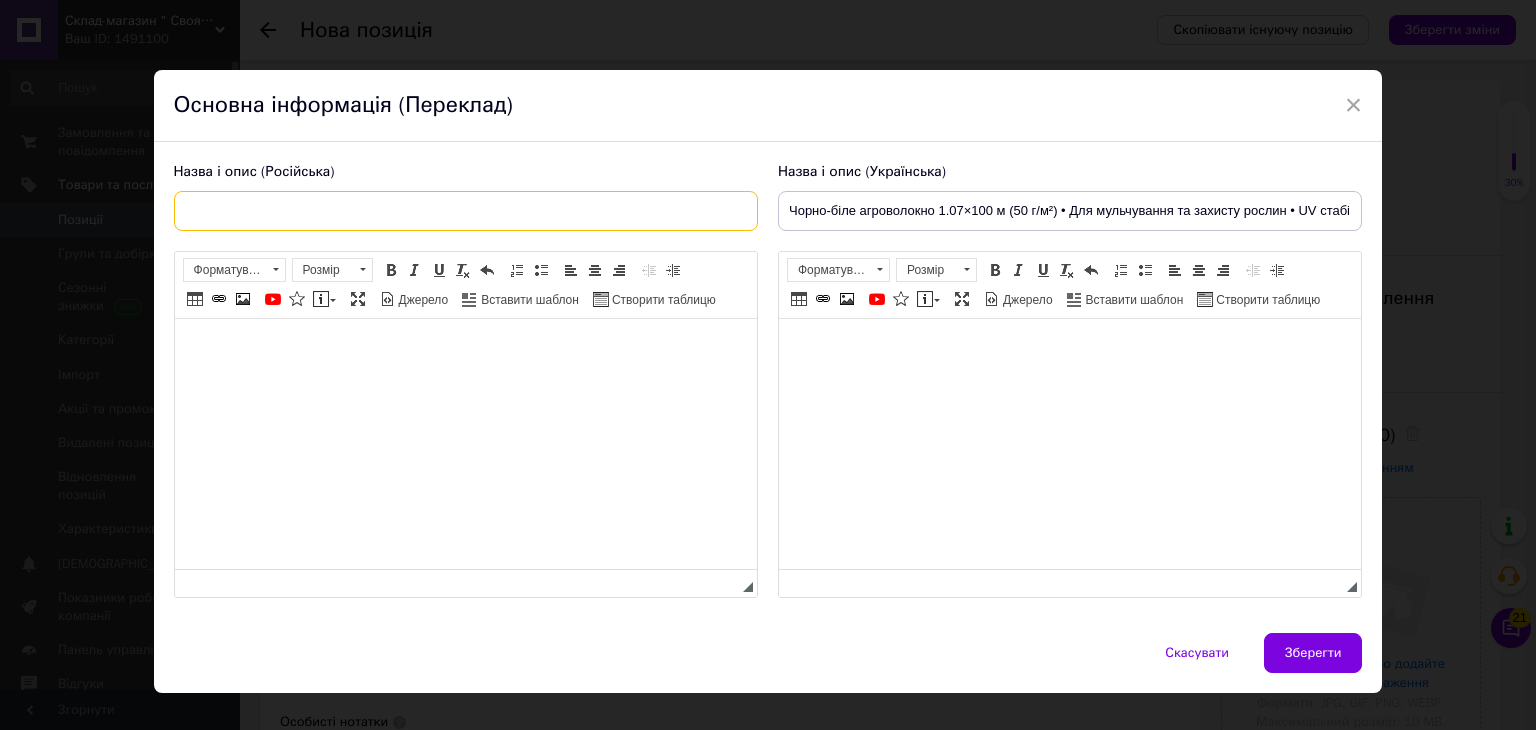 click at bounding box center [466, 211] 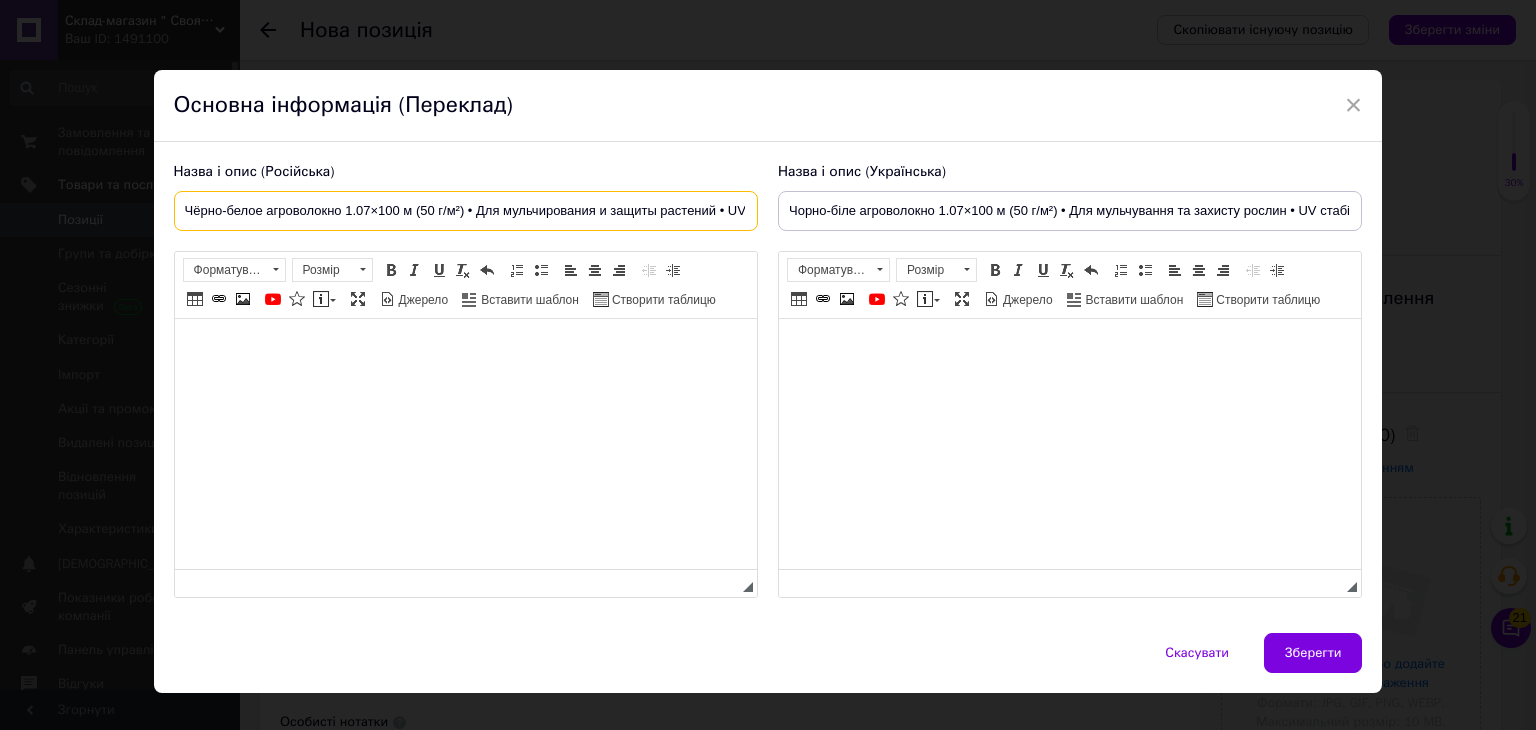 scroll, scrollTop: 0, scrollLeft: 90, axis: horizontal 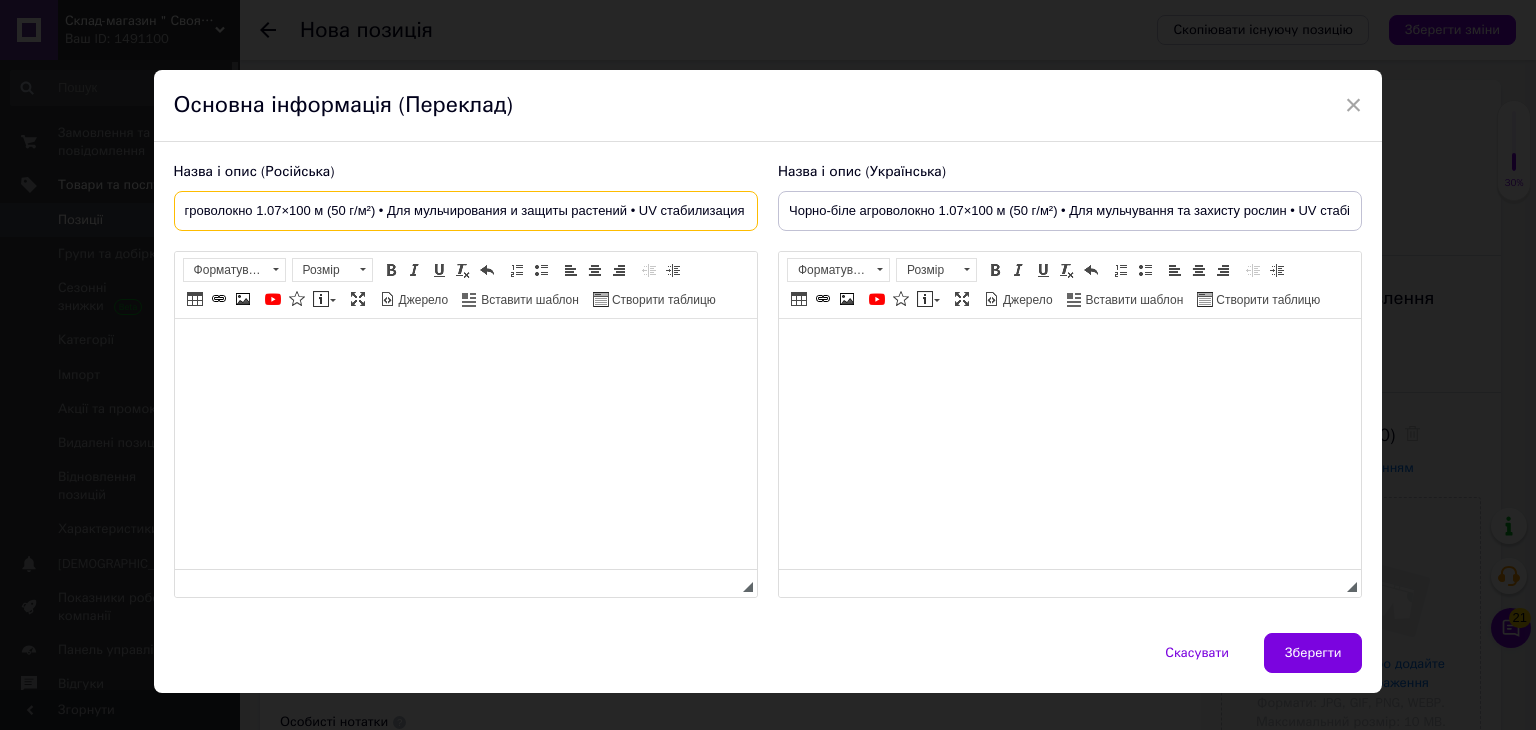 type on "Чёрно-белое агроволокно 1.07×100 м (50 г/м²) • Для мульчирования и защиты растений • UV стабилизация" 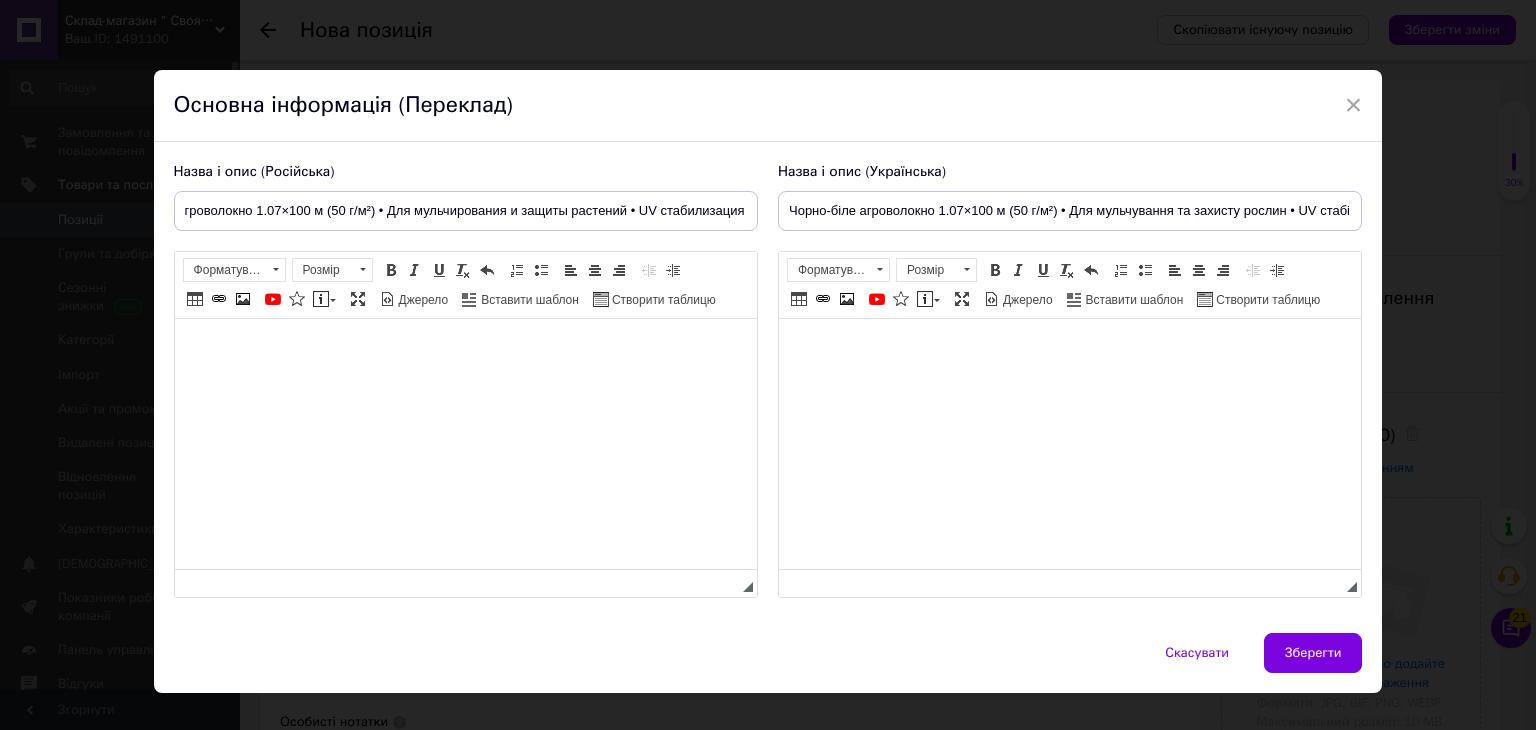 click at bounding box center [1069, 349] 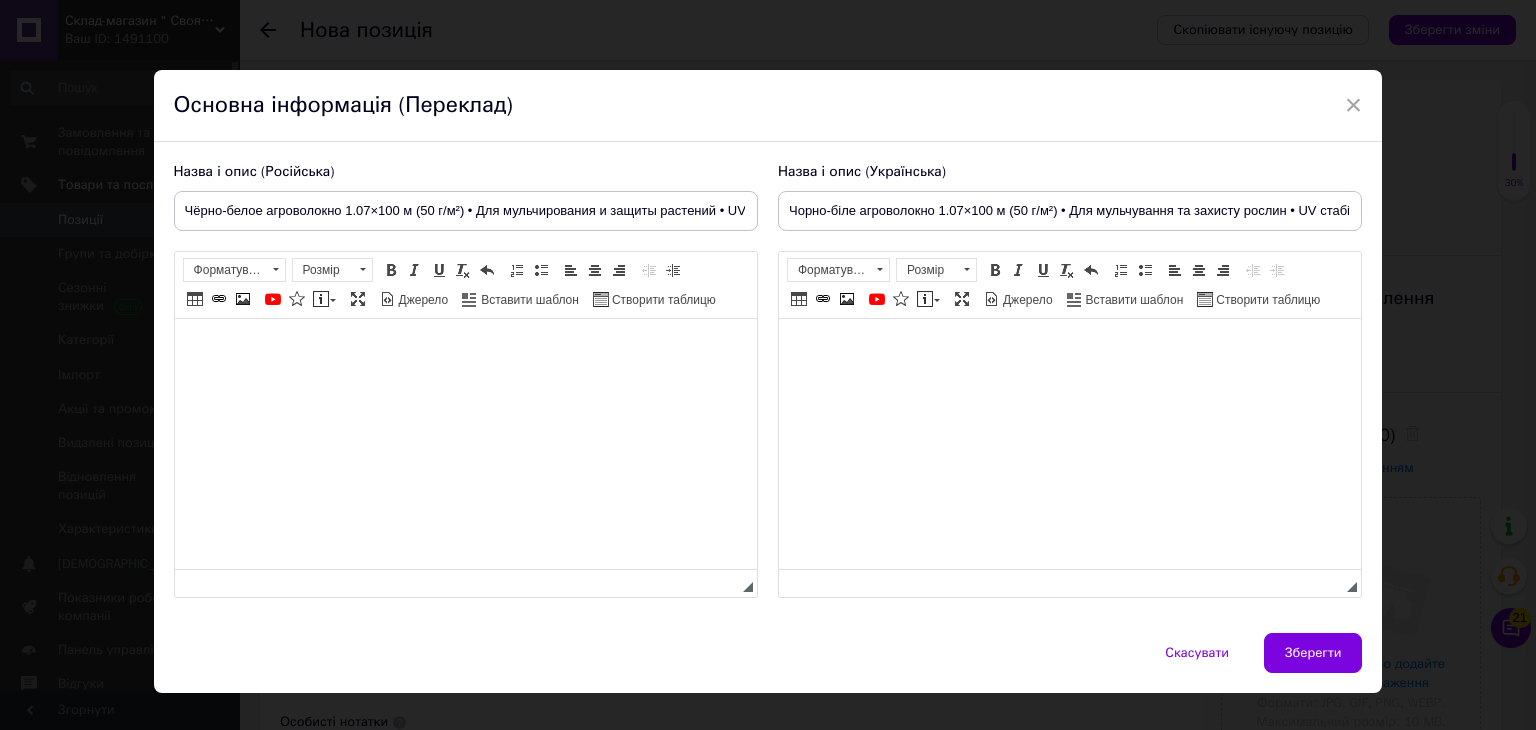 click at bounding box center [465, 349] 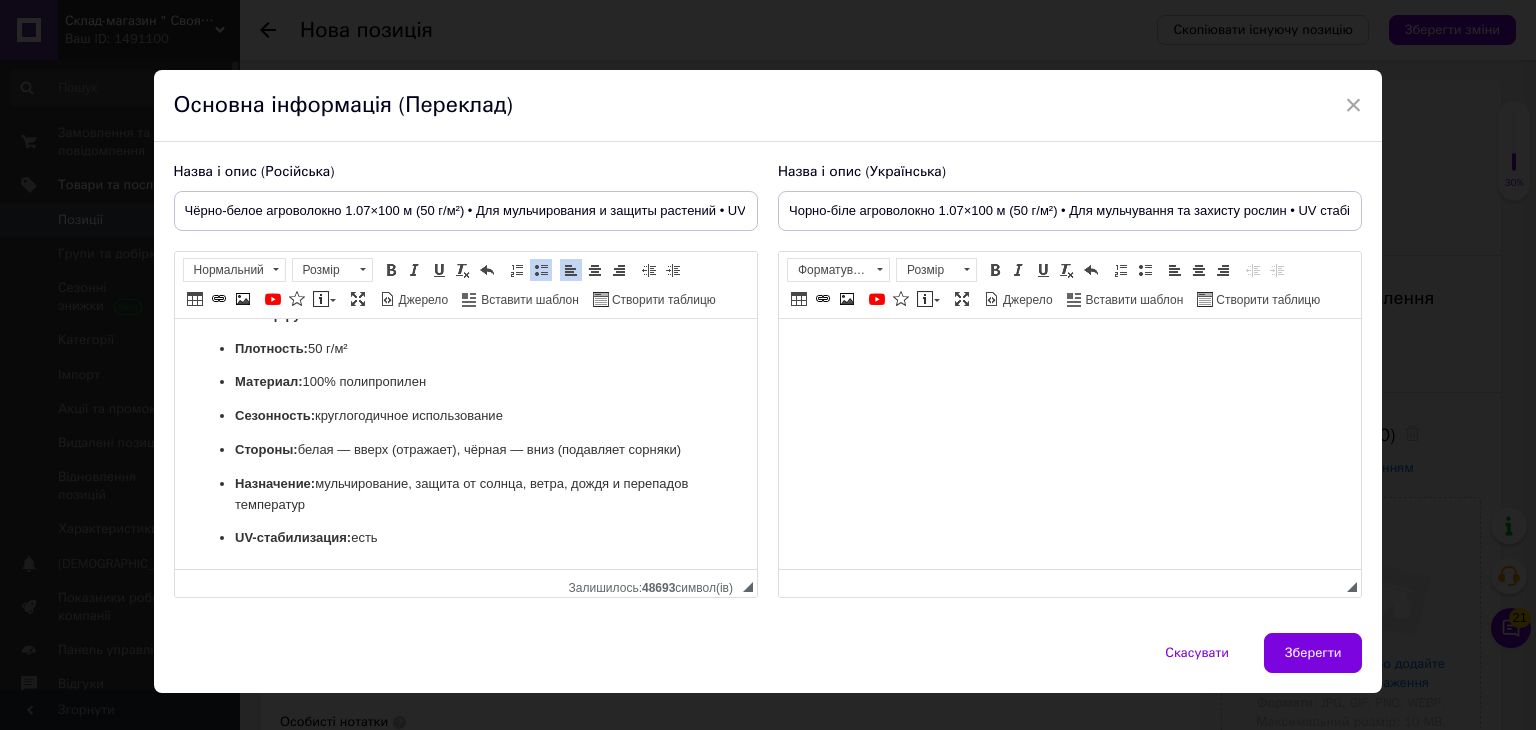 scroll, scrollTop: 684, scrollLeft: 0, axis: vertical 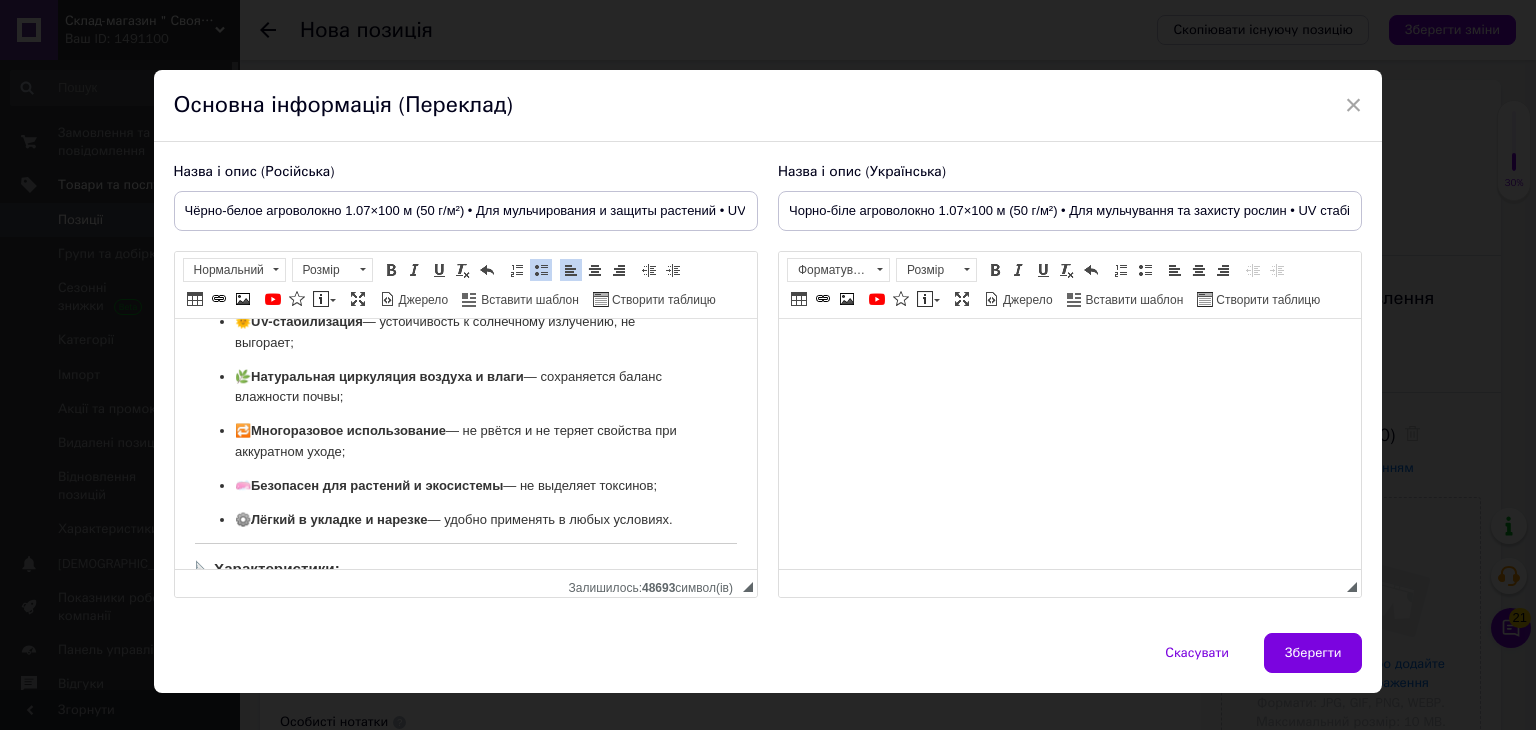click at bounding box center [1069, 349] 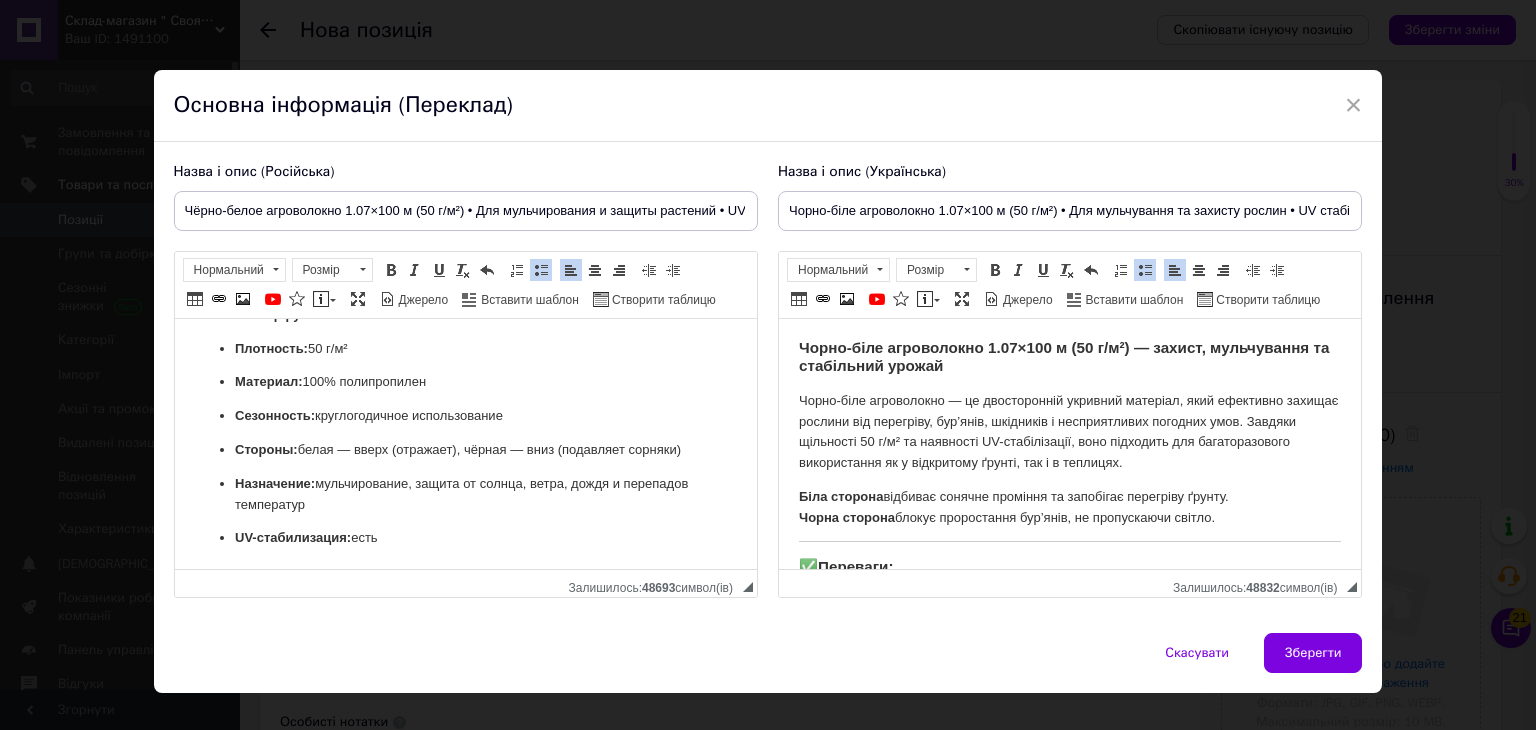 scroll, scrollTop: 684, scrollLeft: 0, axis: vertical 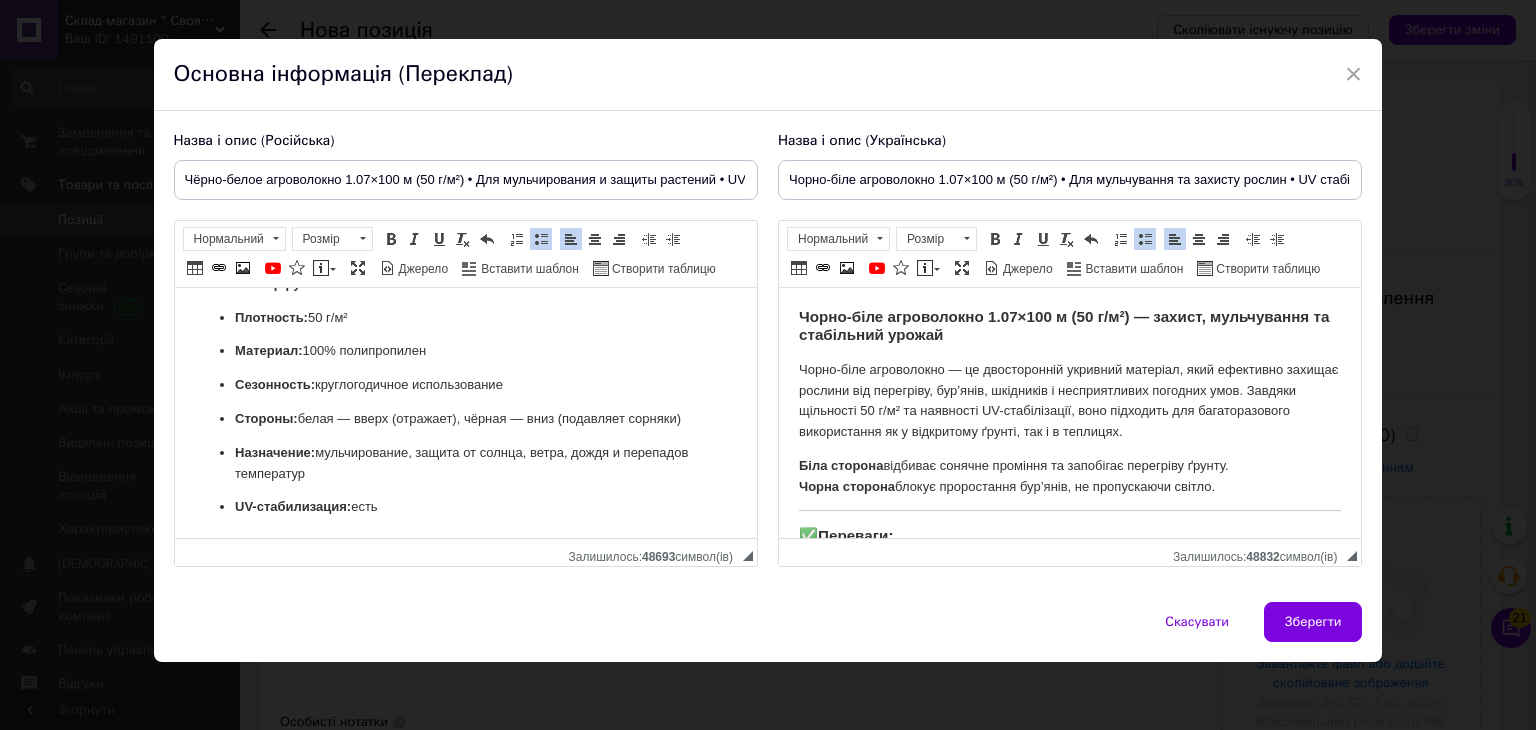 click on "UV-стабилизация:  есть" at bounding box center [465, 507] 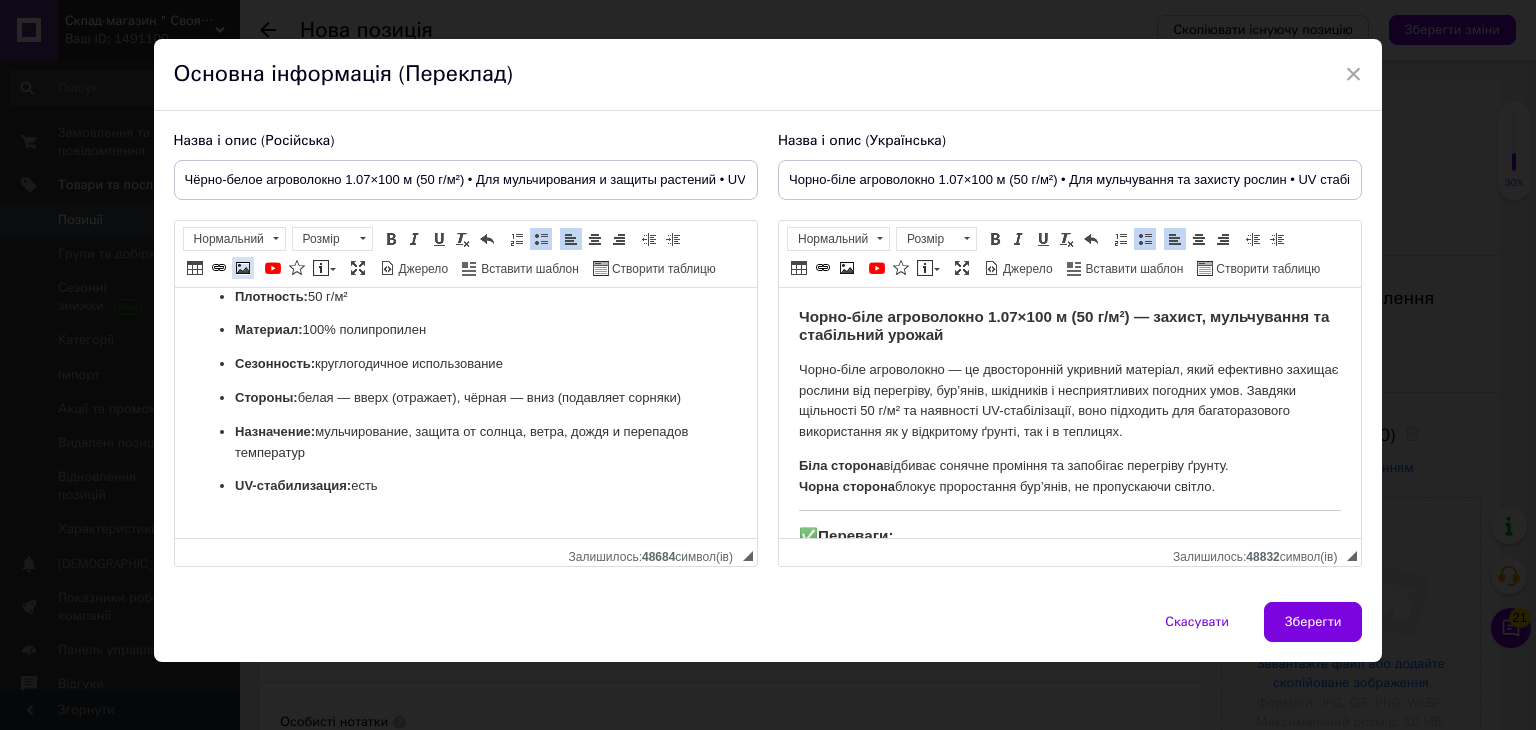 click at bounding box center [243, 268] 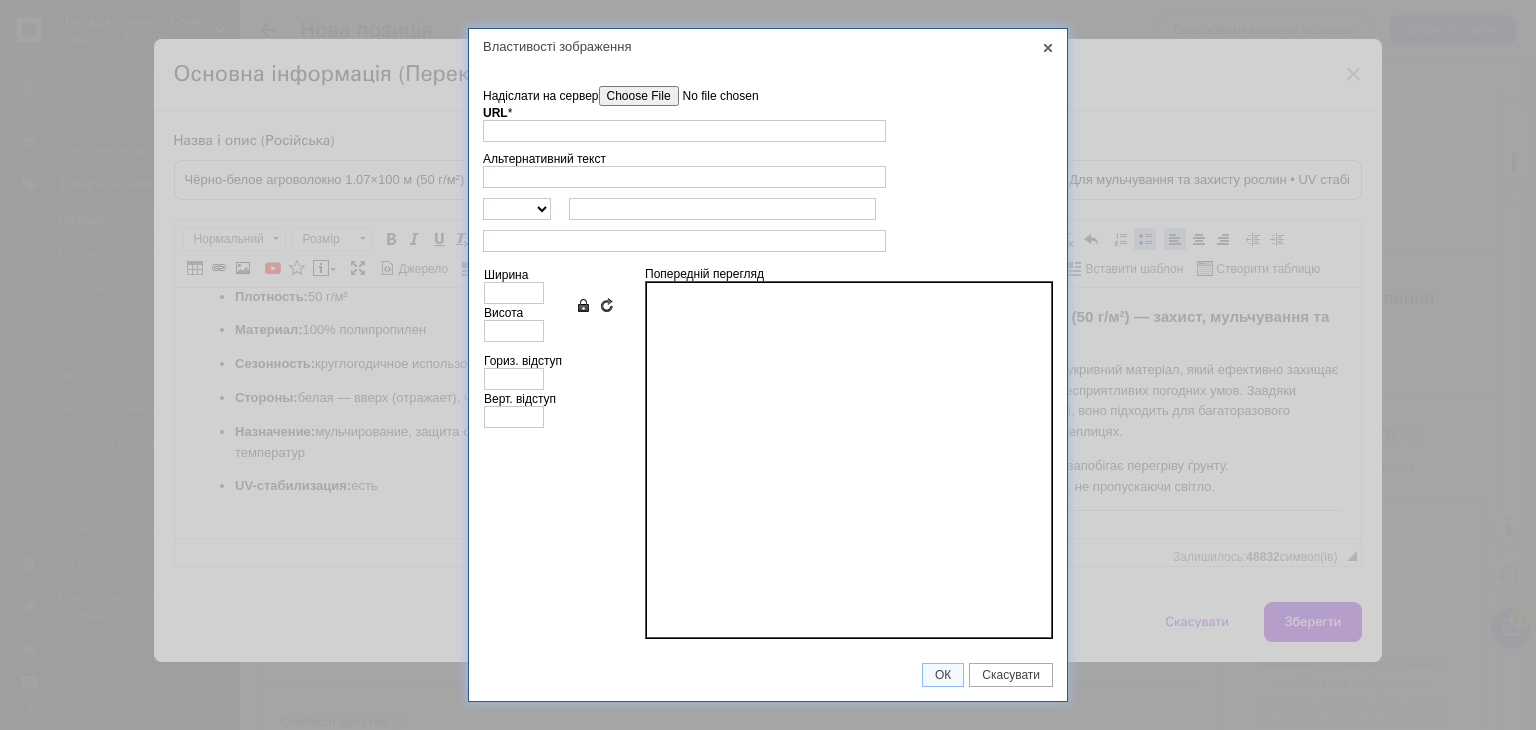 click on "Надіслати на сервер" at bounding box center (712, 96) 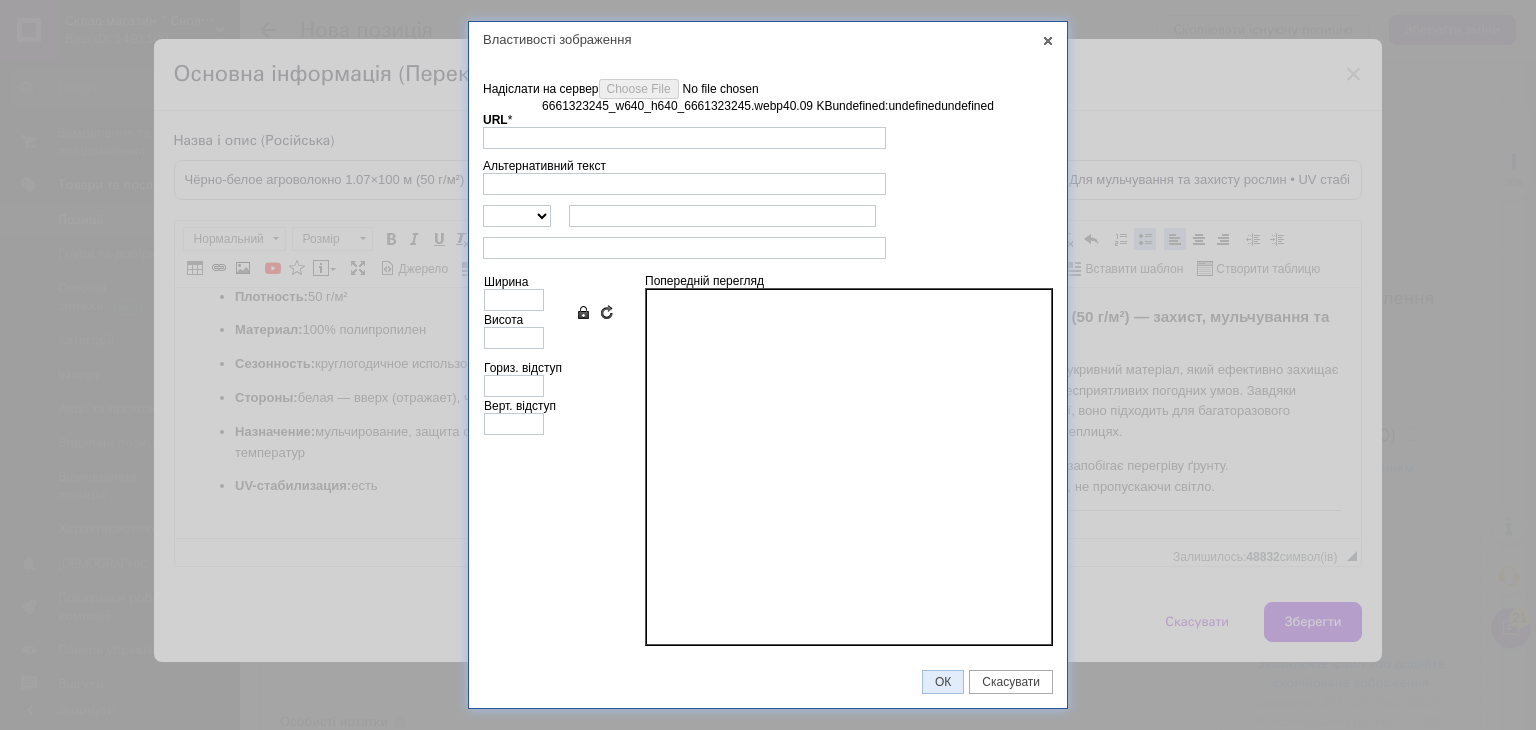 click on "ОК" at bounding box center [943, 682] 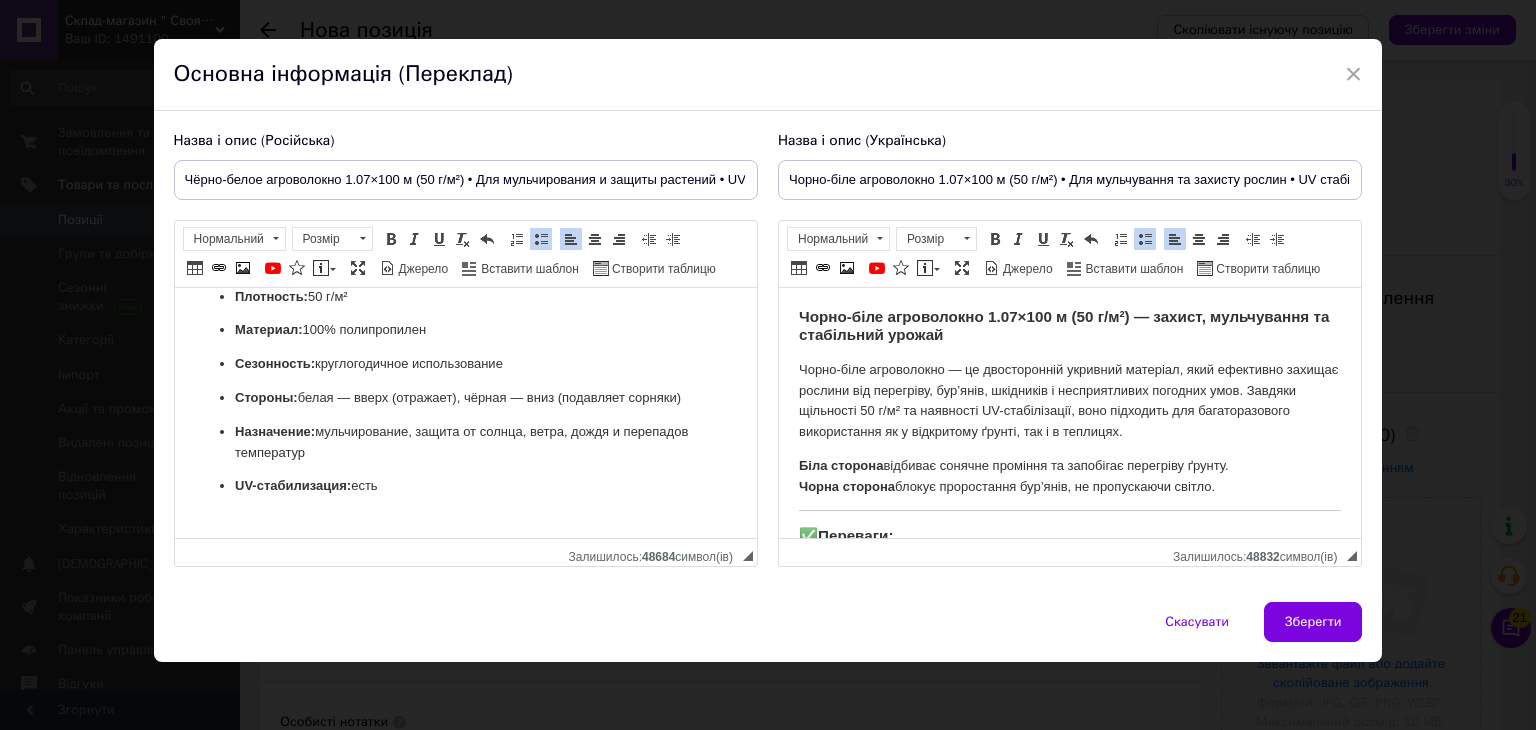 click on "Зберегти" at bounding box center (1313, 622) 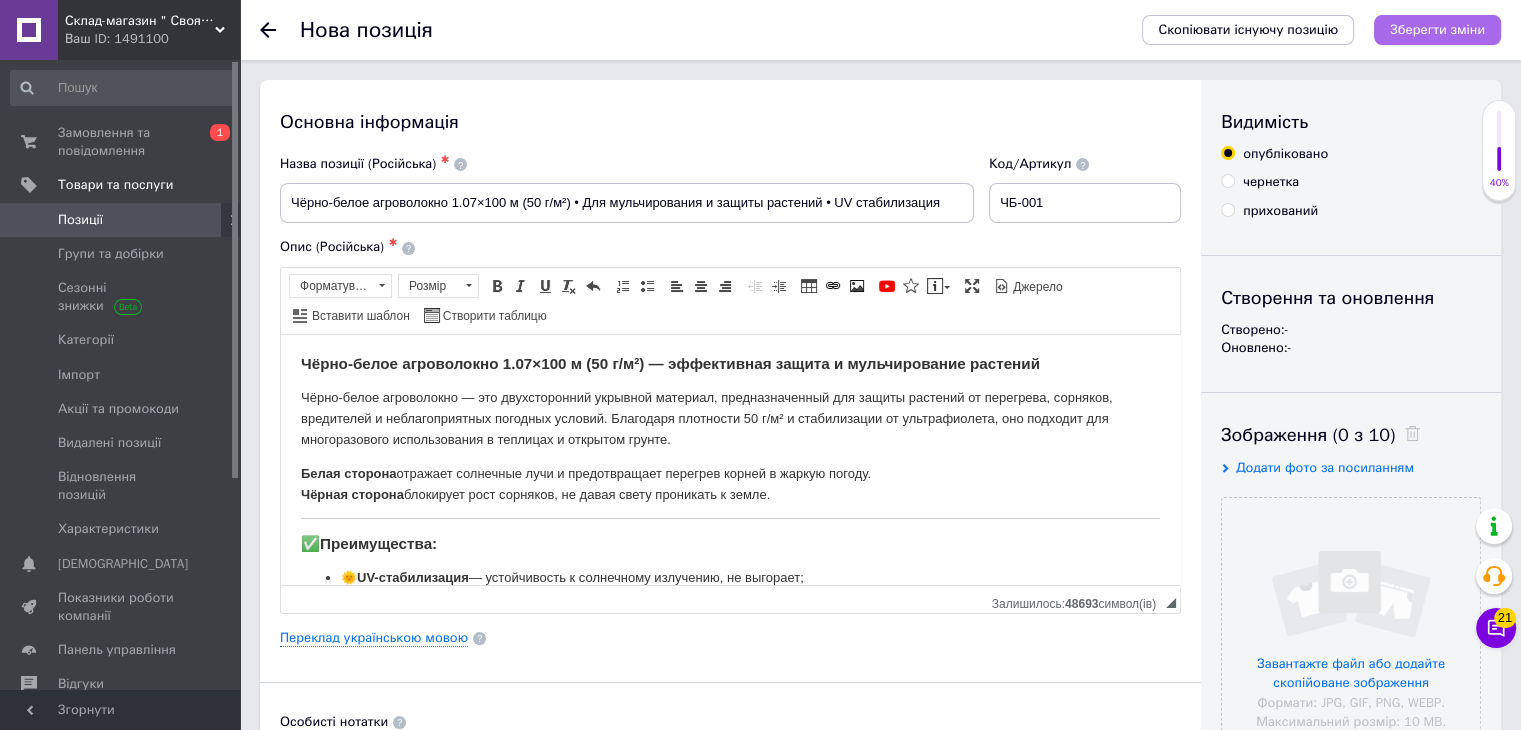 click on "Зберегти зміни" at bounding box center [1437, 30] 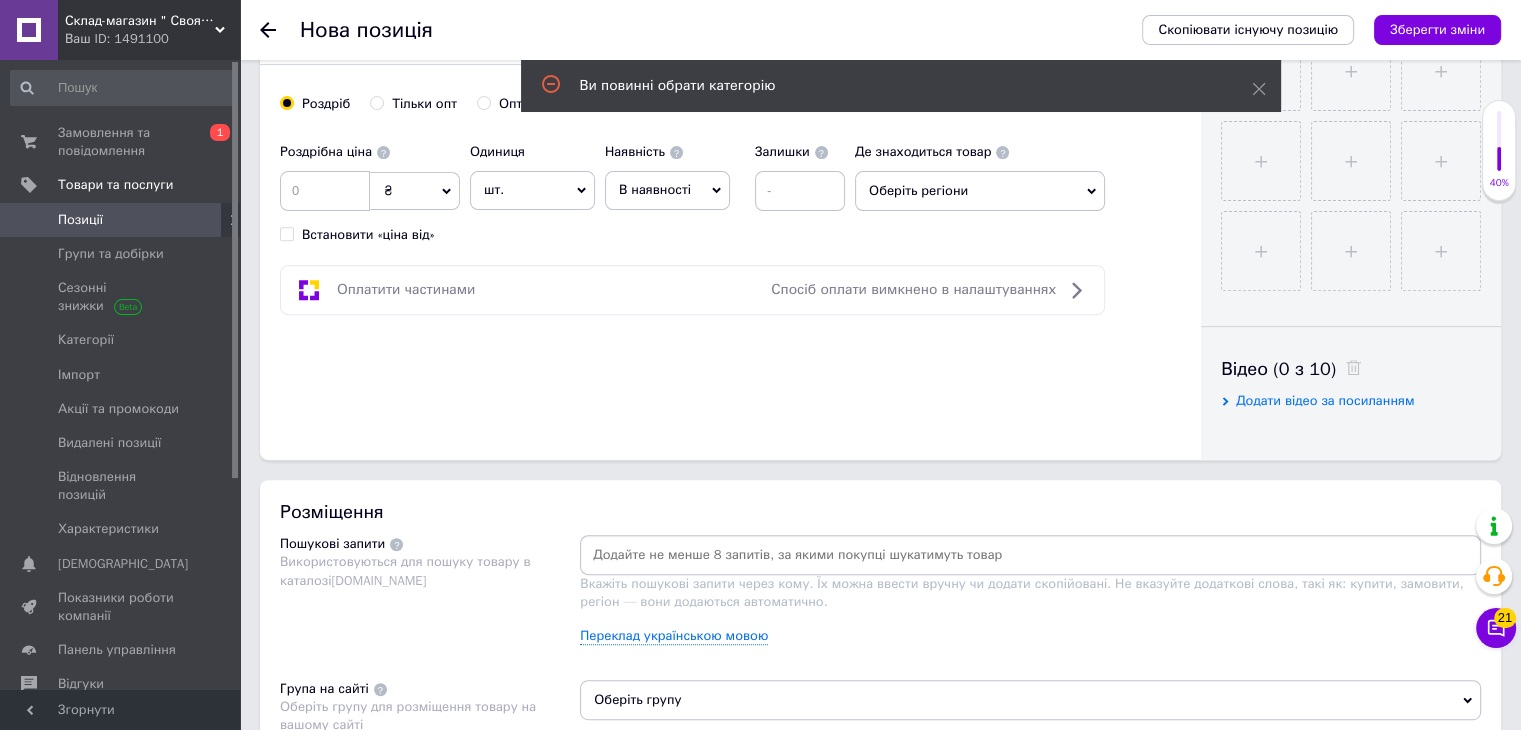 scroll, scrollTop: 0, scrollLeft: 0, axis: both 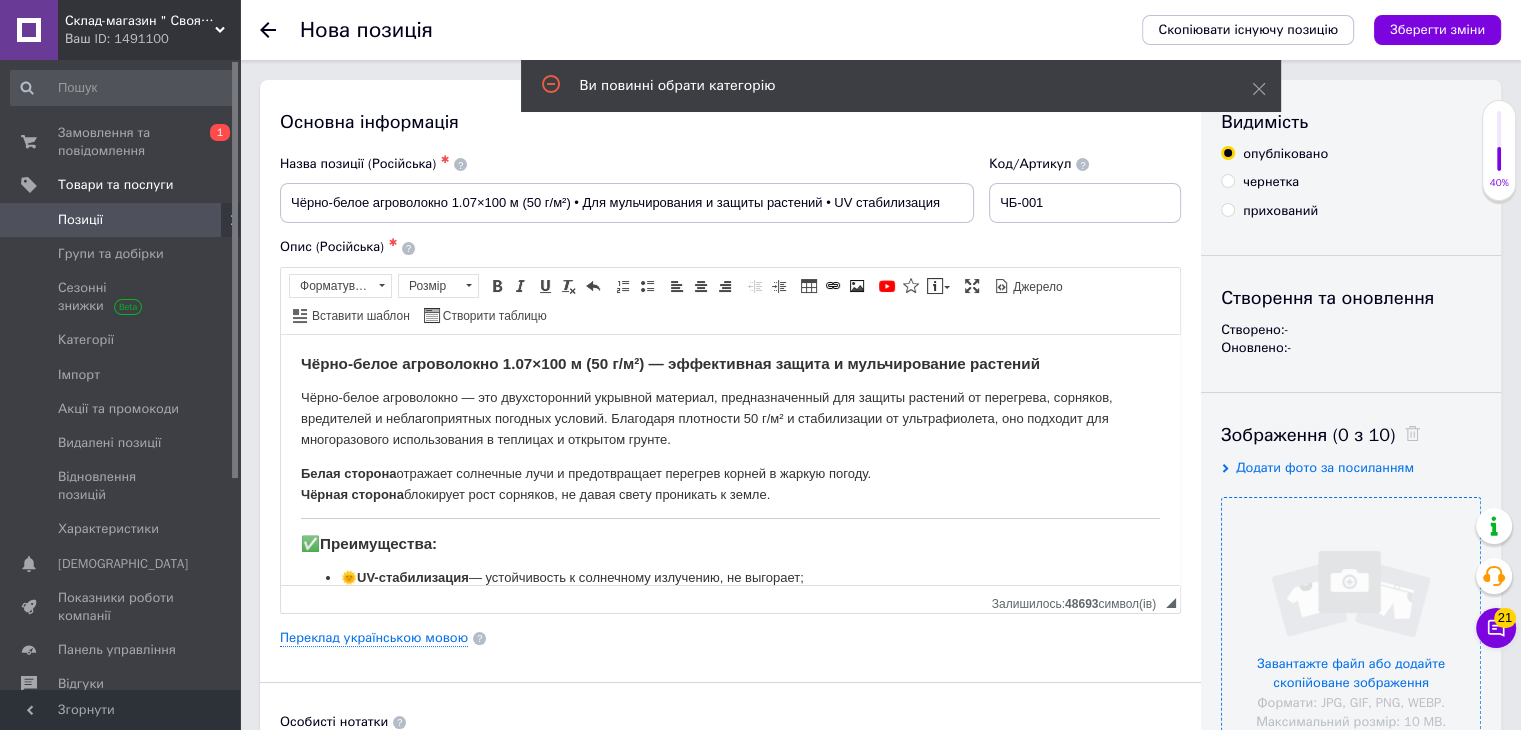 click at bounding box center (1351, 627) 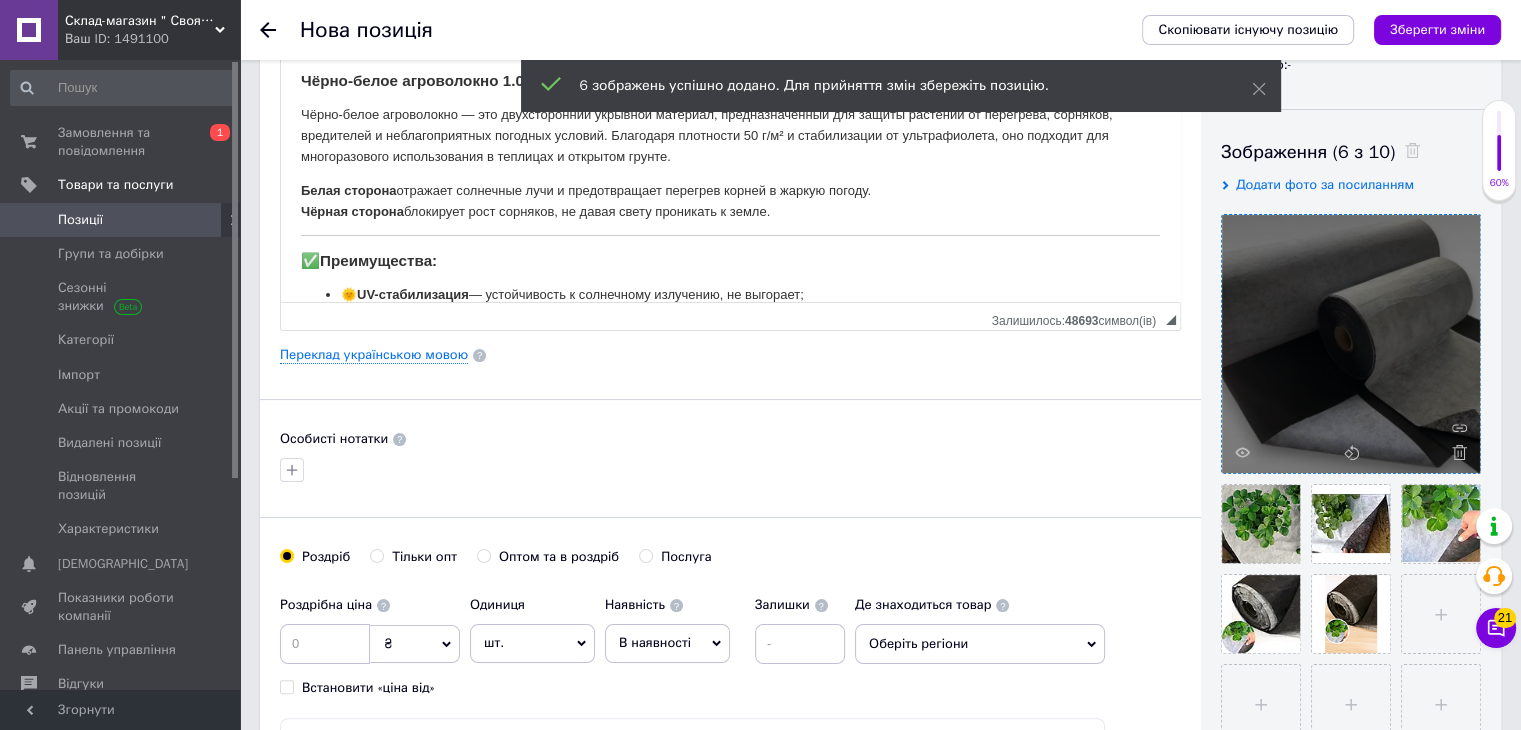 scroll, scrollTop: 300, scrollLeft: 0, axis: vertical 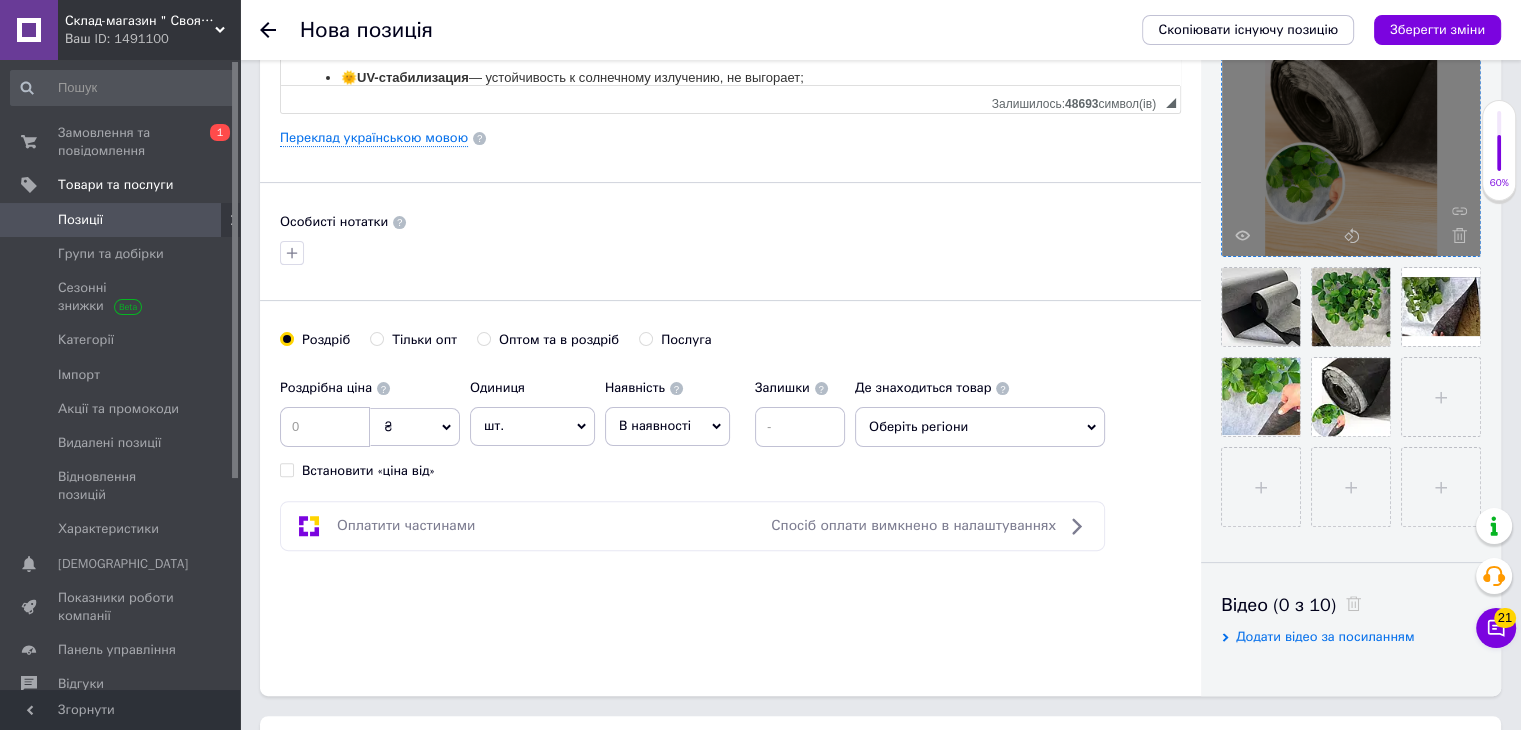 click on "Оберіть регіони" at bounding box center (980, 427) 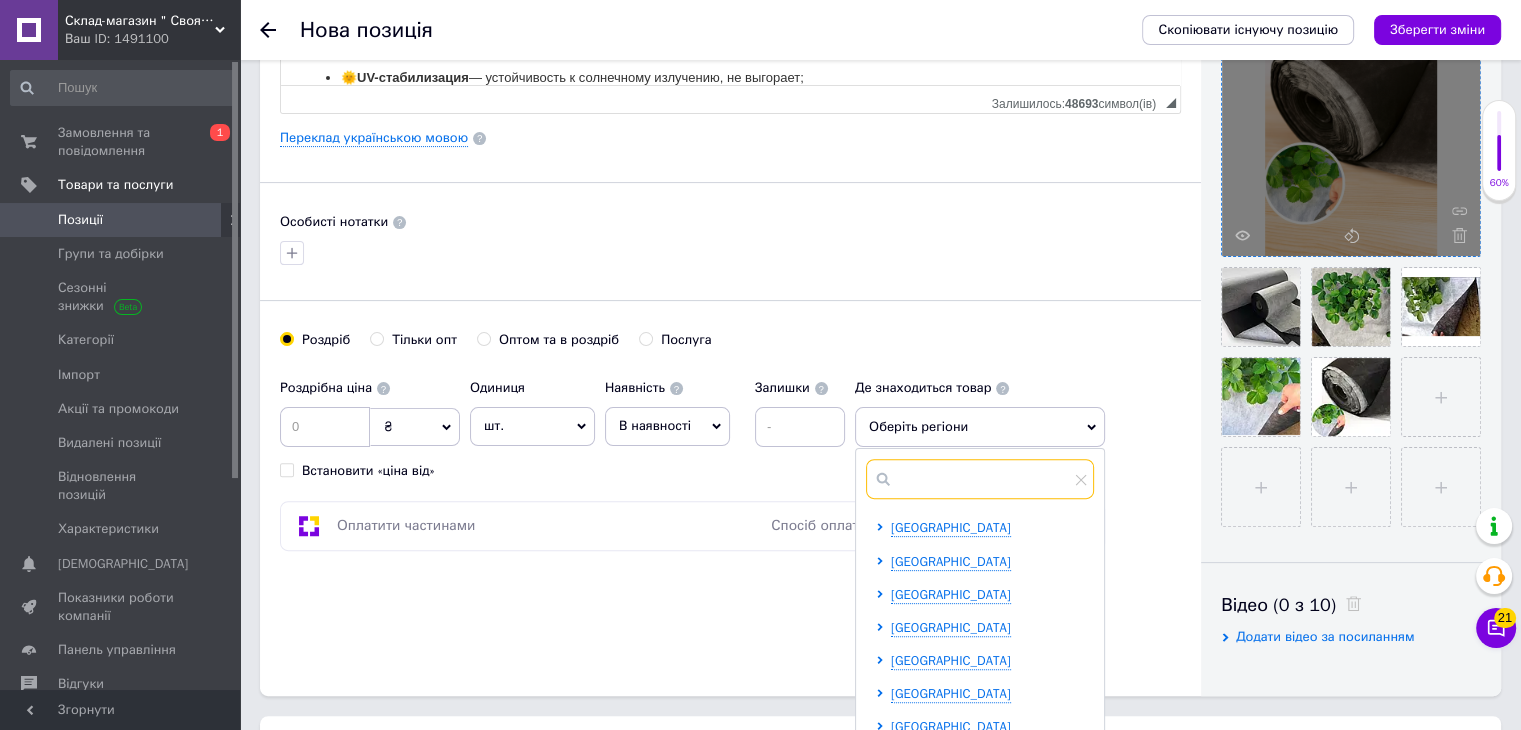 click at bounding box center (980, 479) 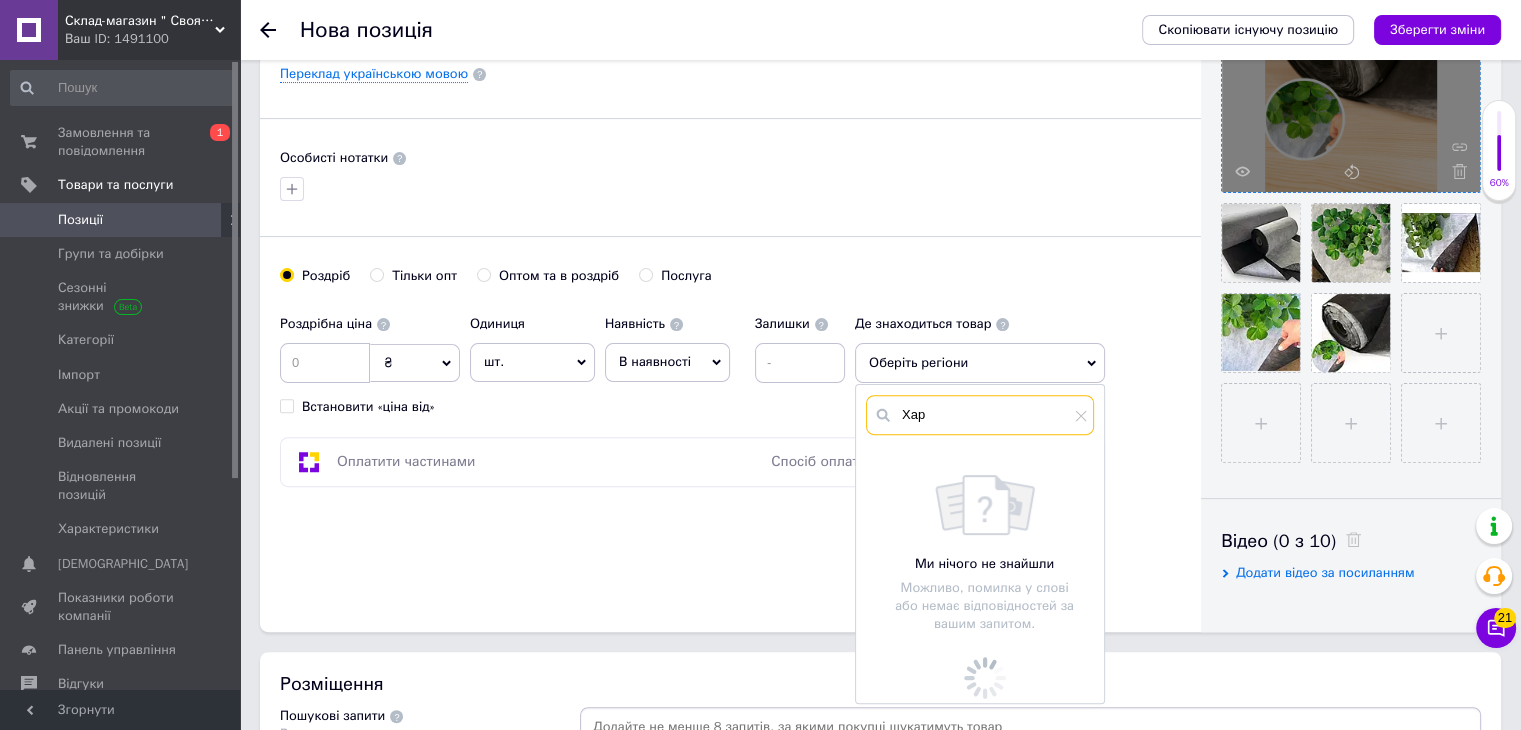 scroll, scrollTop: 600, scrollLeft: 0, axis: vertical 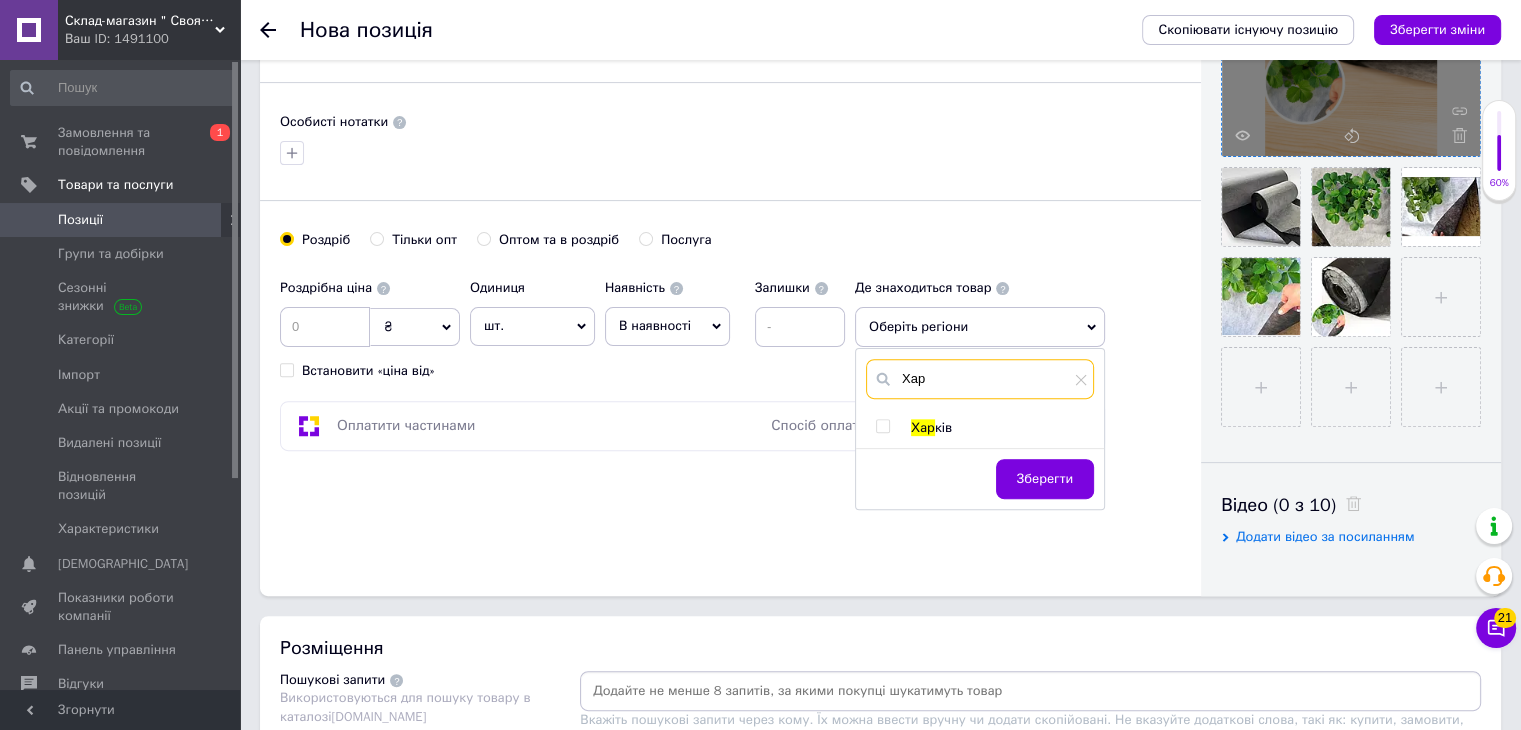 type on "Хар" 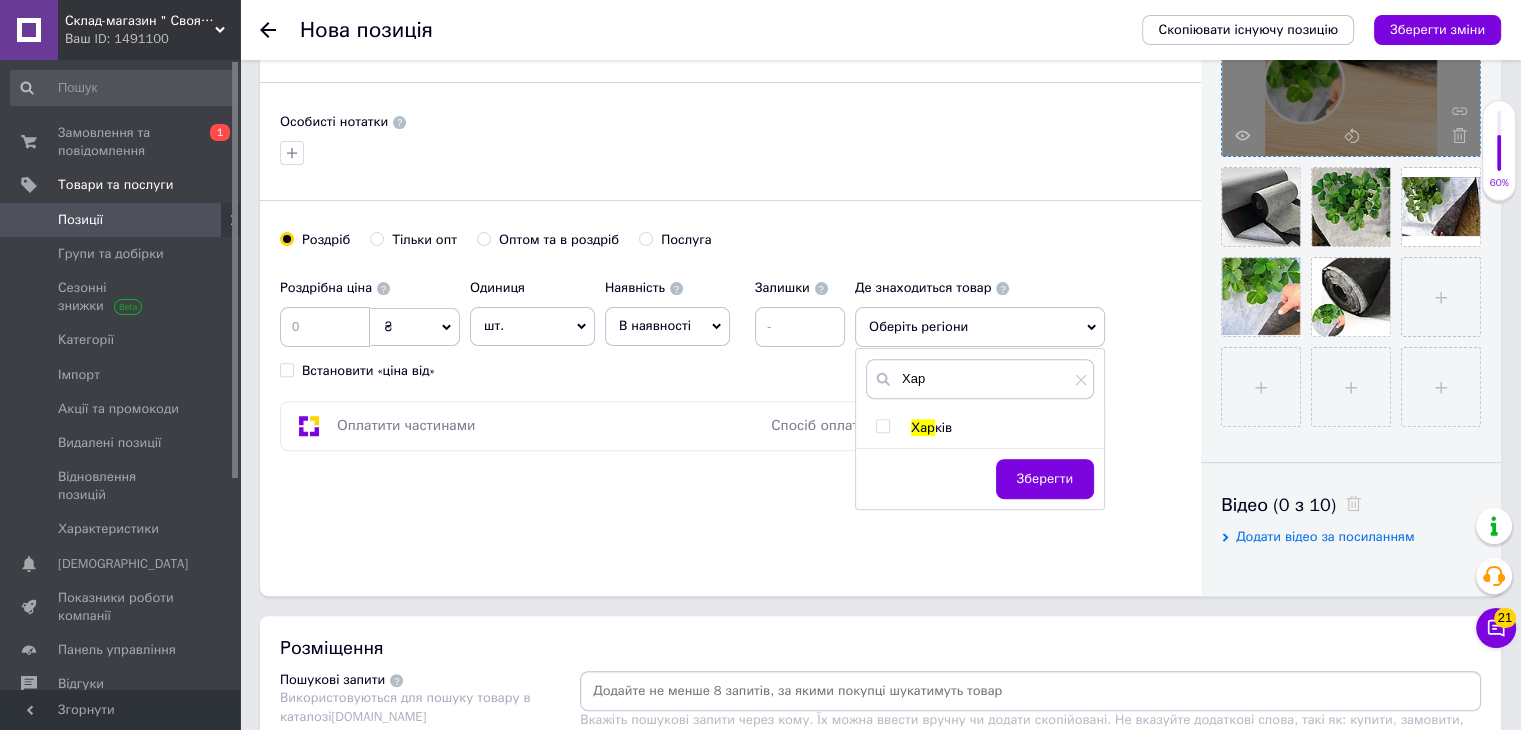 drag, startPoint x: 884, startPoint y: 421, endPoint x: 900, endPoint y: 441, distance: 25.612497 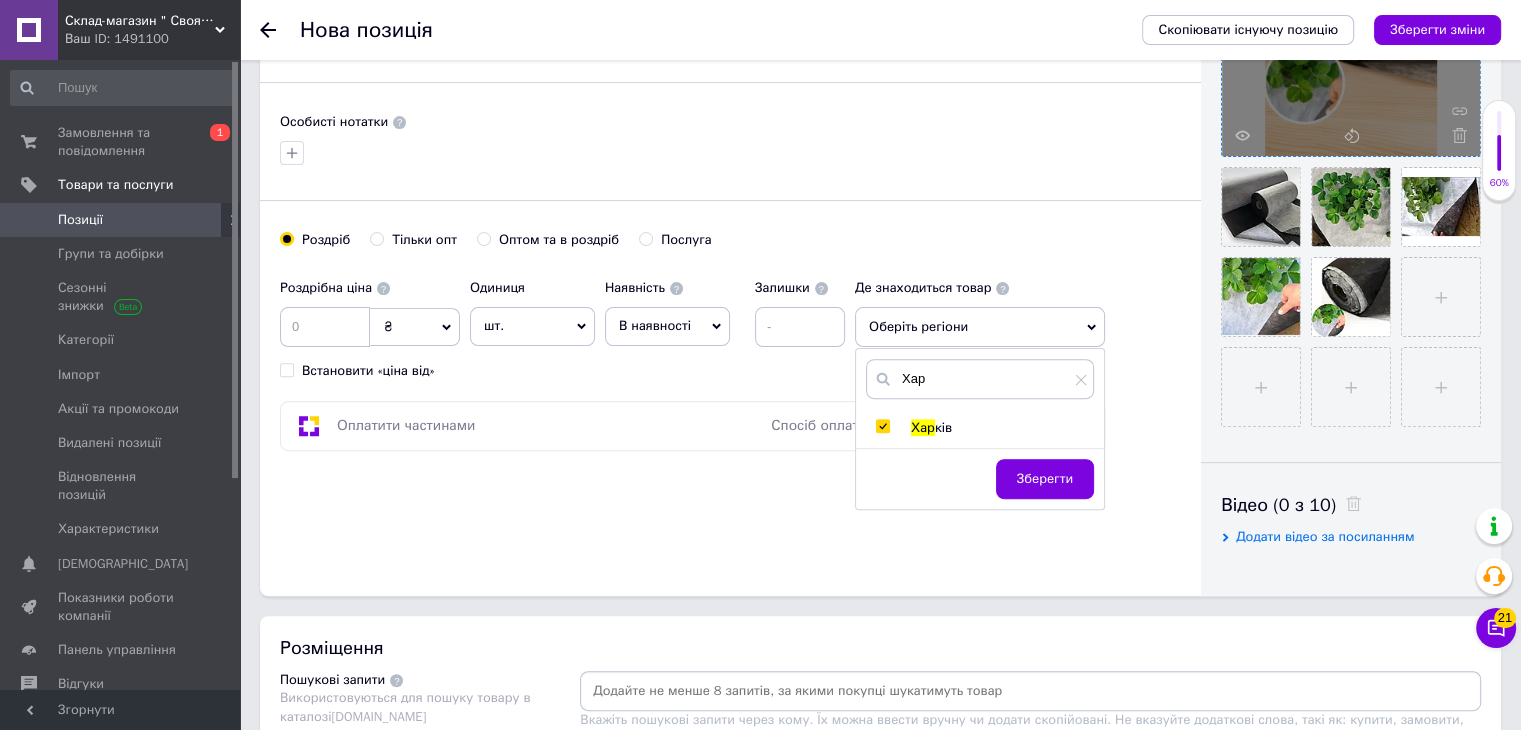 checkbox on "true" 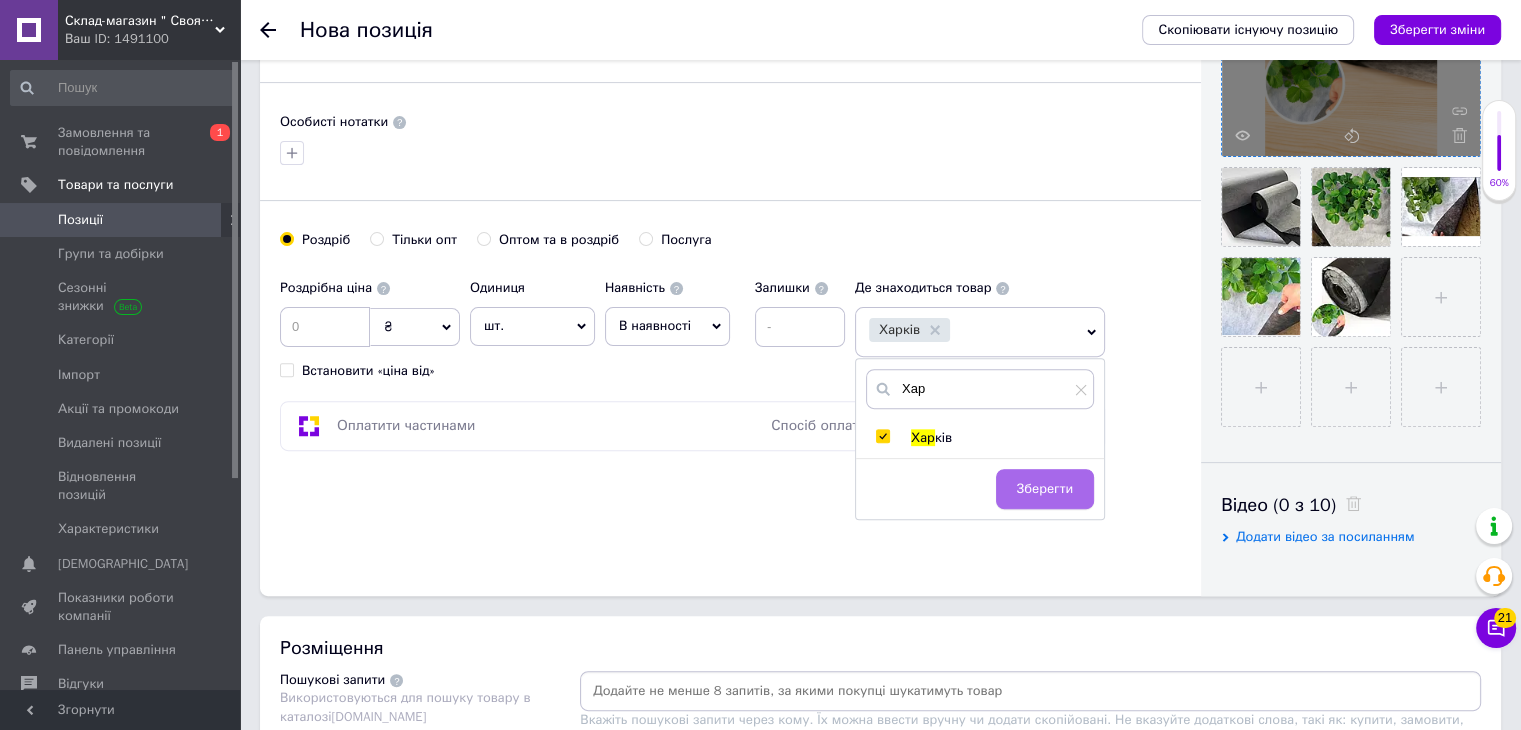 click on "Зберегти" at bounding box center (1045, 489) 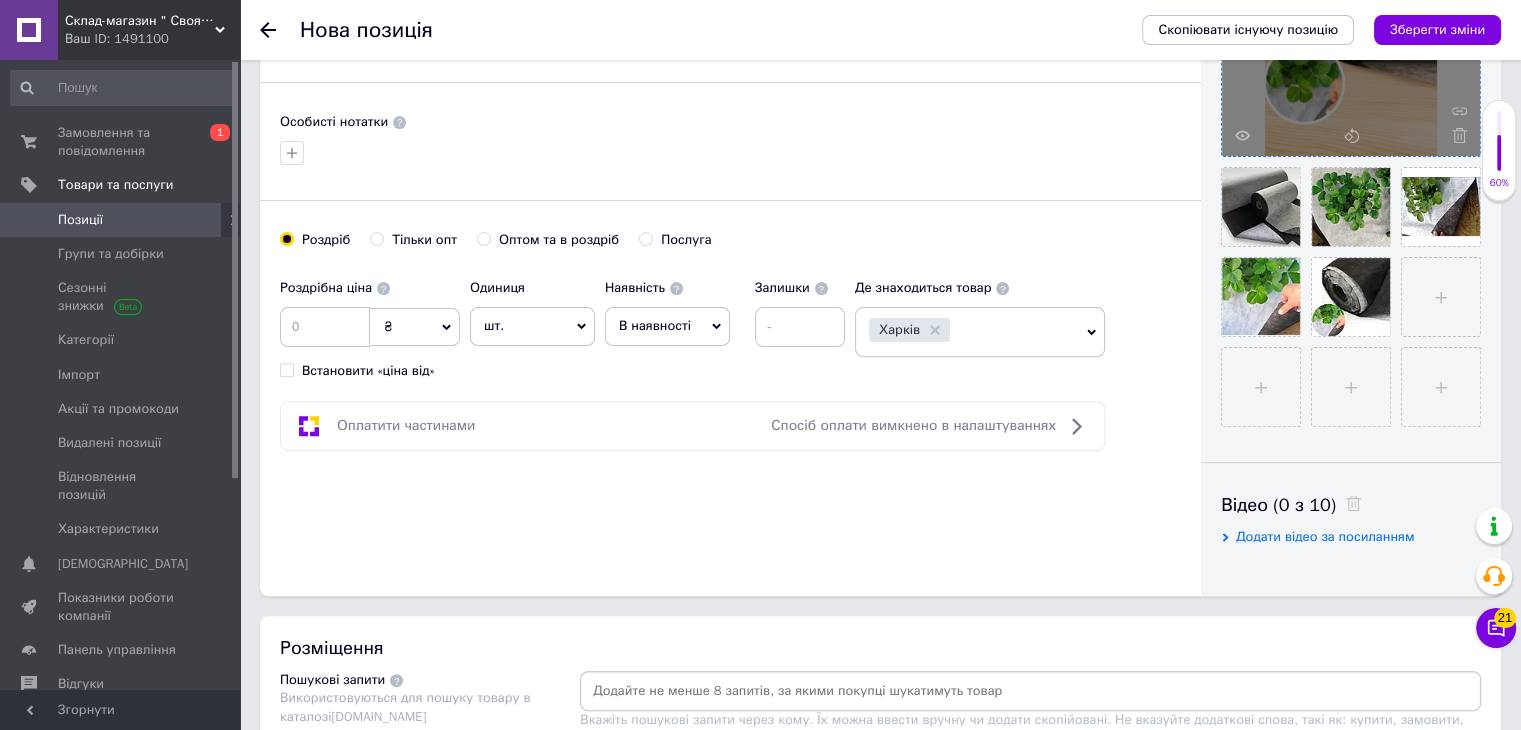 click on "Оптом та в роздріб" at bounding box center [559, 240] 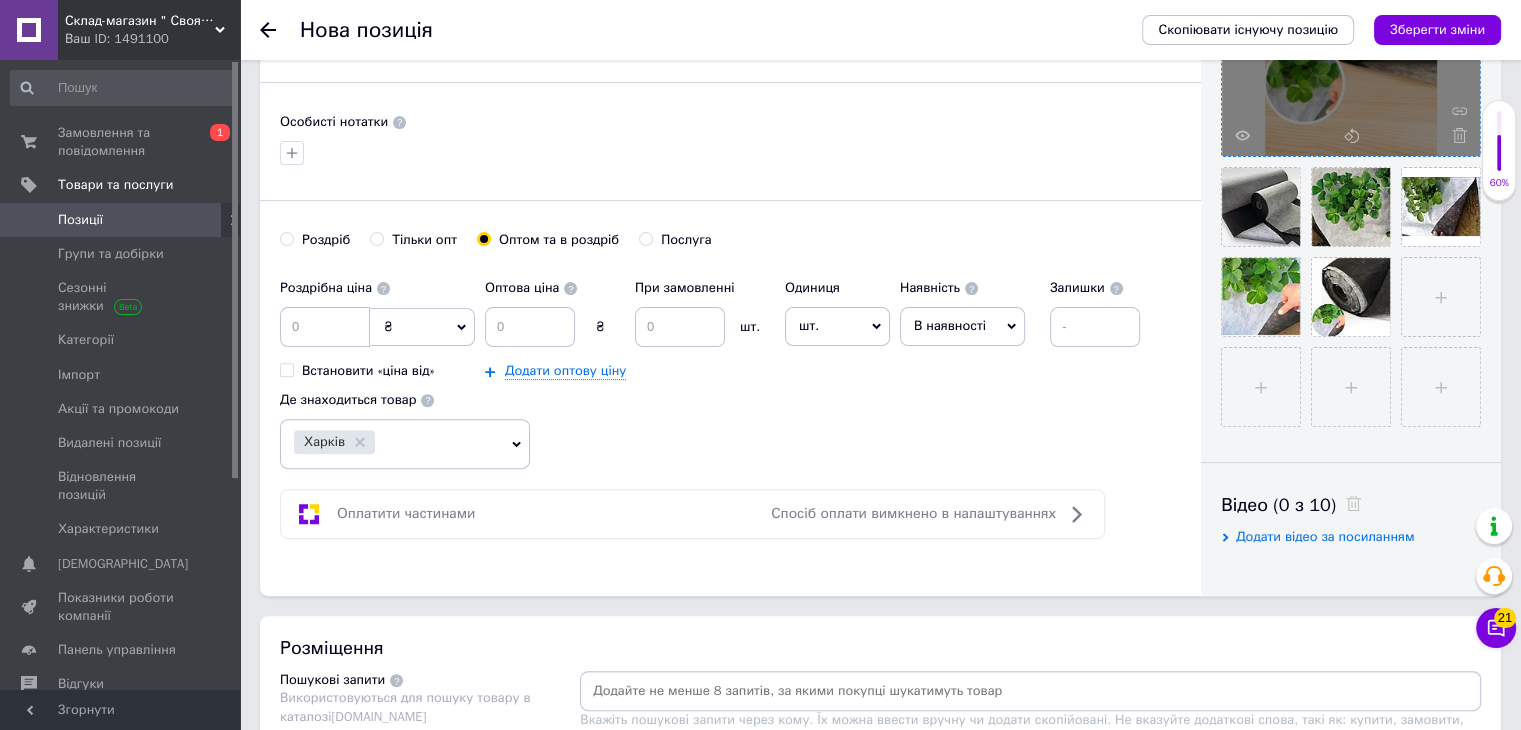 click on "В наявності" at bounding box center [962, 326] 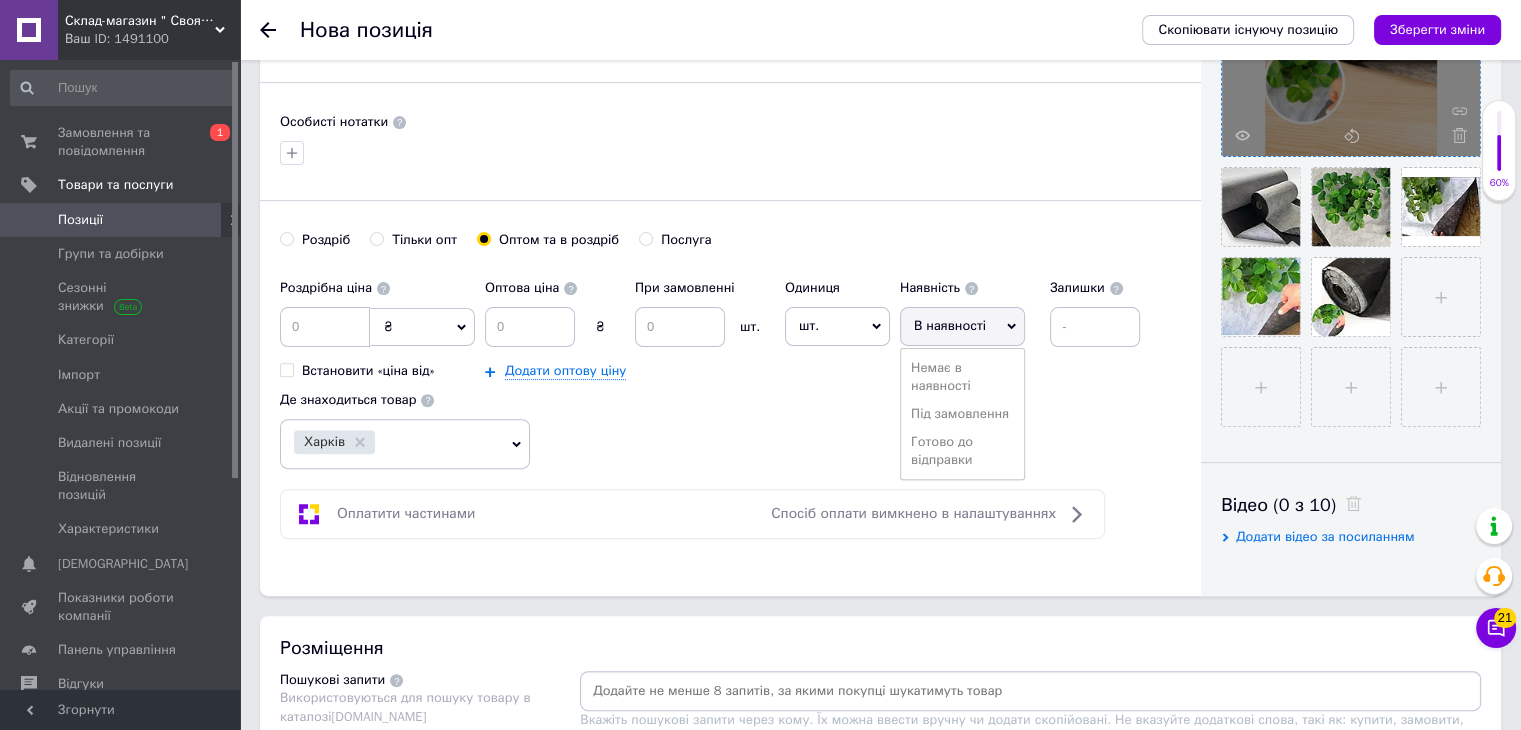 click on "Готово до відправки" at bounding box center (962, 451) 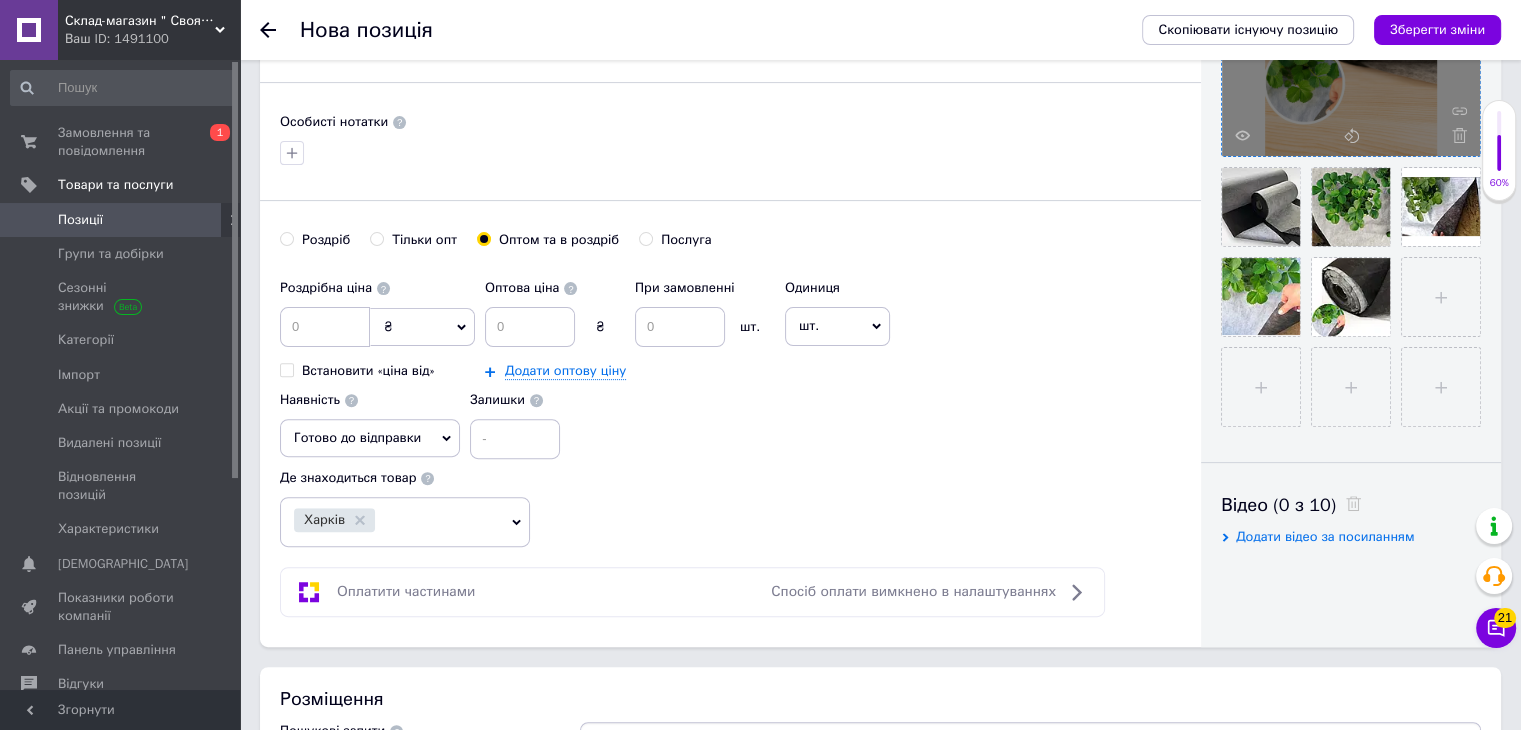 click on "Роздрібна ціна ₴ $ EUR CHF GBP ¥ PLN ₸ MDL HUF KGS CNY TRY KRW lei Встановити «ціна від» Оптова ціна ₴ При замовленні шт. Додати оптову ціну Одиниця шт. Популярне комплект упаковка кв.м пара м кг пог.м послуга т а автоцистерна ампула б балон банка блістер бобіна бочка [PERSON_NAME] бухта в ват виїзд відро г г га година гр/кв.м гігакалорія д дав два місяці день доба доза є єврокуб з зміна к кВт каністра карат кв.дм кв.м кв.см кв.фут квартал кг кг/кв.м км колесо комплект коробка куб.дм куб.м л л лист м м мВт мл мм моток місяць мішок н набір номер о об'єкт од. п палетомісце пара партія пач пог.м р с" at bounding box center (730, 364) 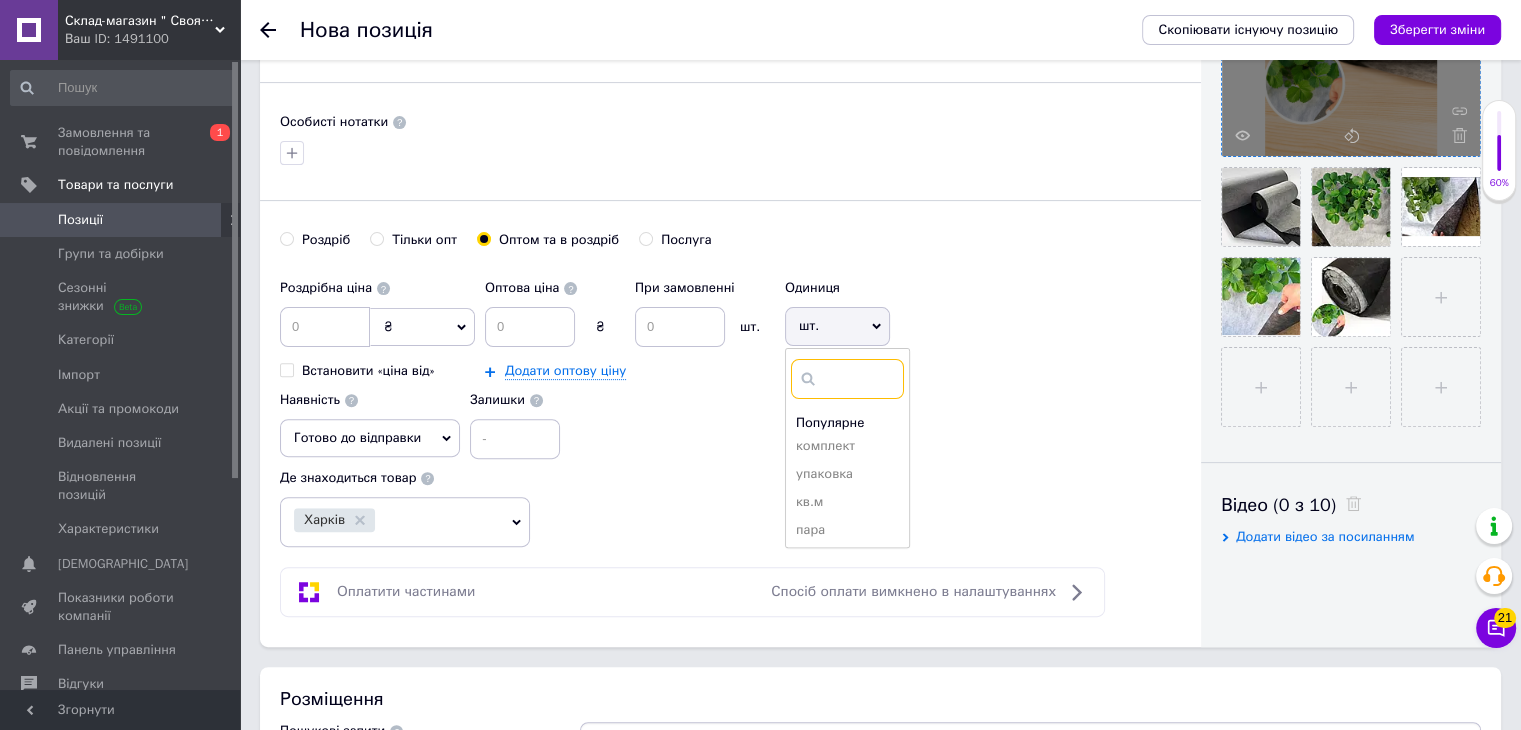 click at bounding box center (847, 379) 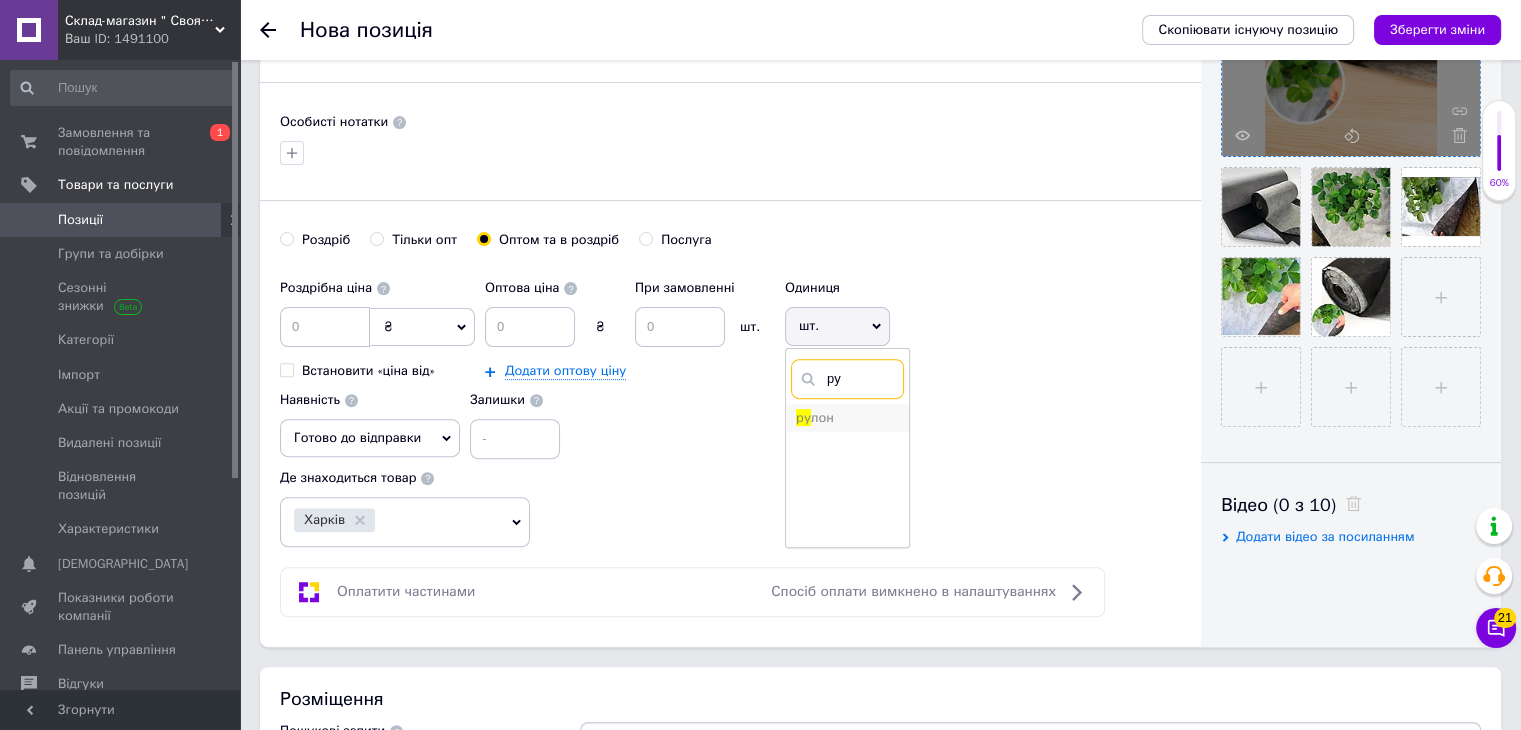 type on "ру" 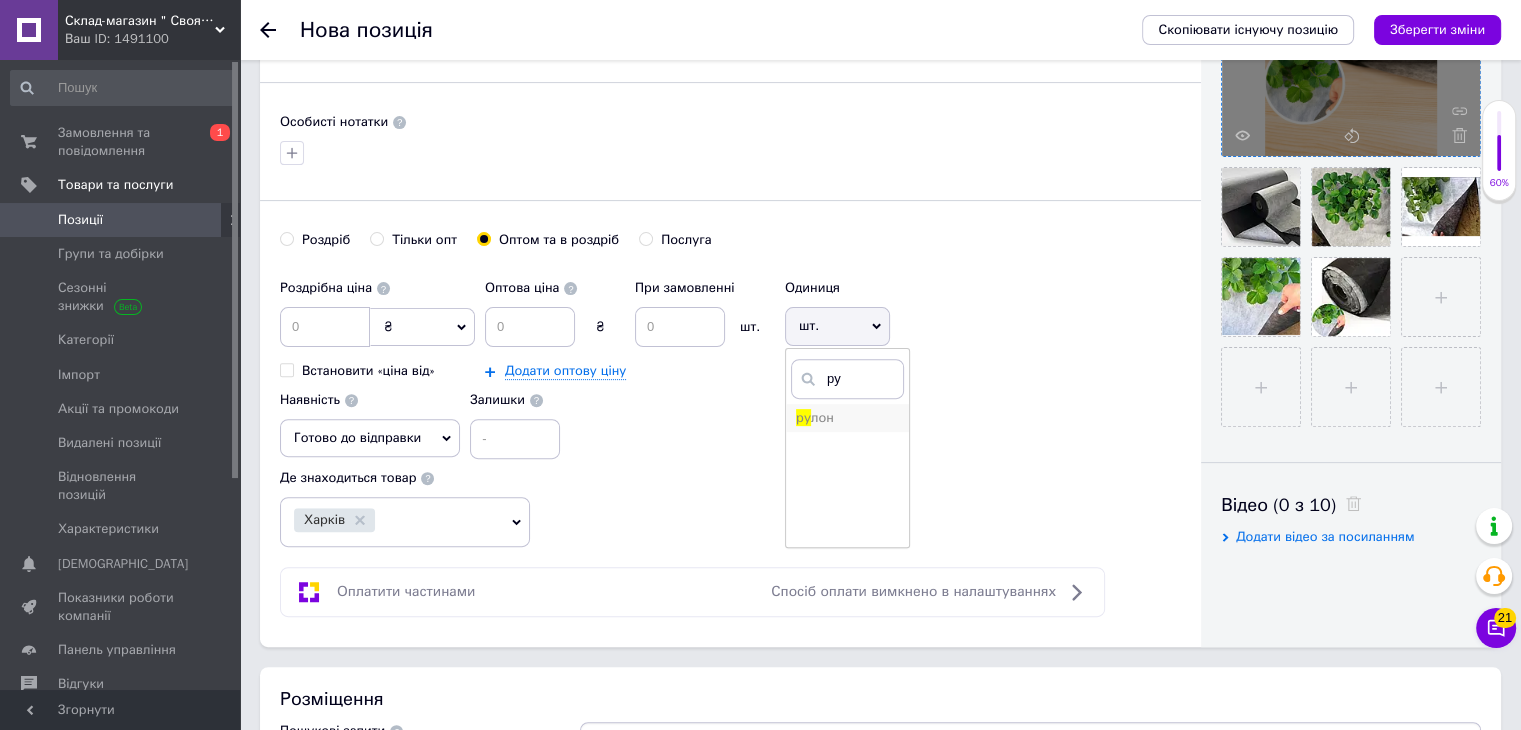 click on "[PERSON_NAME]" at bounding box center [847, 418] 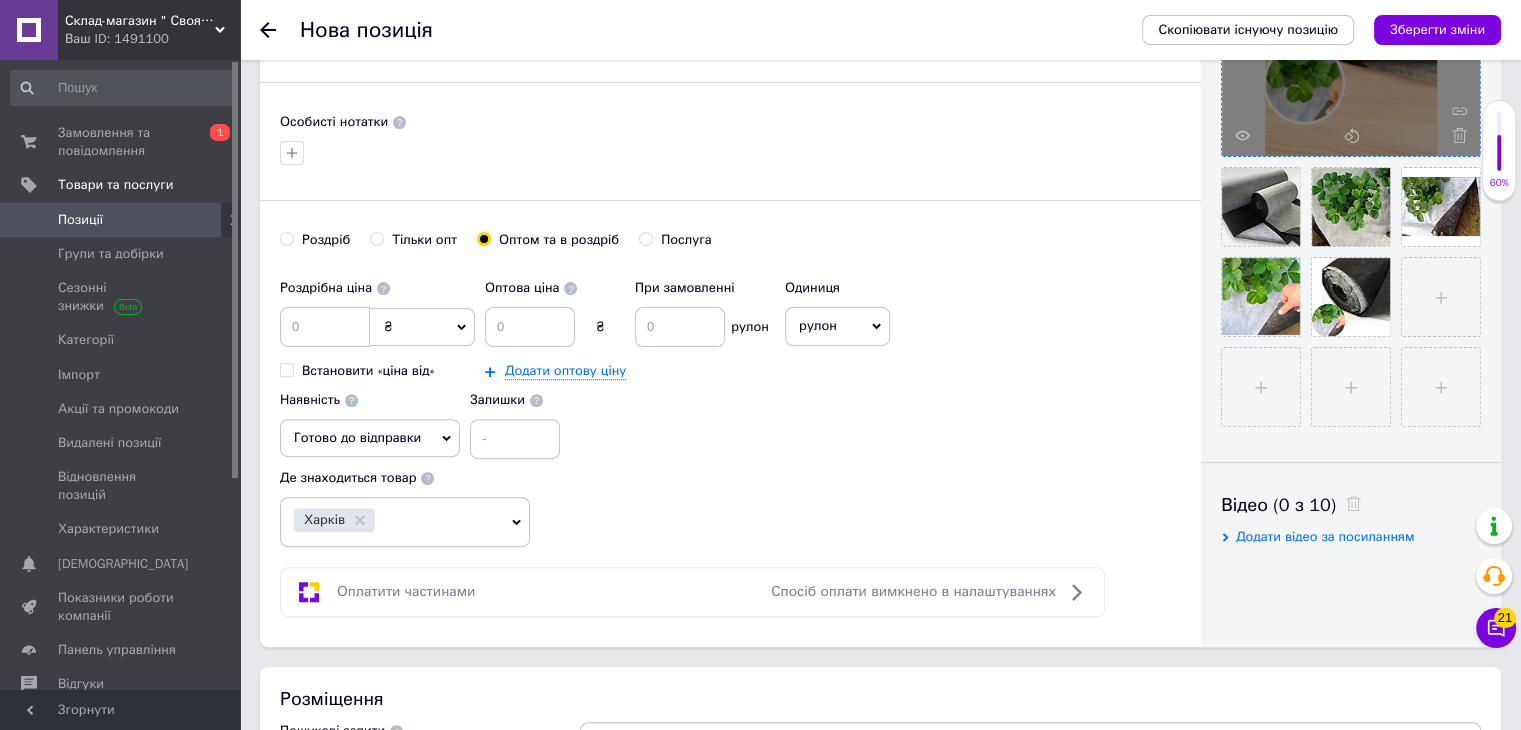click on "₴" at bounding box center (422, 327) 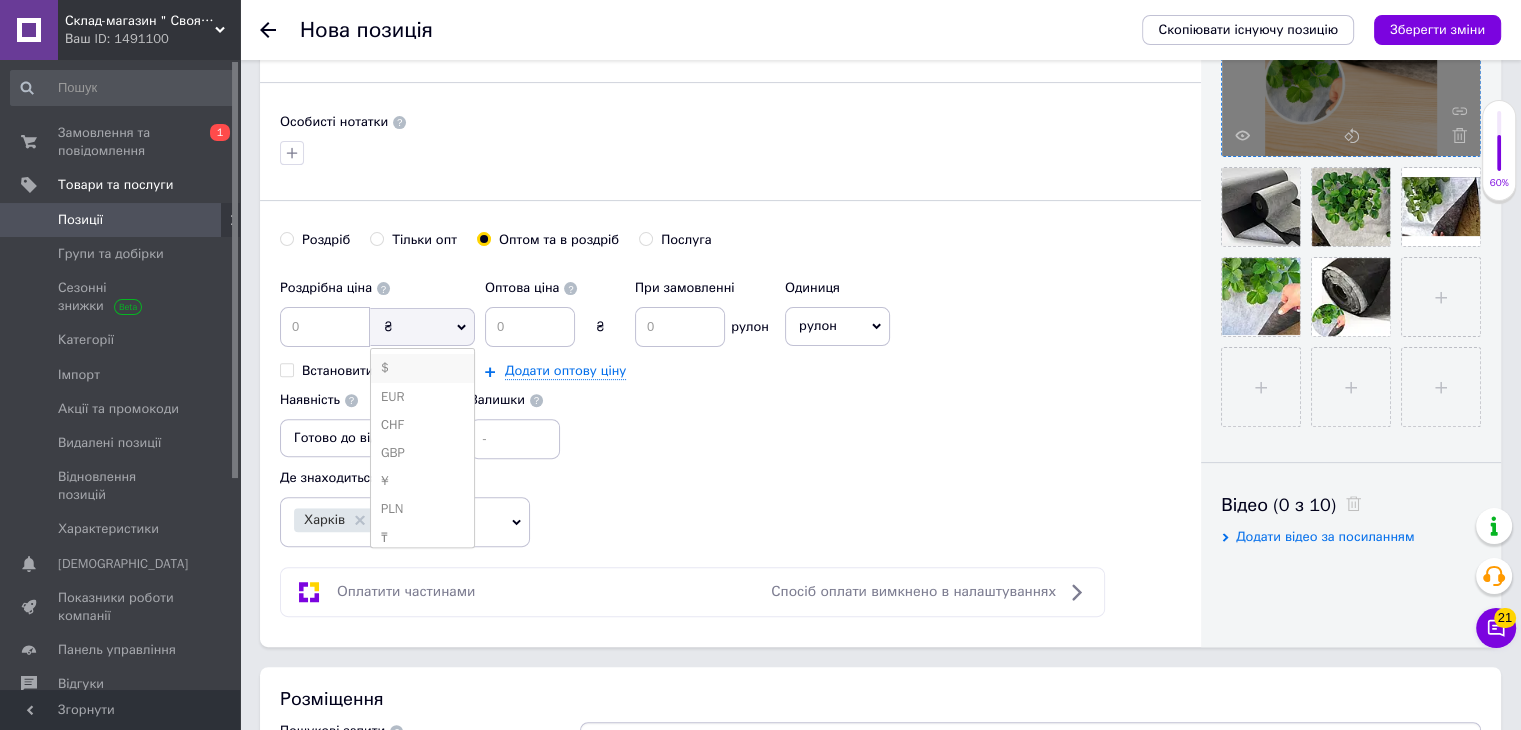 click on "$" at bounding box center [422, 368] 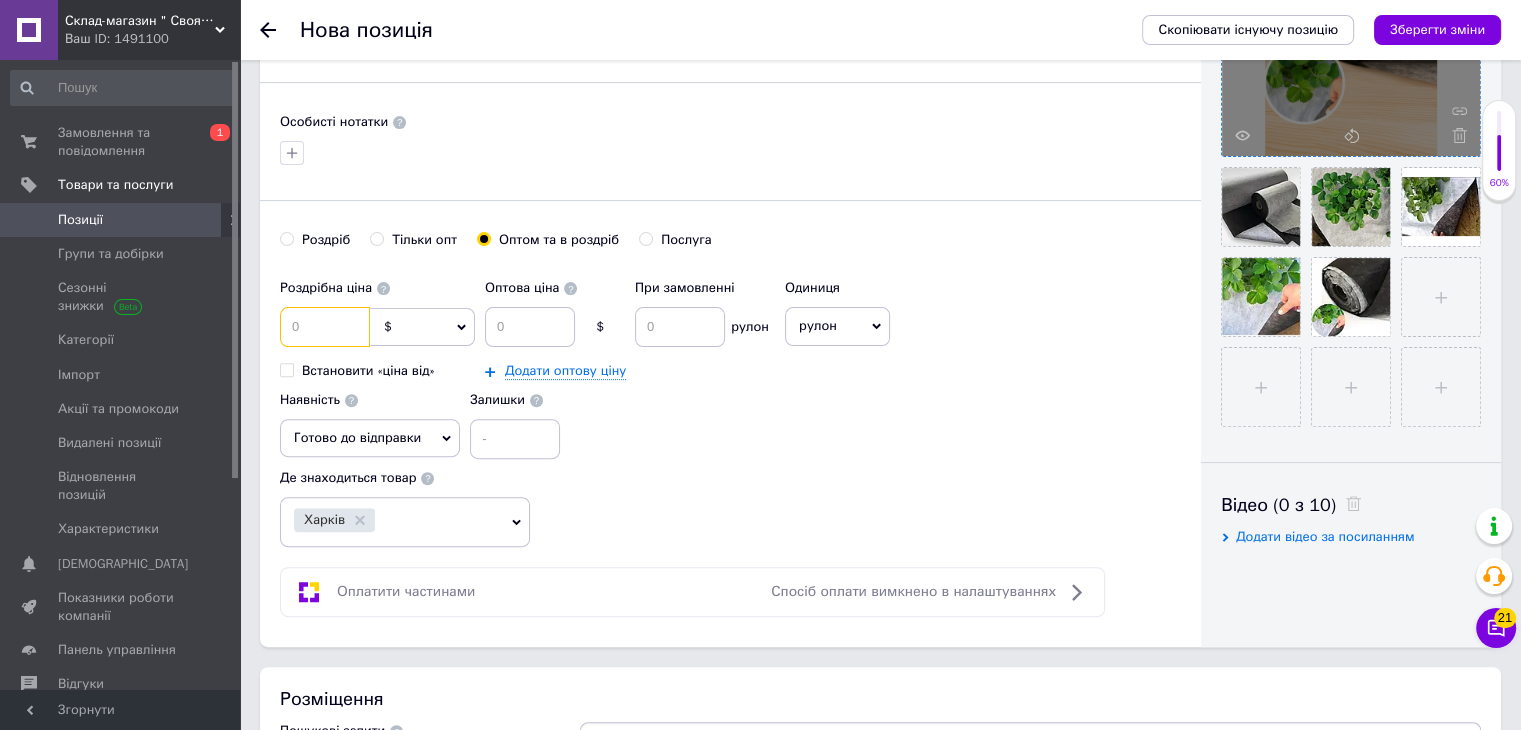click at bounding box center [325, 327] 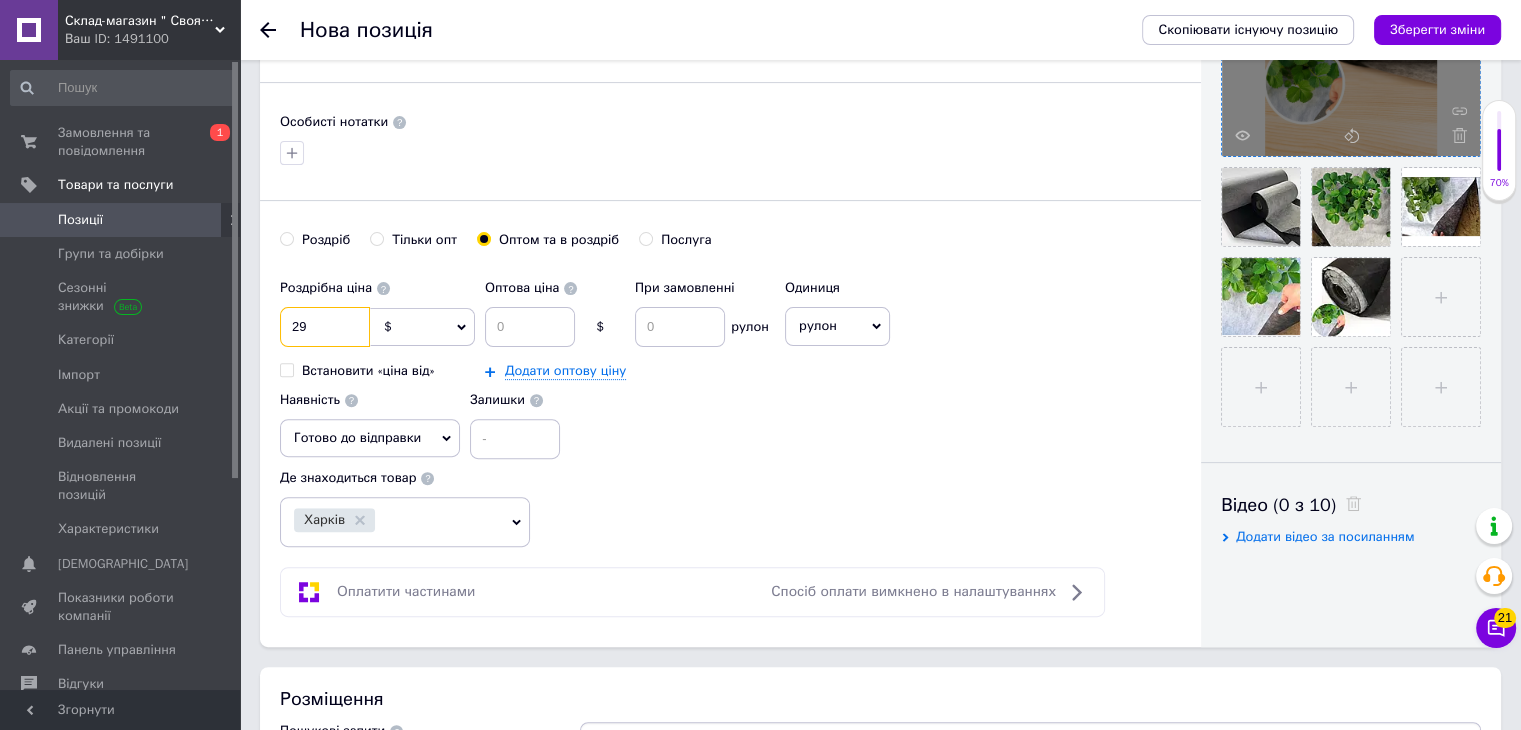 type on "29" 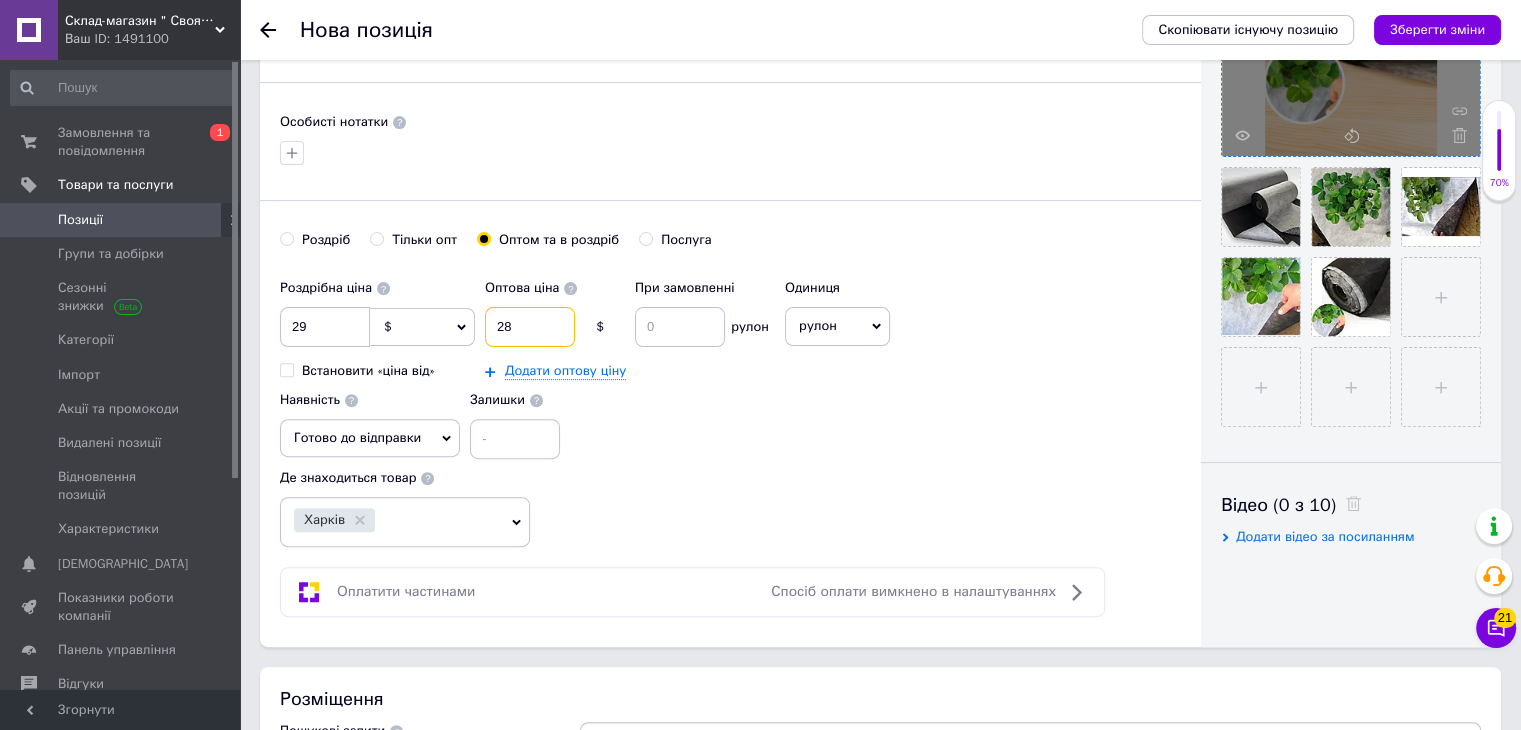 type on "28" 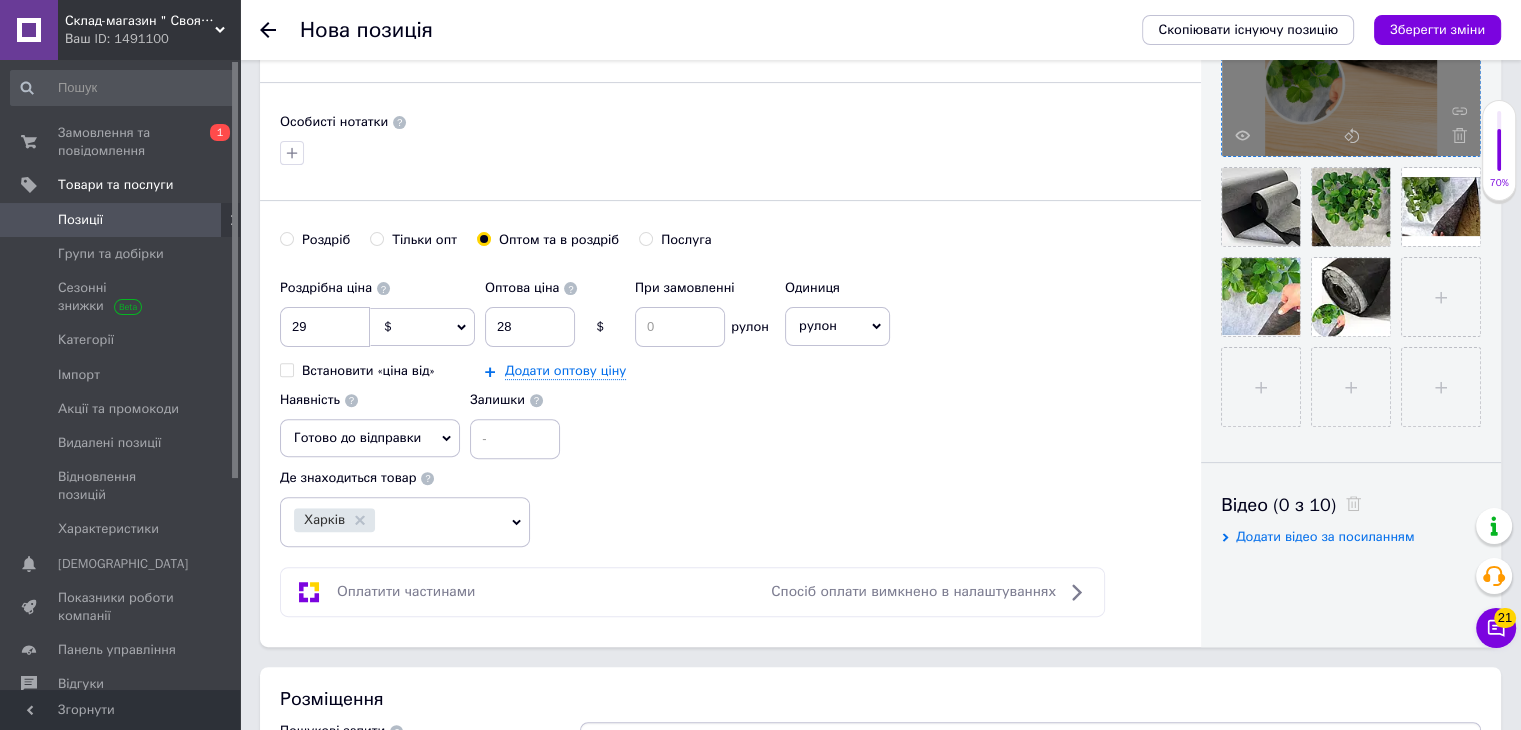 click on "Роздрібна ціна 29 $ EUR CHF ₴ GBP ¥ PLN ₸ MDL HUF KGS CNY TRY KRW lei Встановити «ціна від» Оптова ціна 28 $ При замовленні рулон Додати оптову ціну Одиниця рулон Популярне шт. комплект упаковка кв.м пара м кг пог.м послуга т а автоцистерна ампула б балон банка блістер бобіна бочка [PERSON_NAME] бухта в ват виїзд відро г г га година гр/кв.м гігакалорія д дав два місяці день доба доза є єврокуб з зміна к кВт каністра карат кв.дм кв.м кв.см кв.фут квартал кг кг/кв.м км колесо комплект коробка куб.дм куб.м л л лист м м мВт мл мм моток місяць мішок н набір номер о об'єкт од. п палетомісце пара партія р" at bounding box center (730, 364) 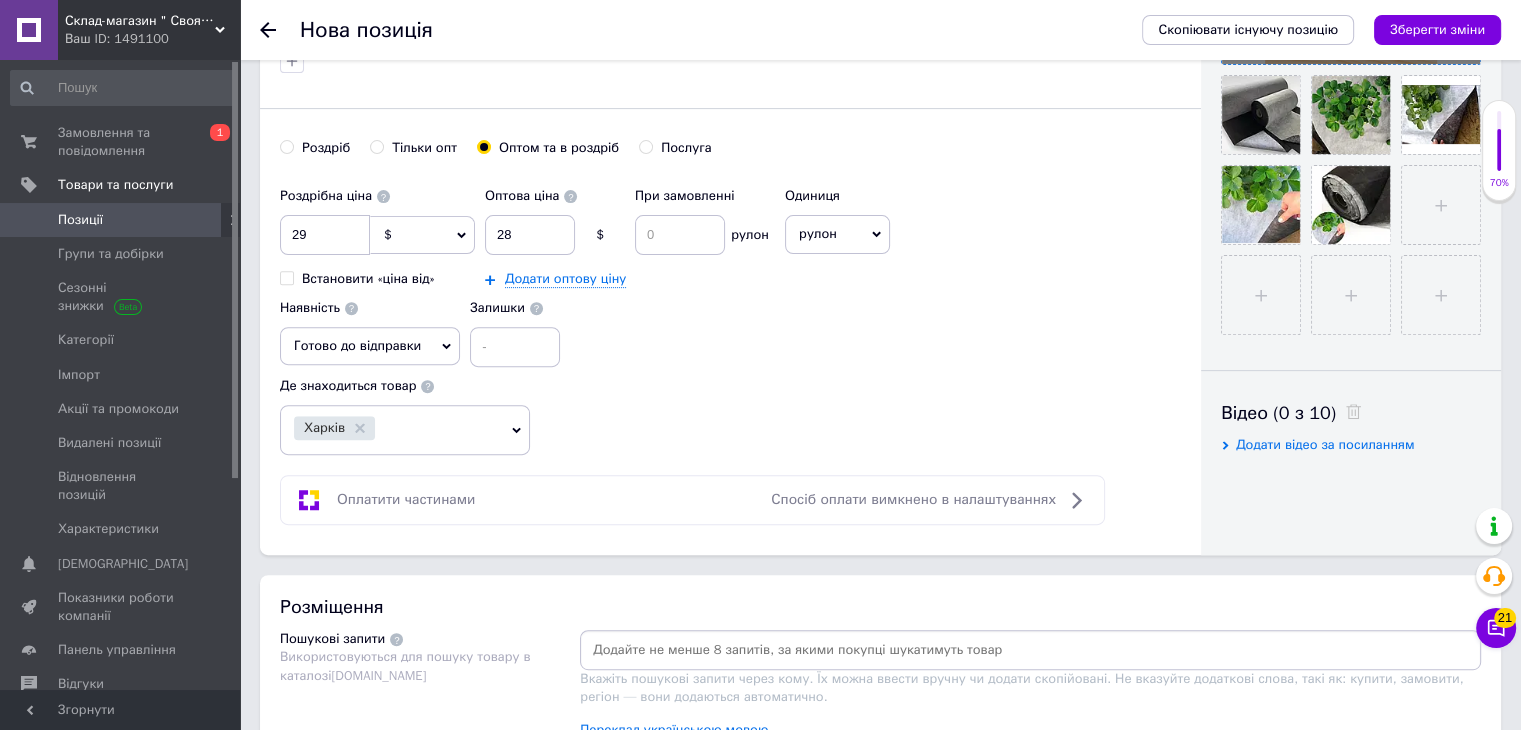 scroll, scrollTop: 700, scrollLeft: 0, axis: vertical 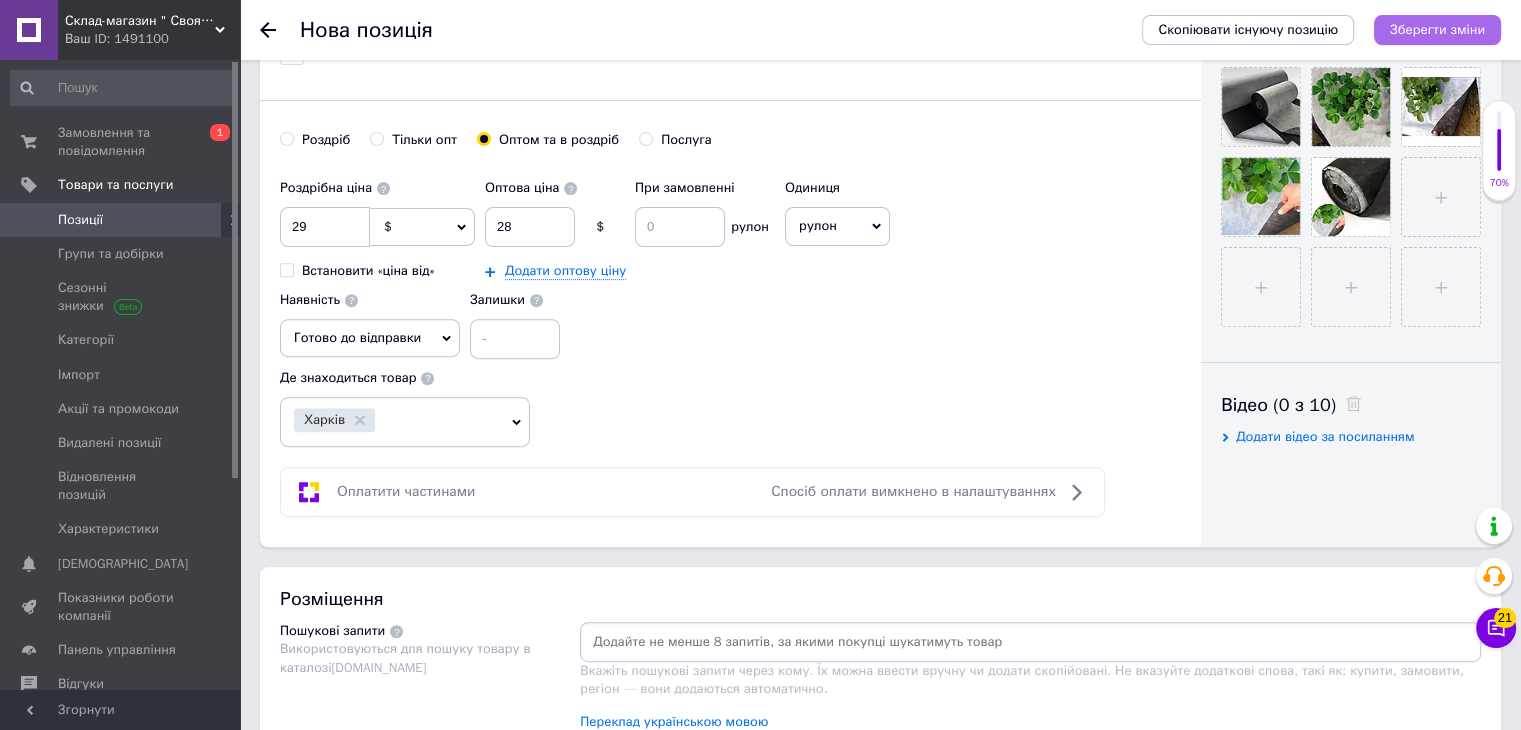 click on "Зберегти зміни" at bounding box center (1437, 30) 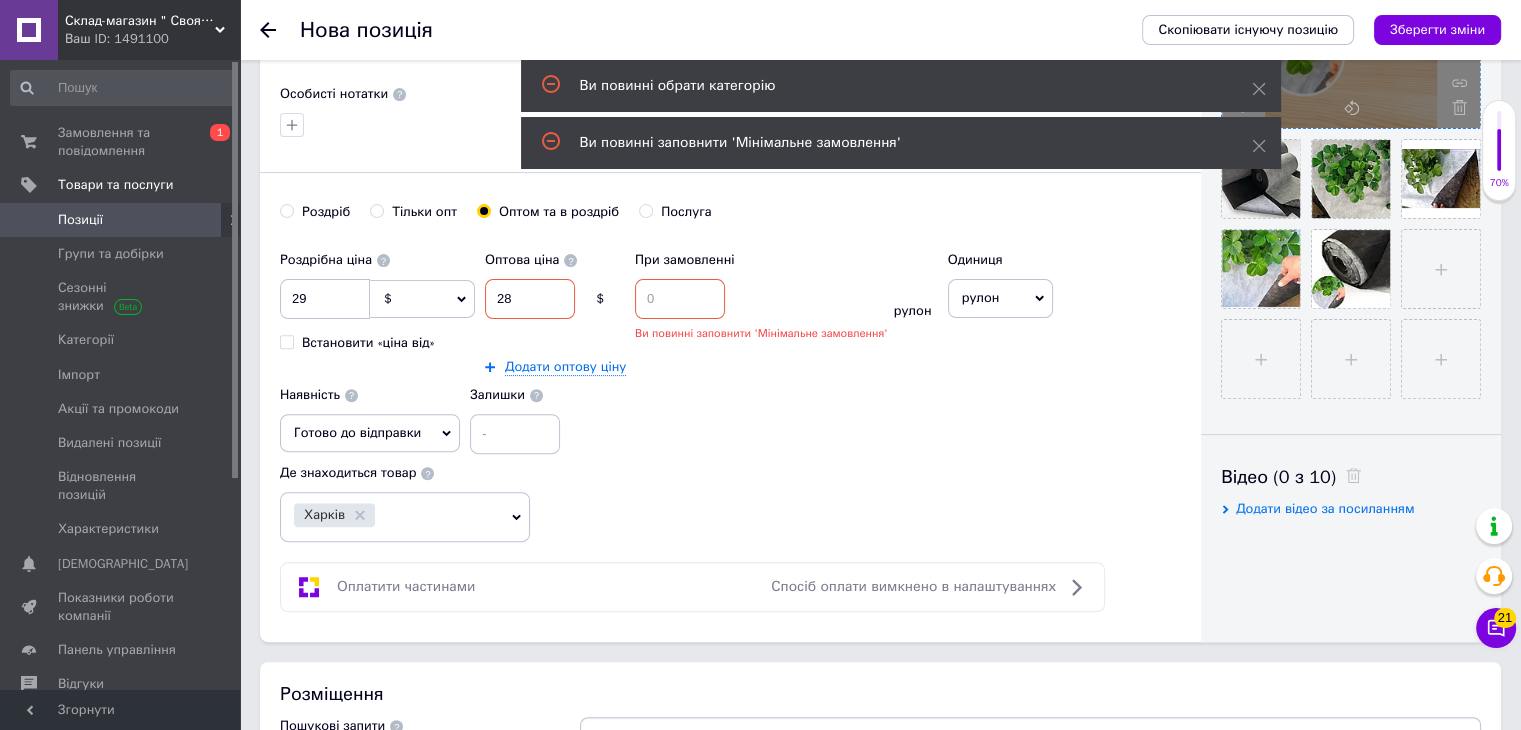 scroll, scrollTop: 594, scrollLeft: 0, axis: vertical 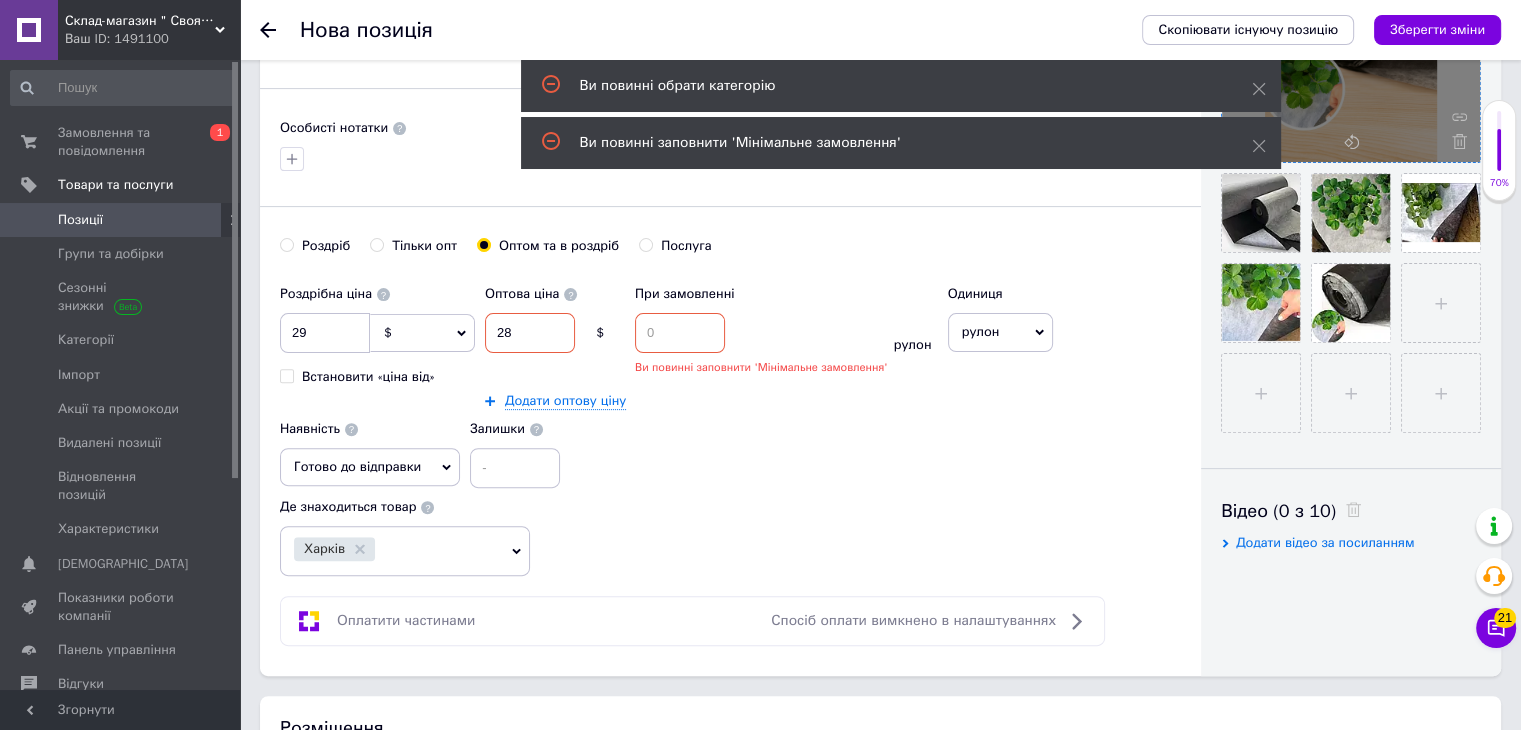 click at bounding box center (680, 333) 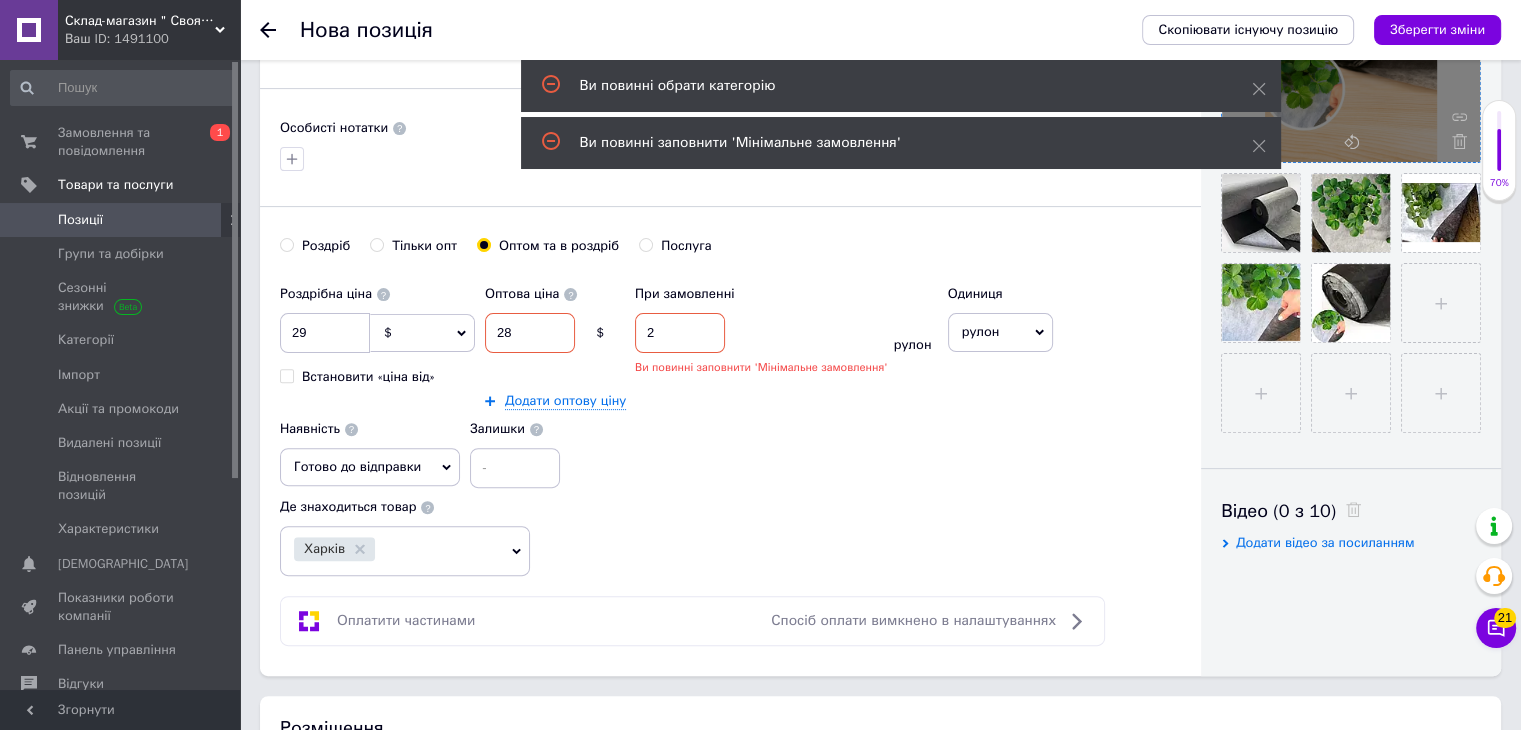 type on "2" 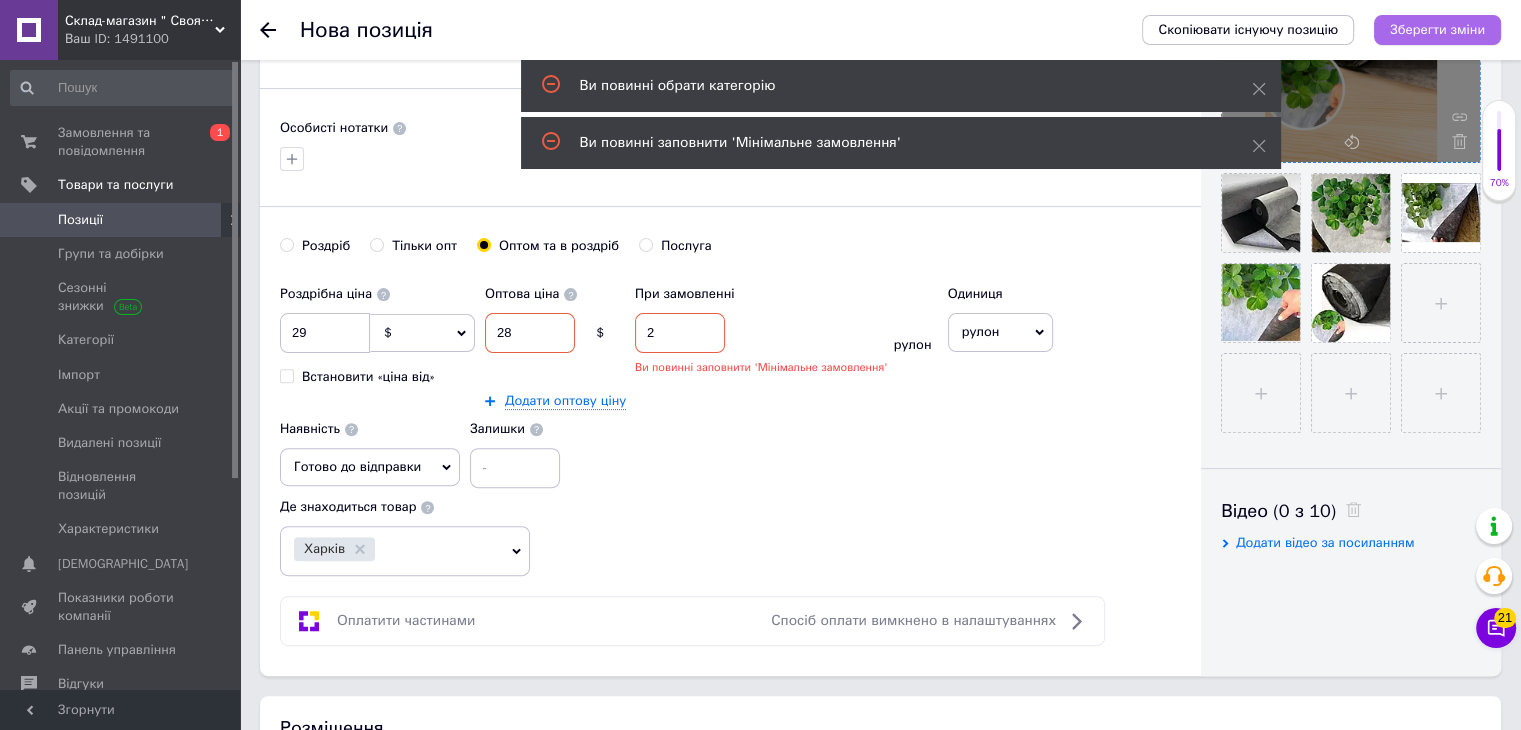 click on "Зберегти зміни" at bounding box center [1437, 29] 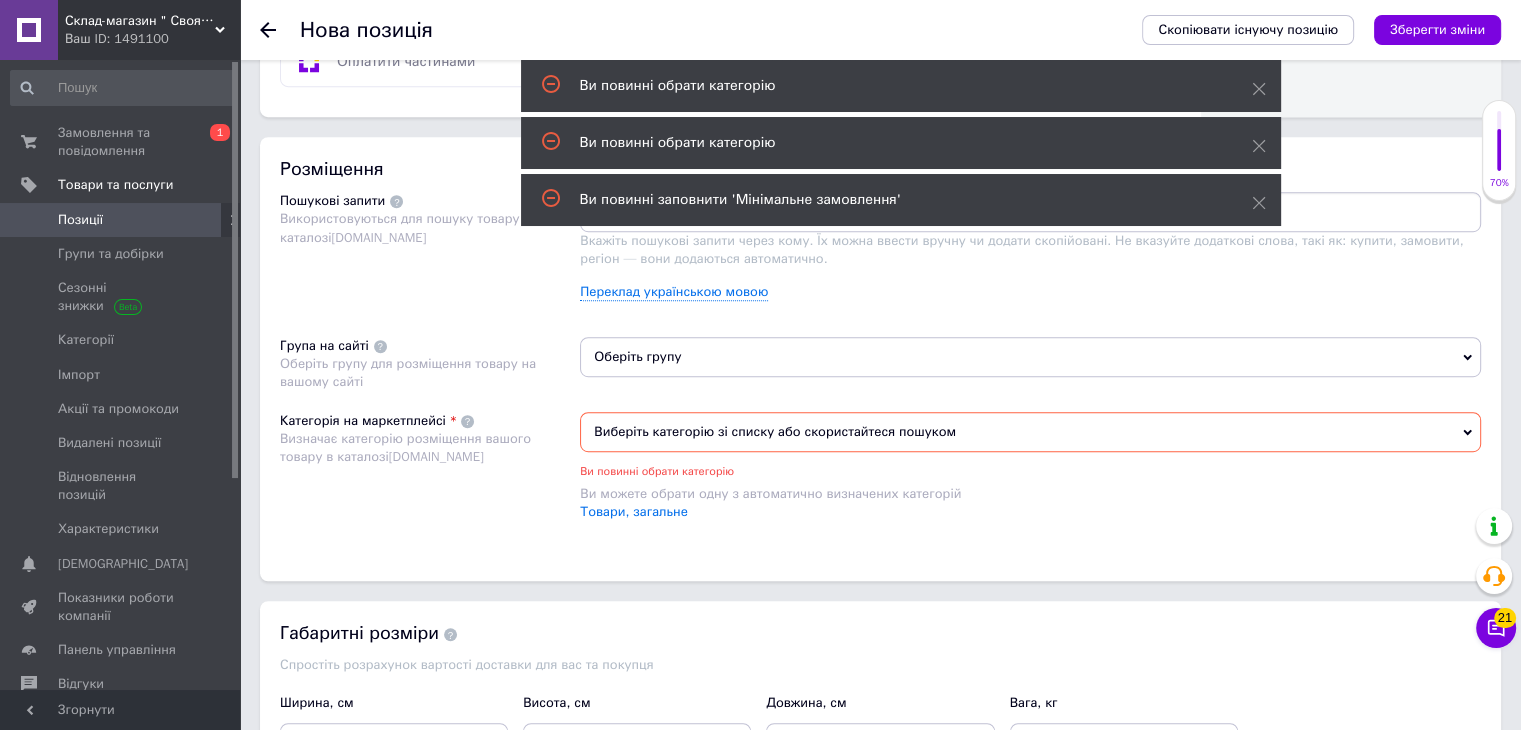 scroll, scrollTop: 1131, scrollLeft: 0, axis: vertical 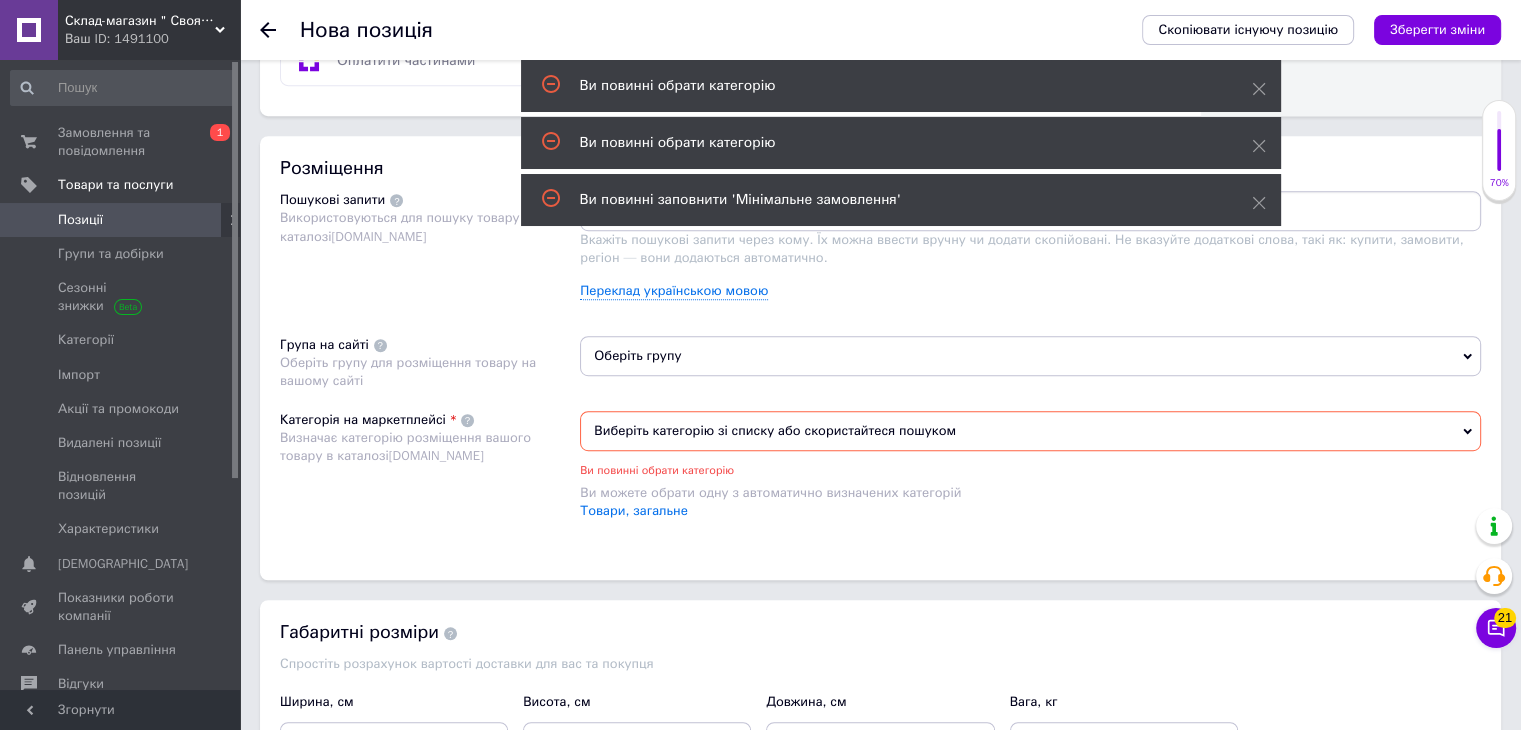 click on "Виберіть категорію зі списку або скористайтеся пошуком" at bounding box center [1030, 431] 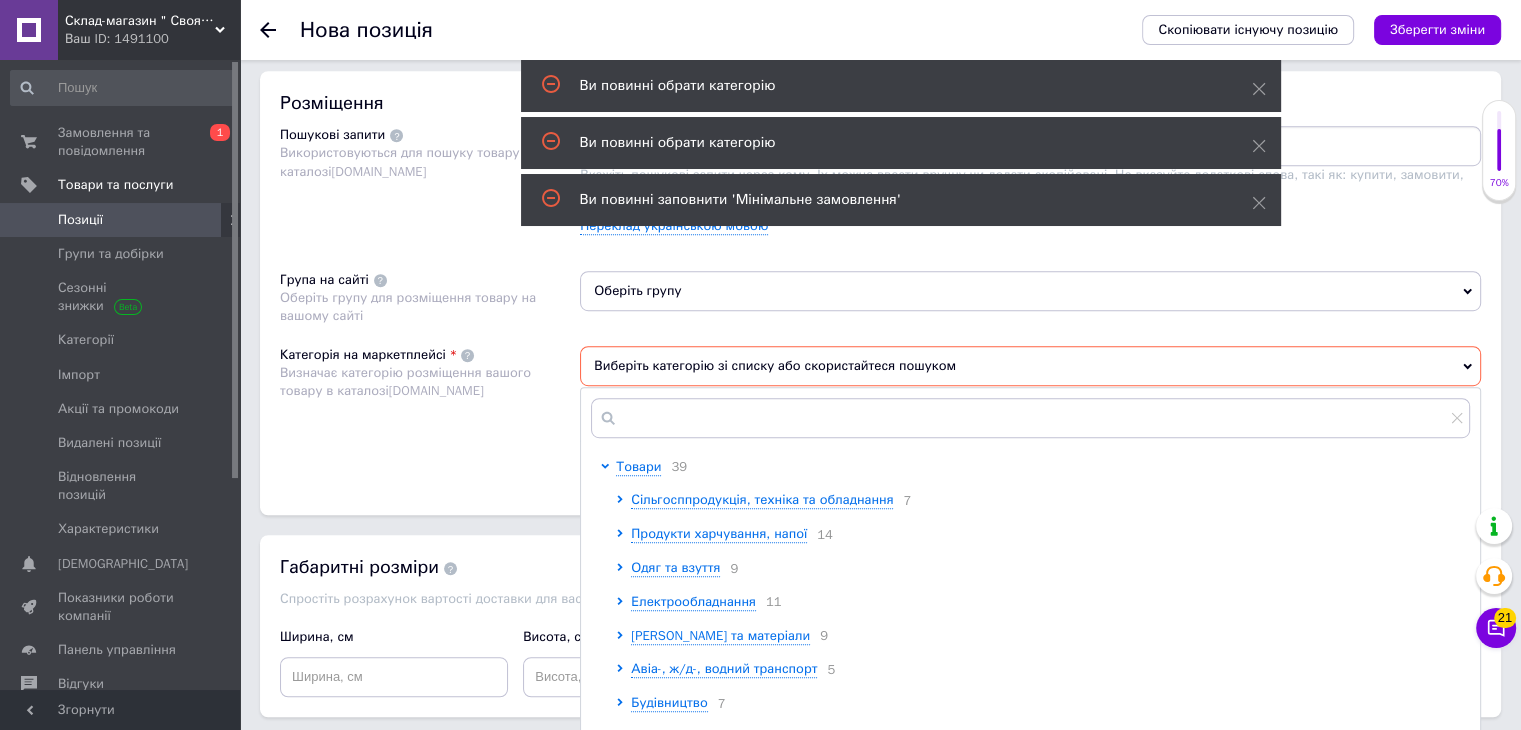 scroll, scrollTop: 1231, scrollLeft: 0, axis: vertical 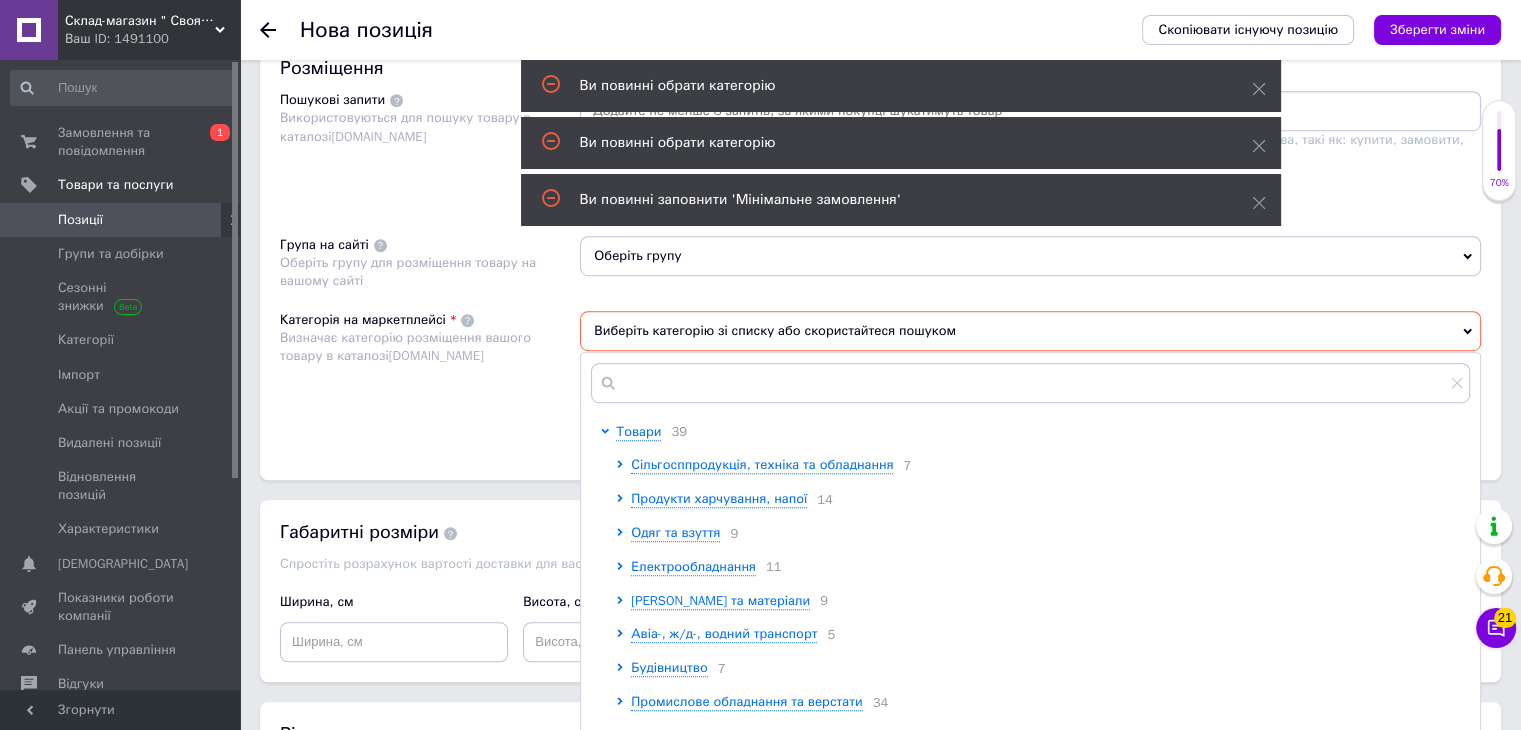 click on "Оберіть групу" at bounding box center [1030, 256] 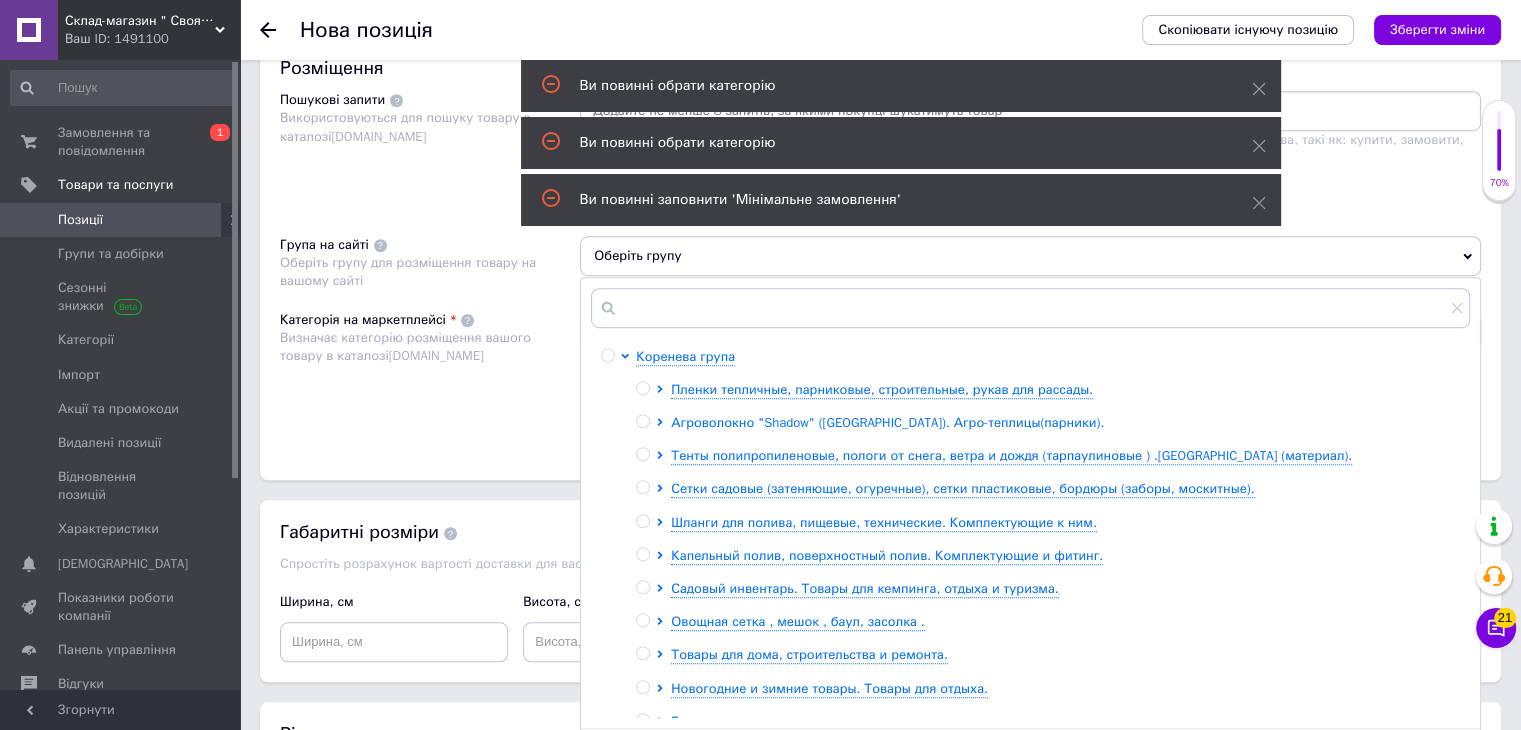 click on "Агроволокно "Shadow" ([GEOGRAPHIC_DATA]). Агро-теплицы(парники)." at bounding box center (887, 422) 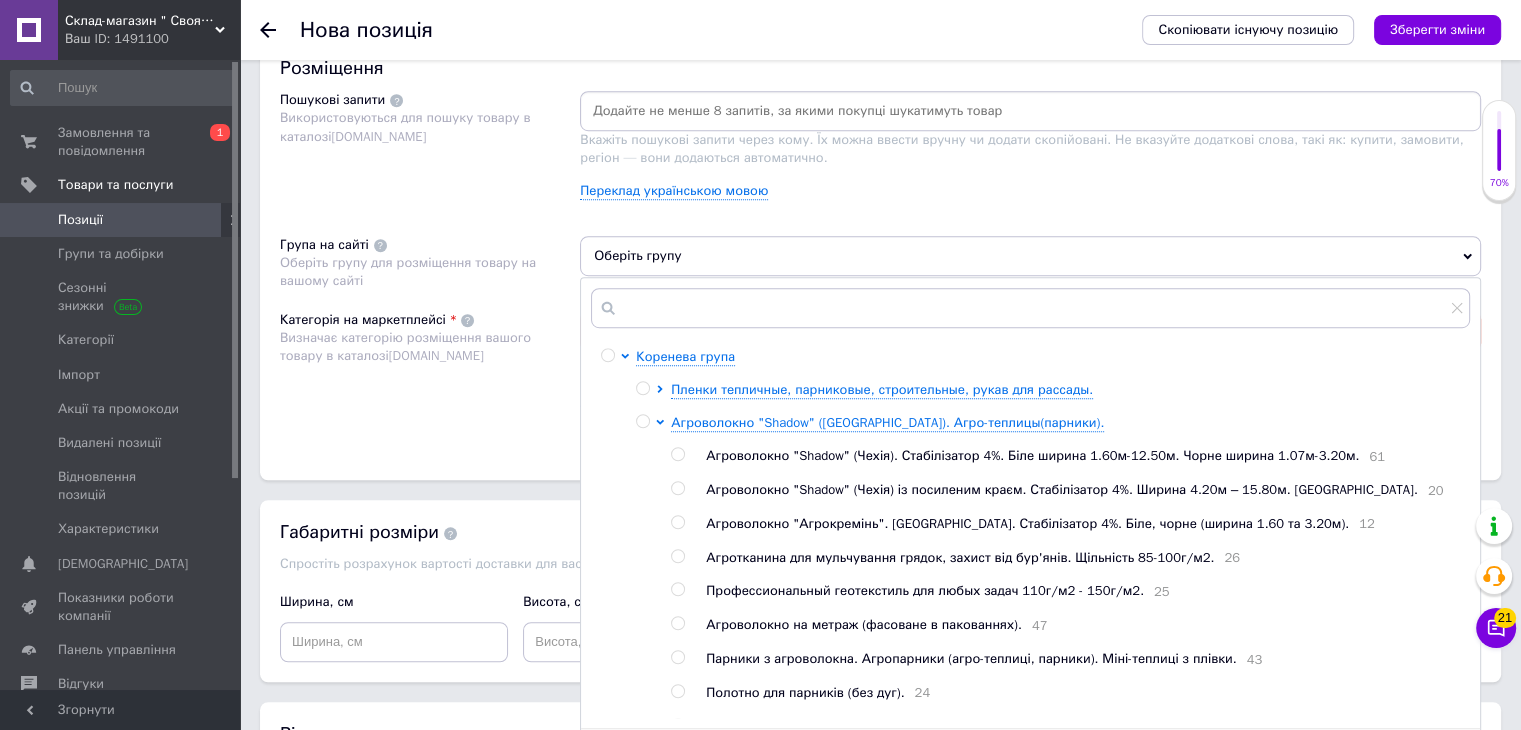 click at bounding box center [677, 454] 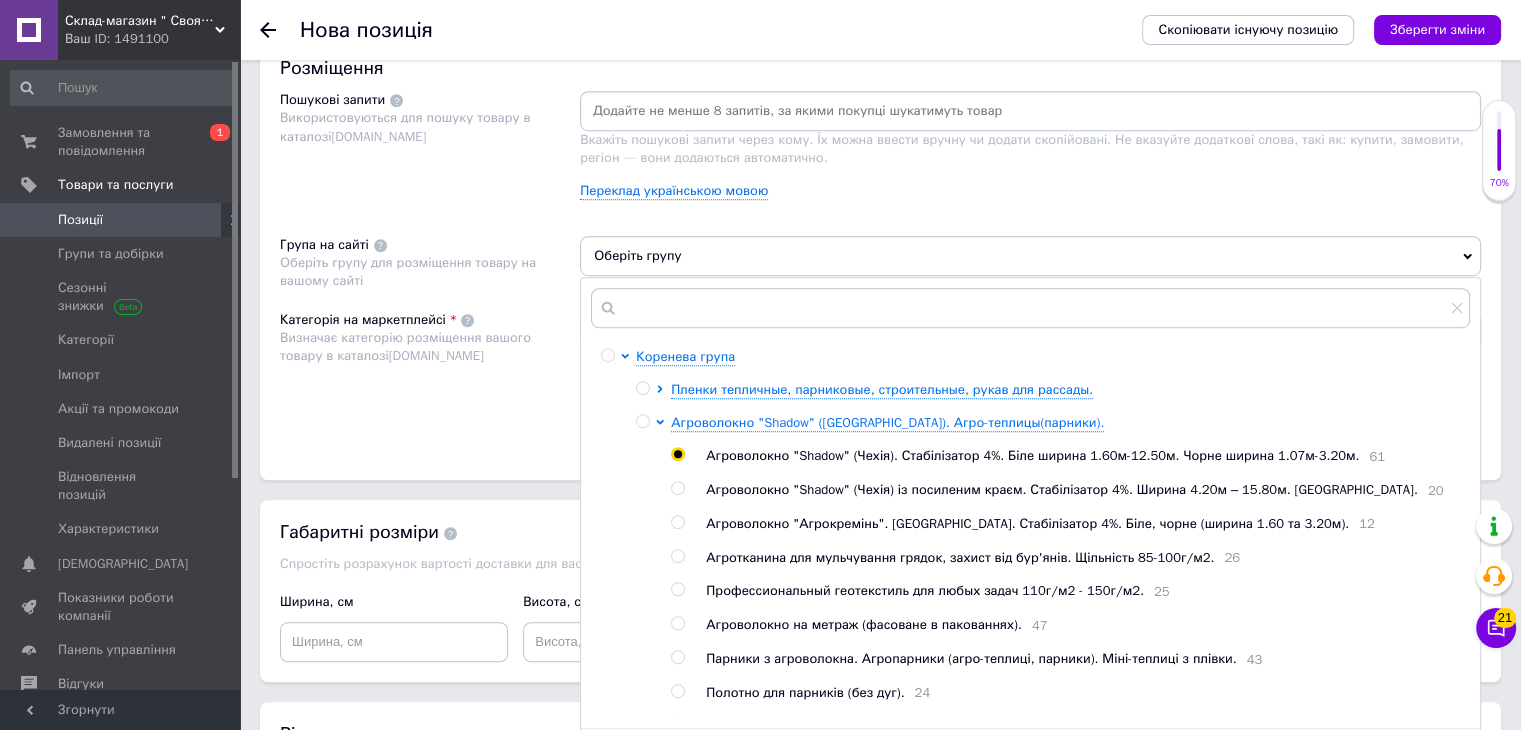 radio on "true" 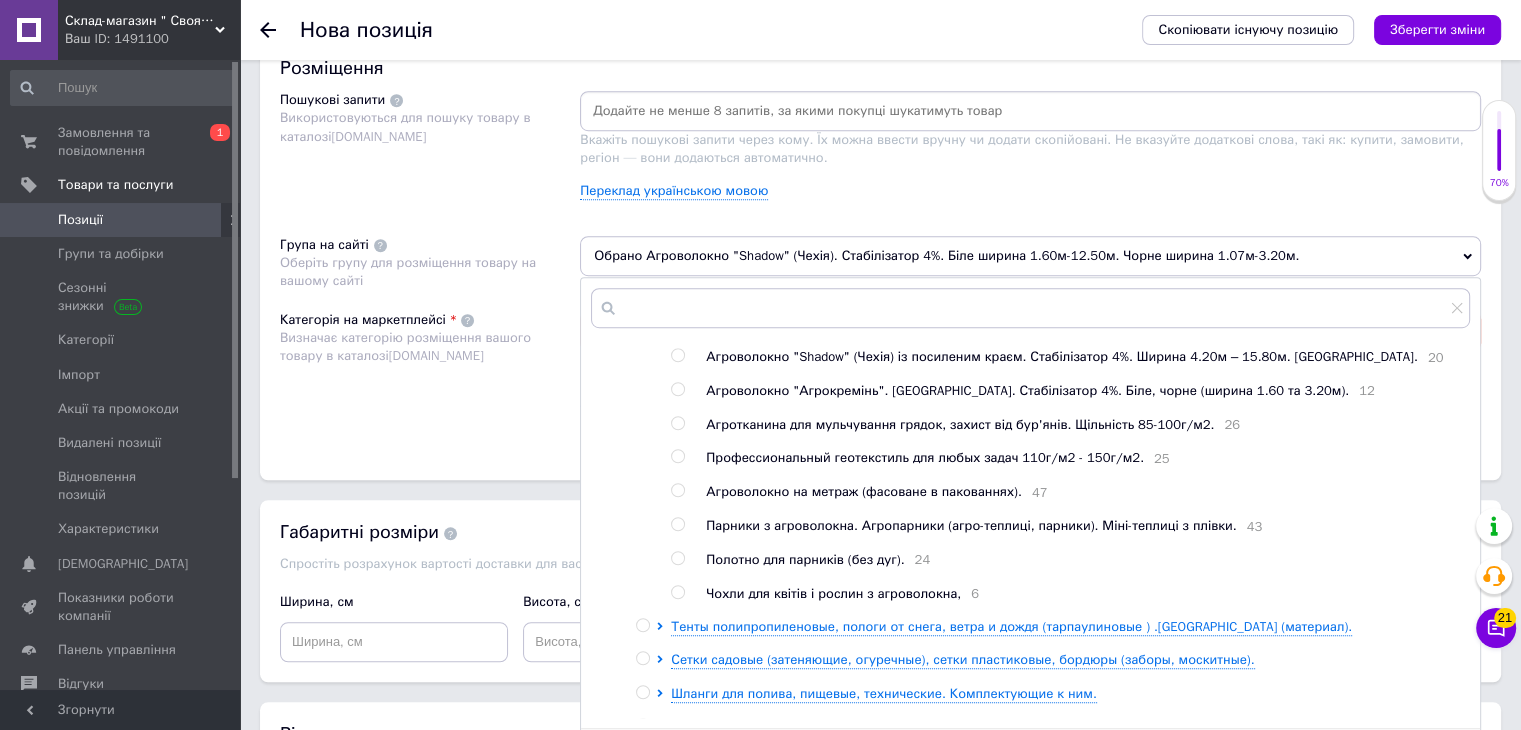scroll, scrollTop: 330, scrollLeft: 0, axis: vertical 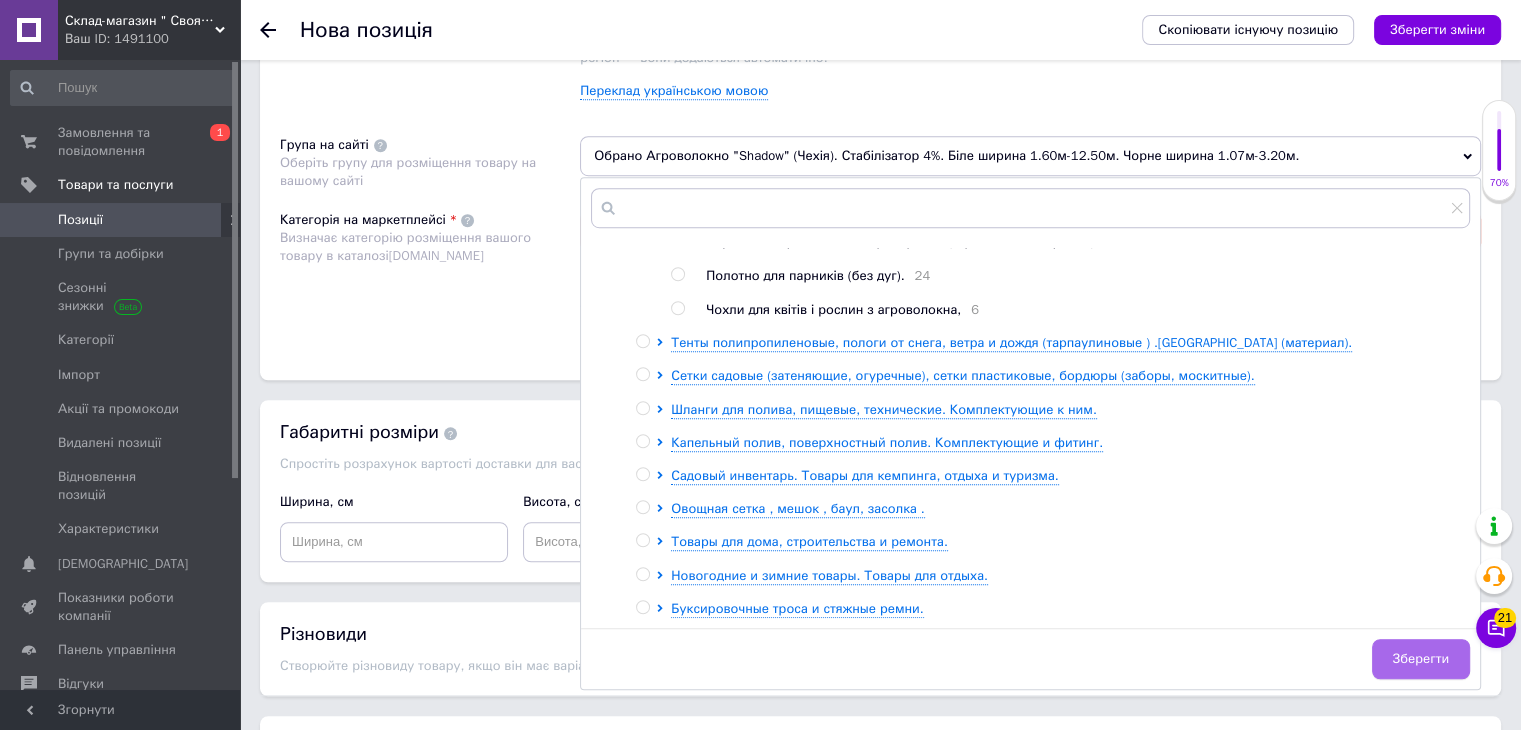 click on "Зберегти" at bounding box center [1421, 659] 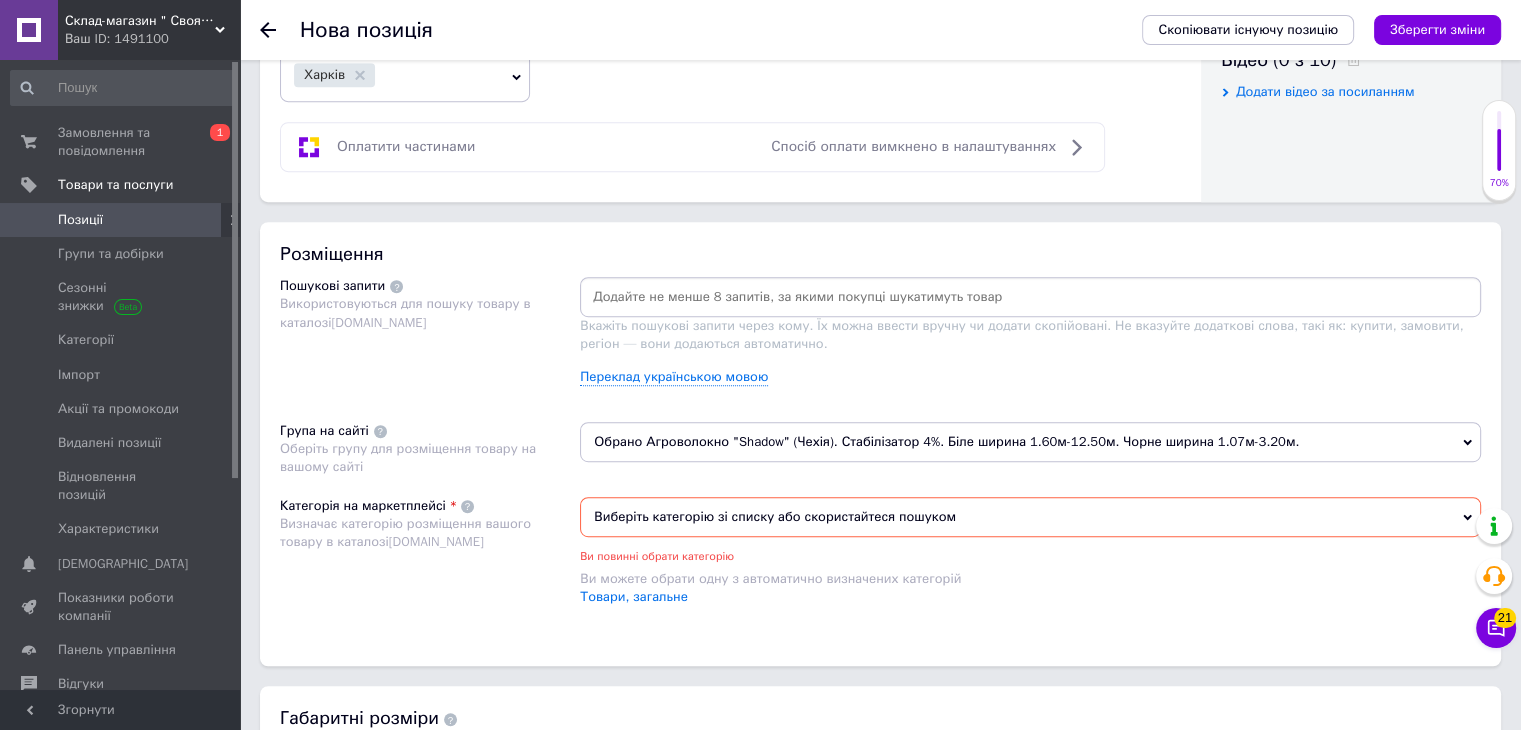 scroll, scrollTop: 731, scrollLeft: 0, axis: vertical 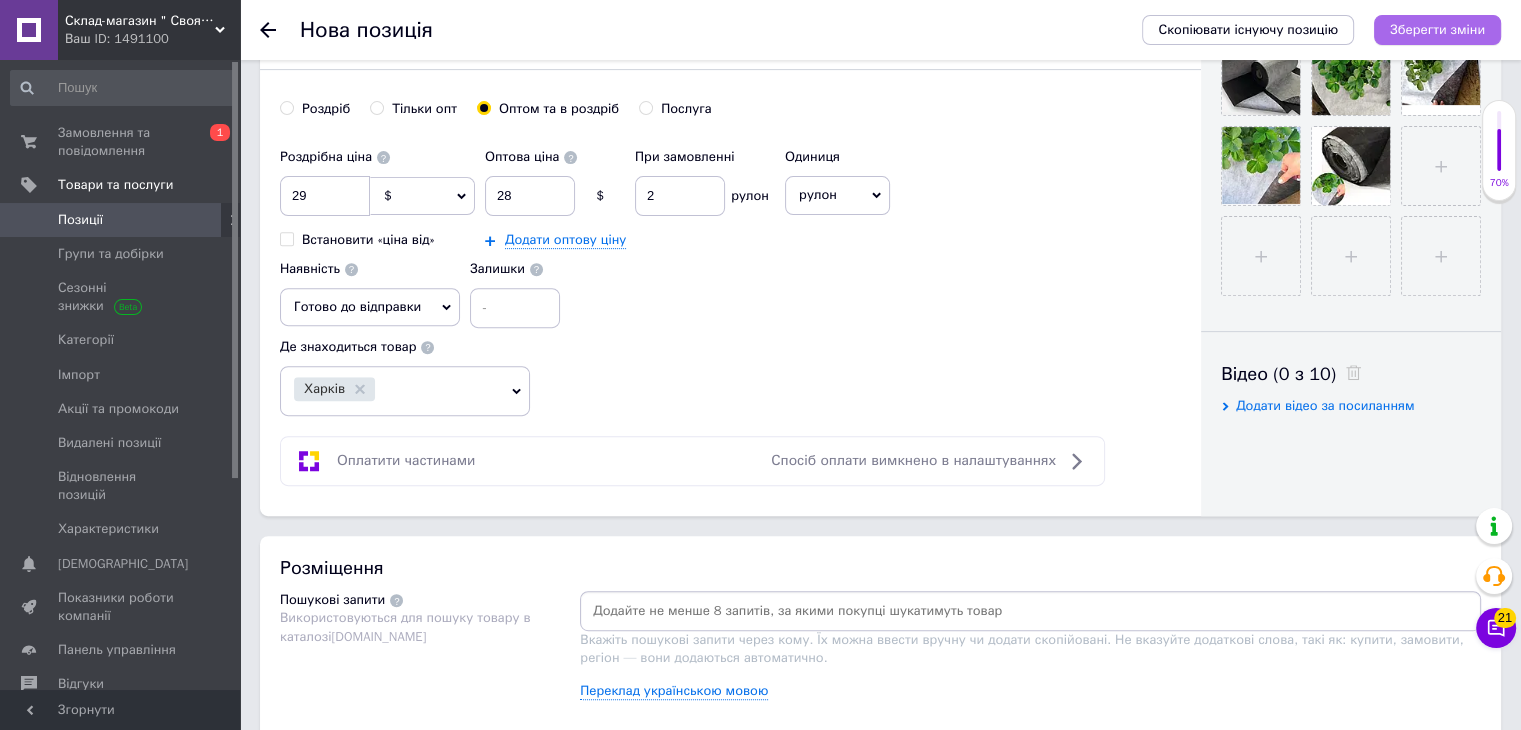 click on "Зберегти зміни" at bounding box center (1437, 29) 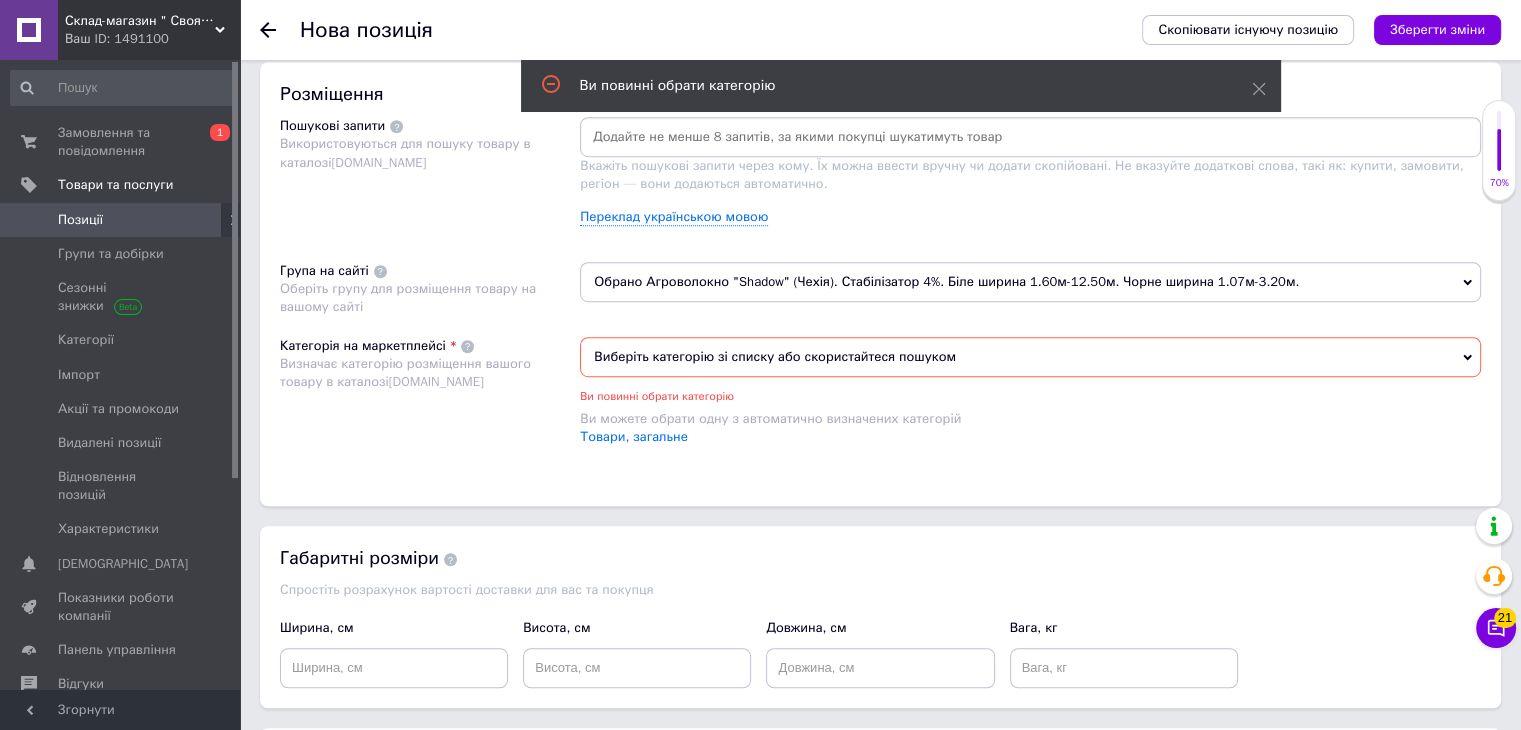 scroll, scrollTop: 1231, scrollLeft: 0, axis: vertical 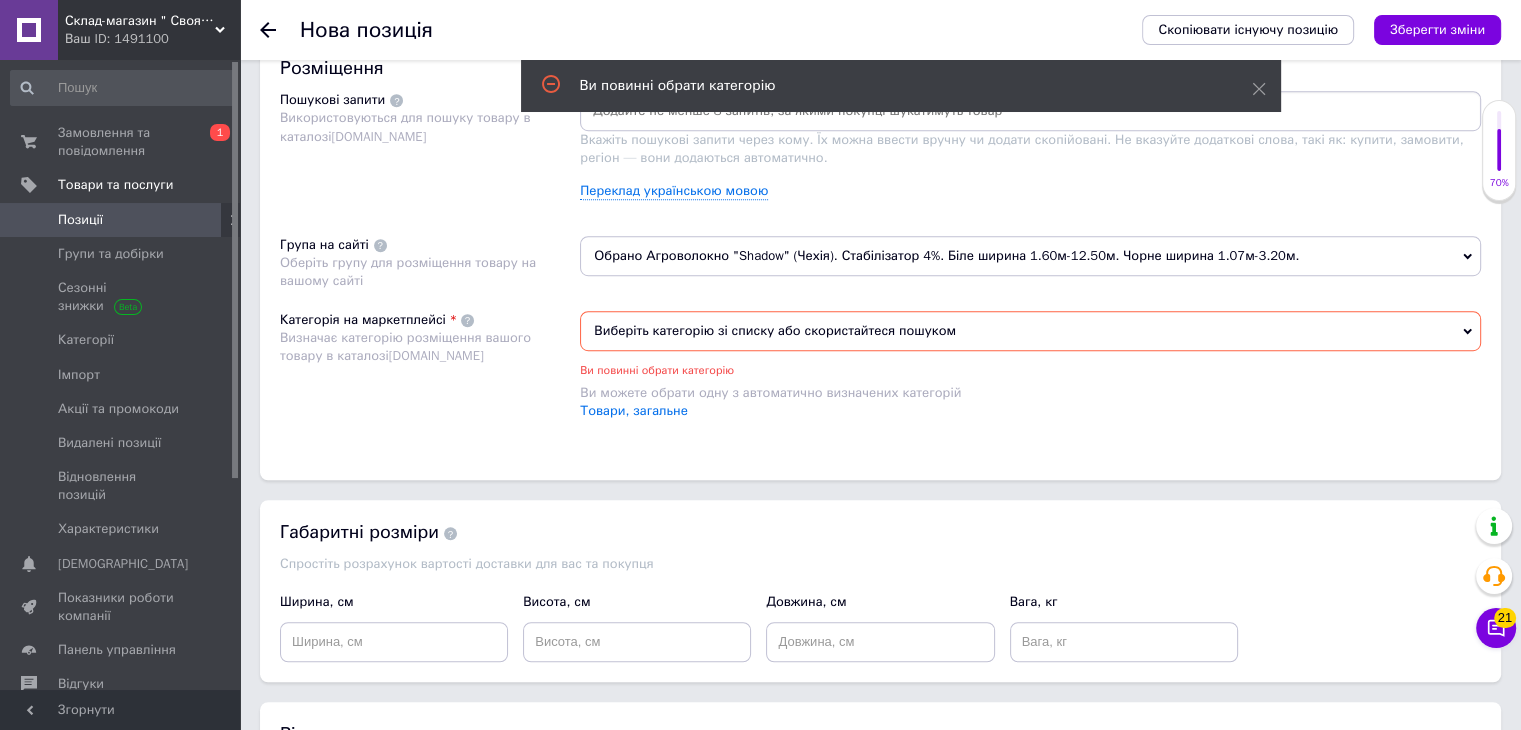 click on "Виберіть категорію зі списку або скористайтеся пошуком" at bounding box center (1030, 331) 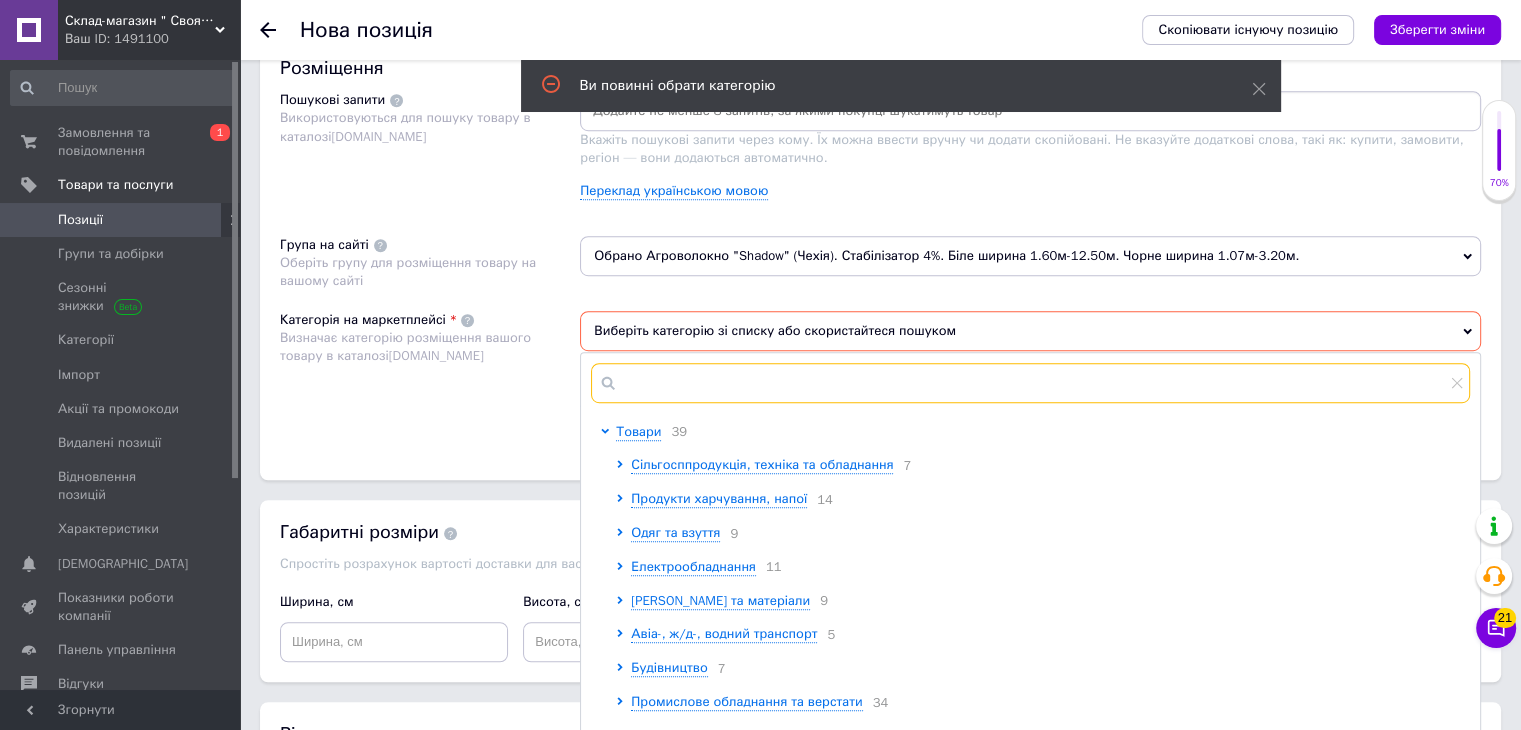 click at bounding box center (1030, 383) 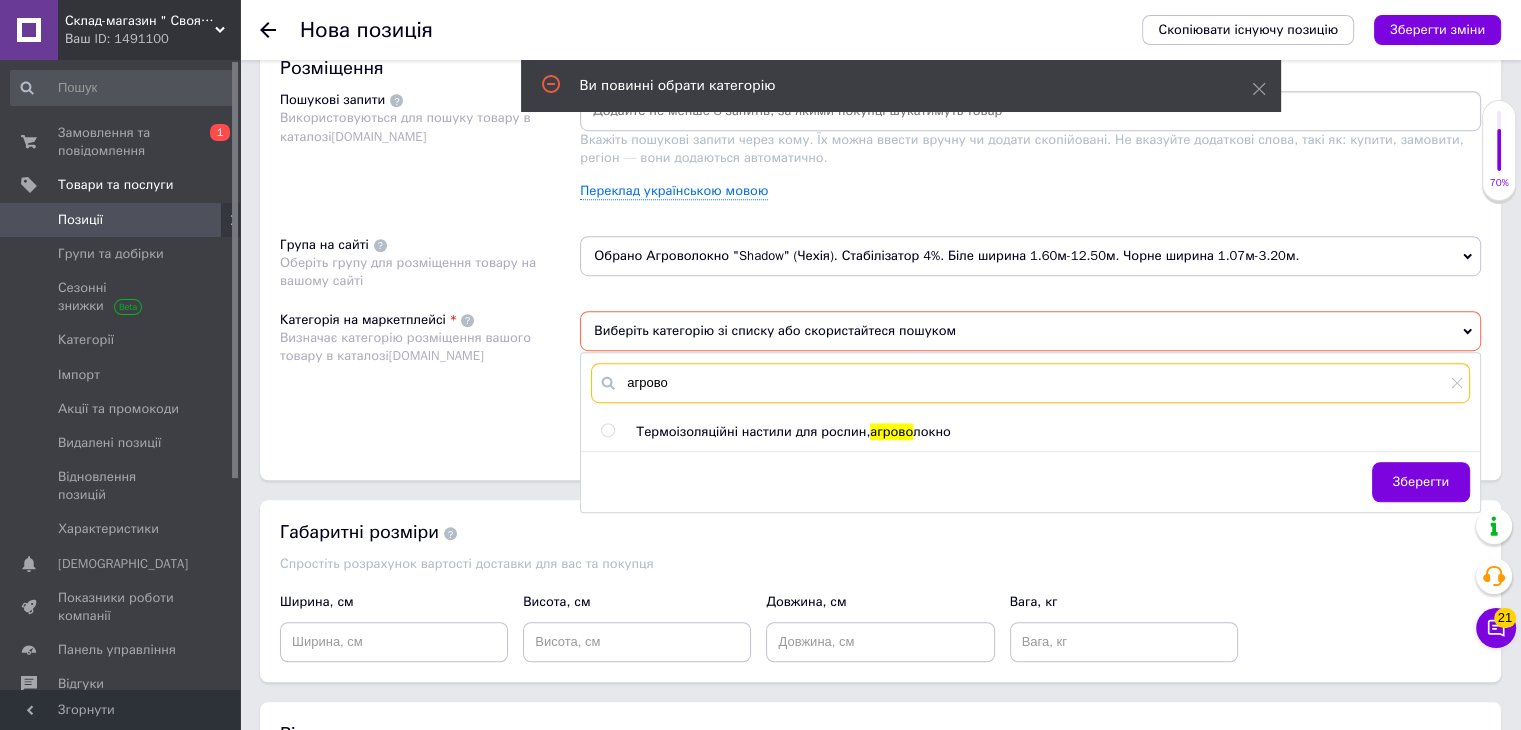 type on "агрово" 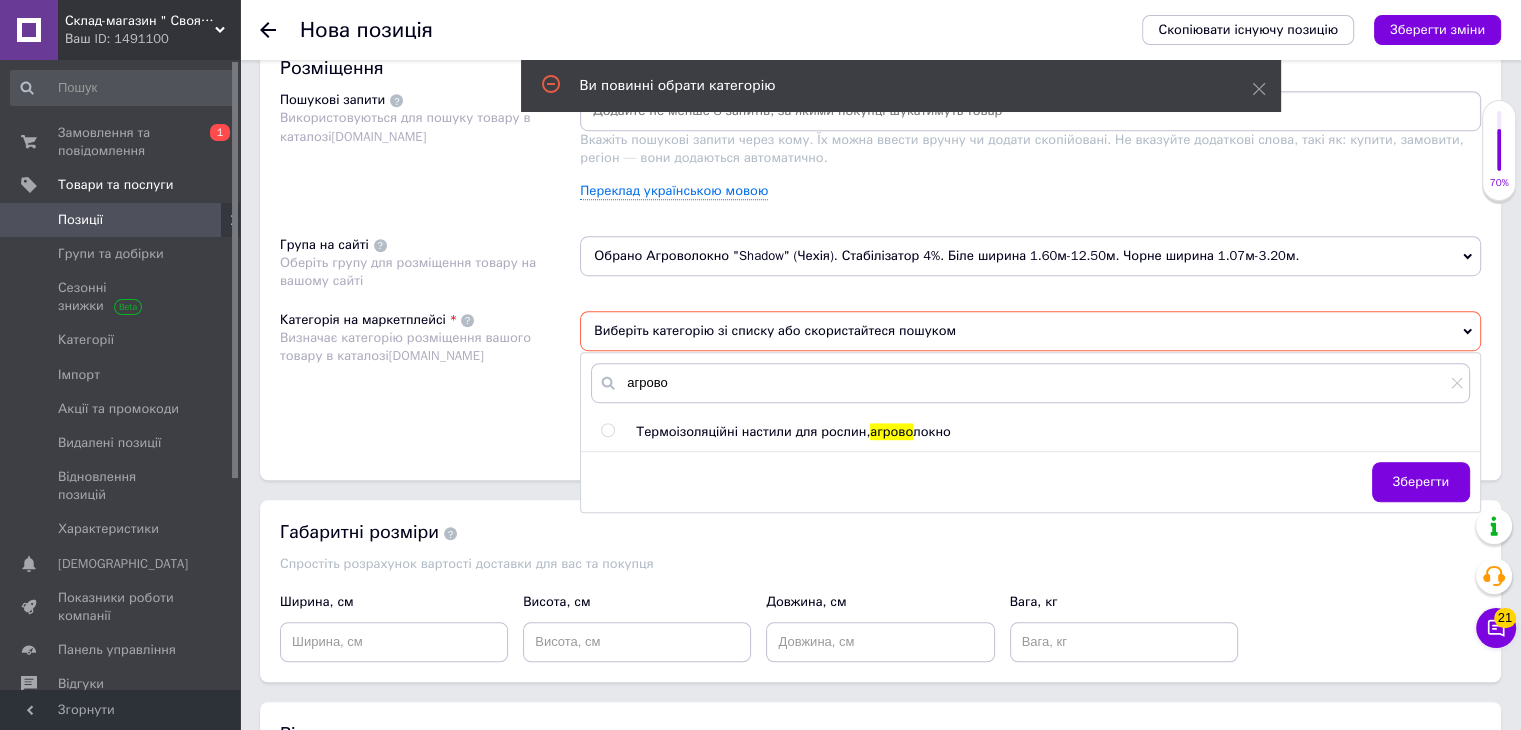 click on "Термоізоляційні настили для рослин," at bounding box center [753, 431] 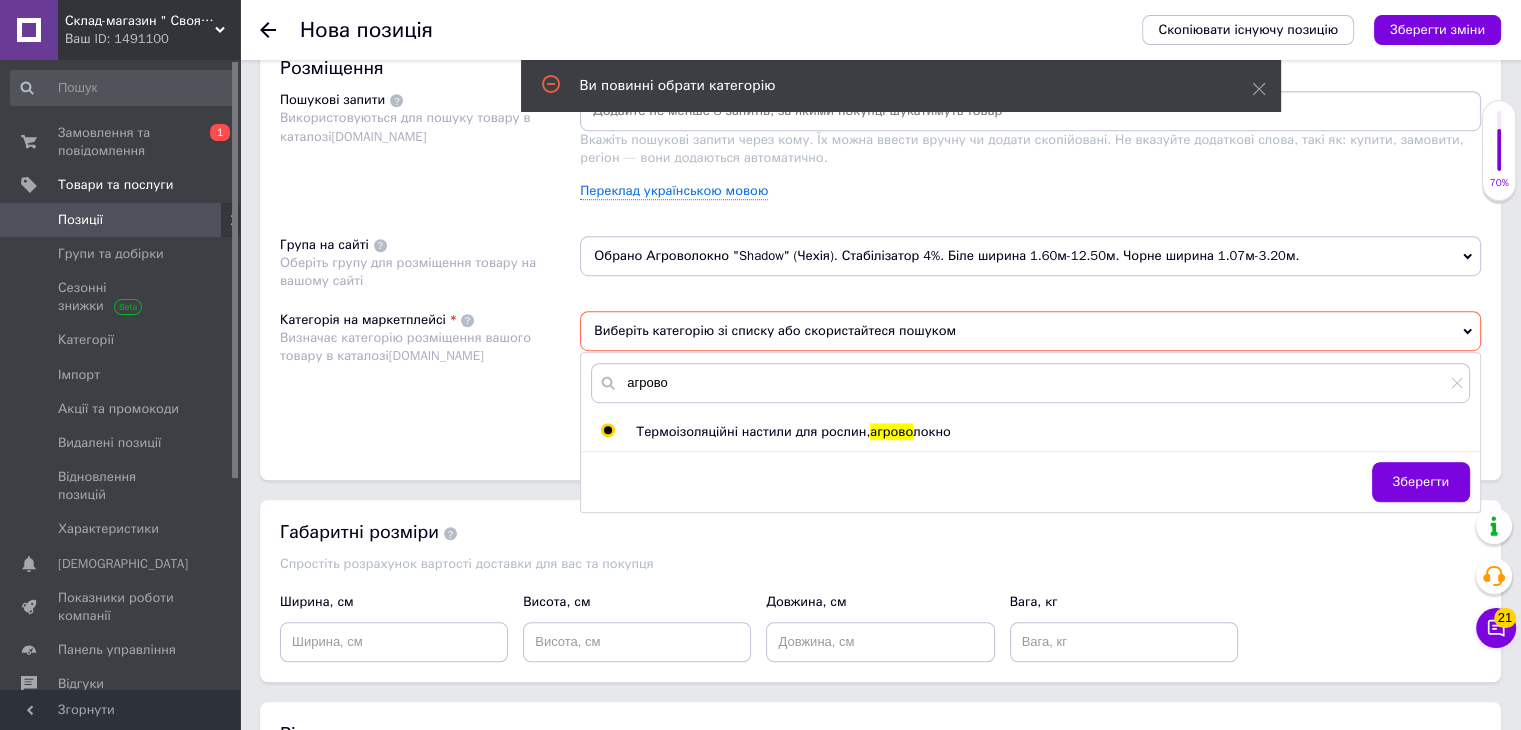 radio on "true" 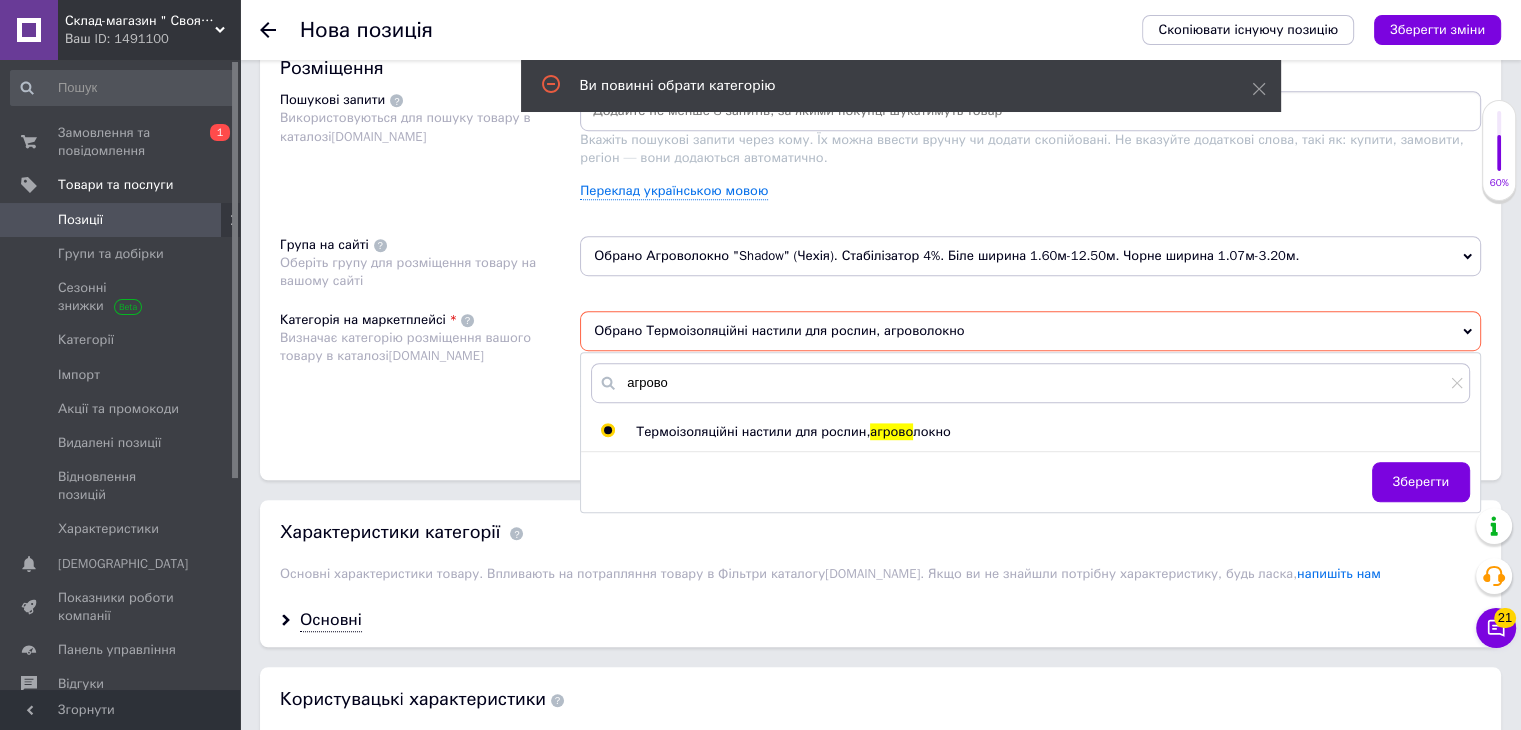 click on "Зберегти" at bounding box center [1421, 482] 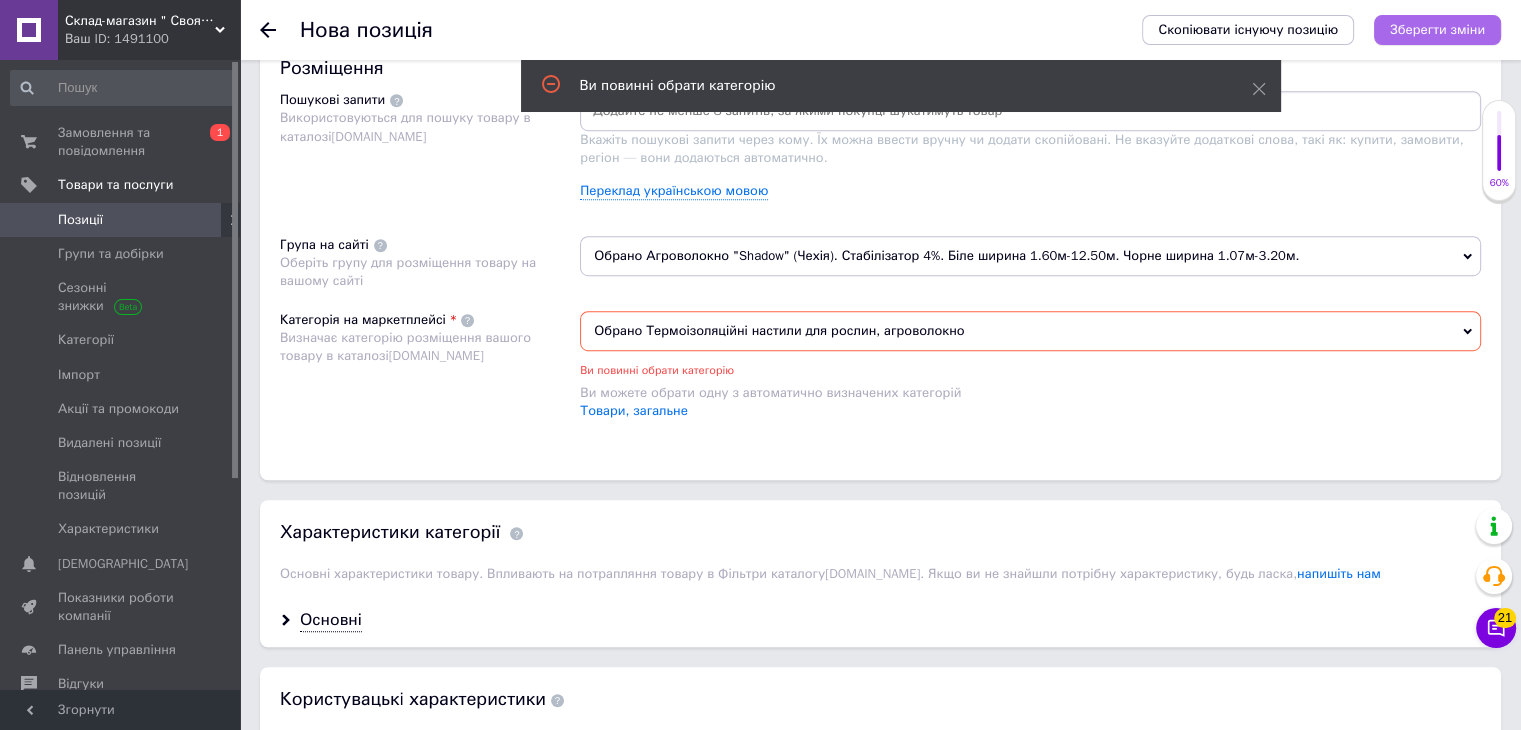 click on "Зберегти зміни" at bounding box center (1437, 30) 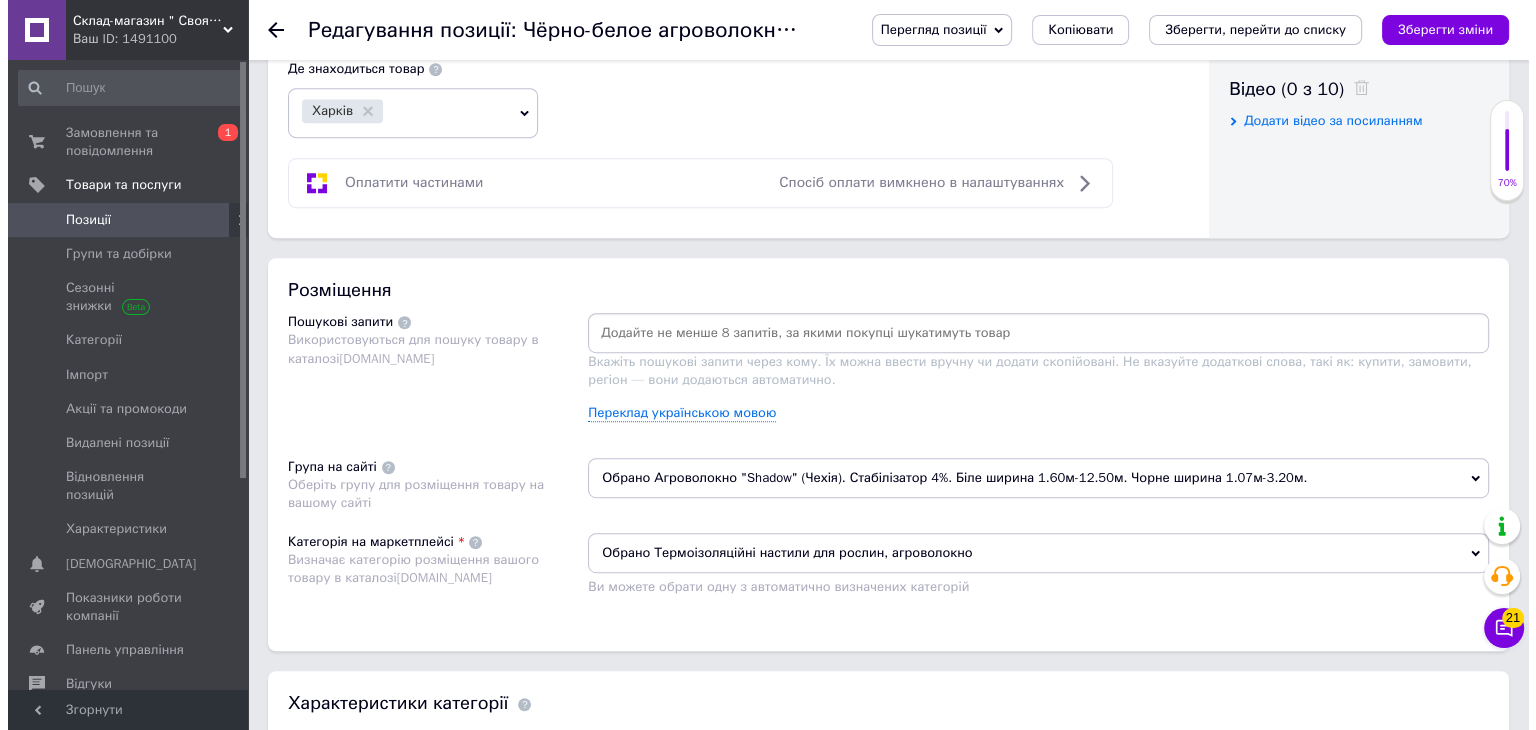 scroll, scrollTop: 1000, scrollLeft: 0, axis: vertical 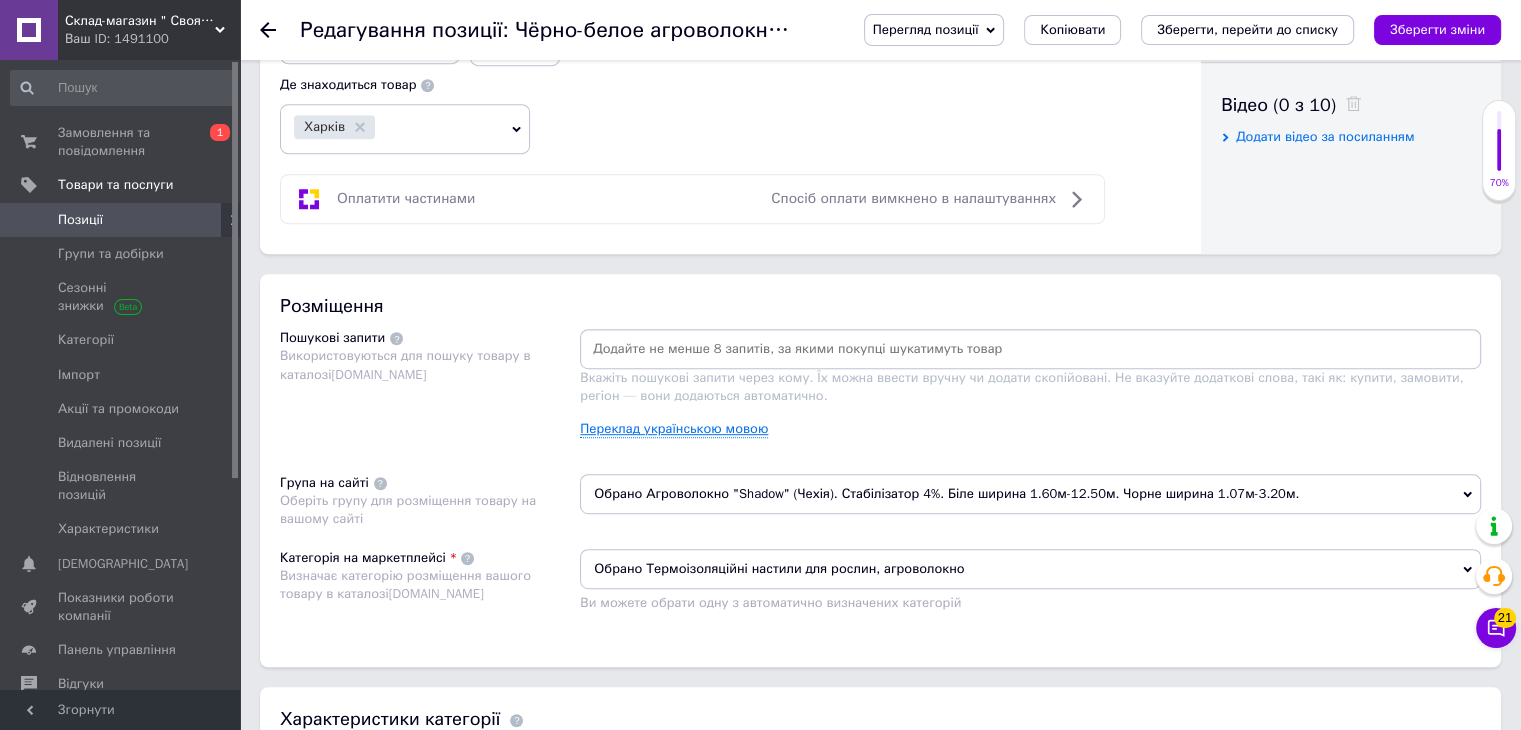 click on "Переклад українською мовою" at bounding box center [674, 429] 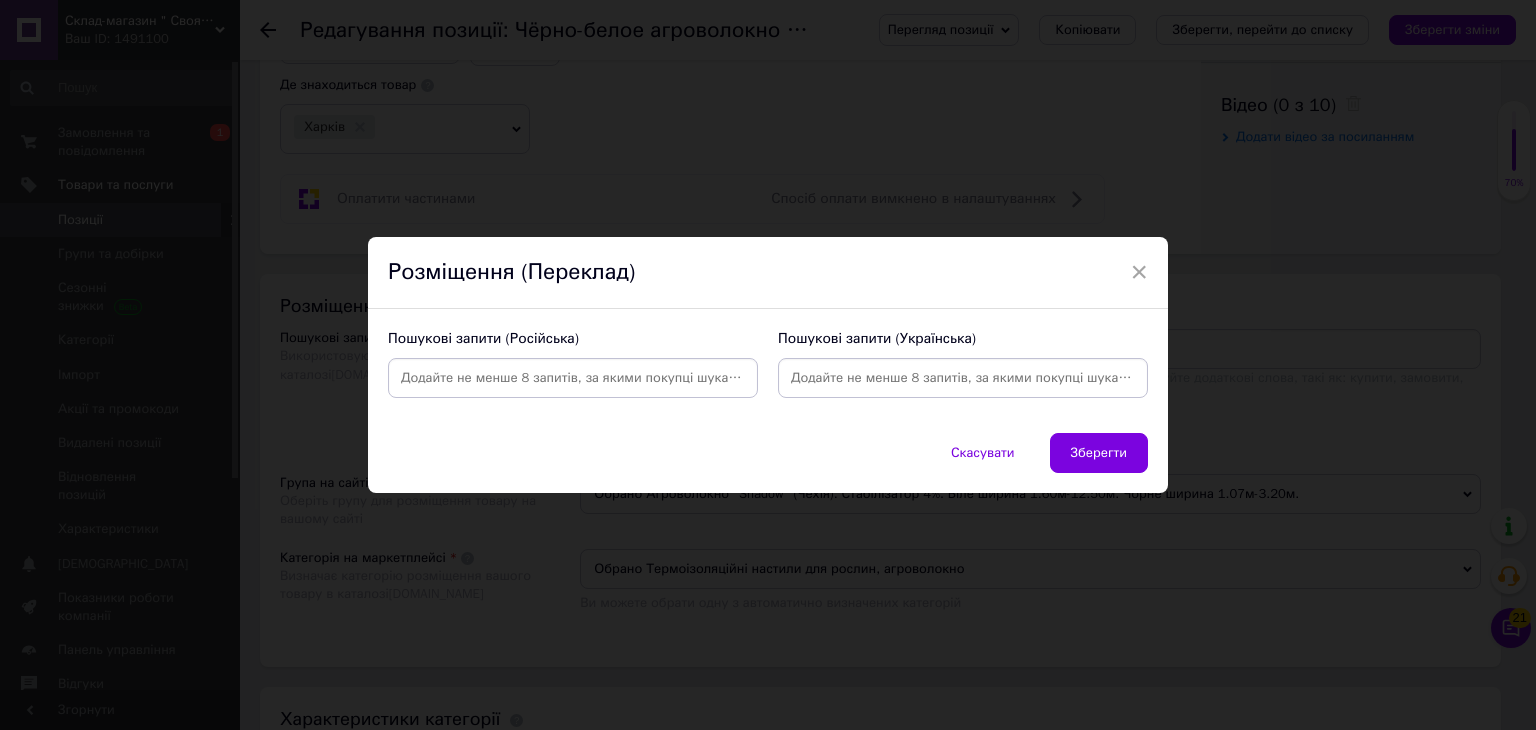click at bounding box center [573, 378] 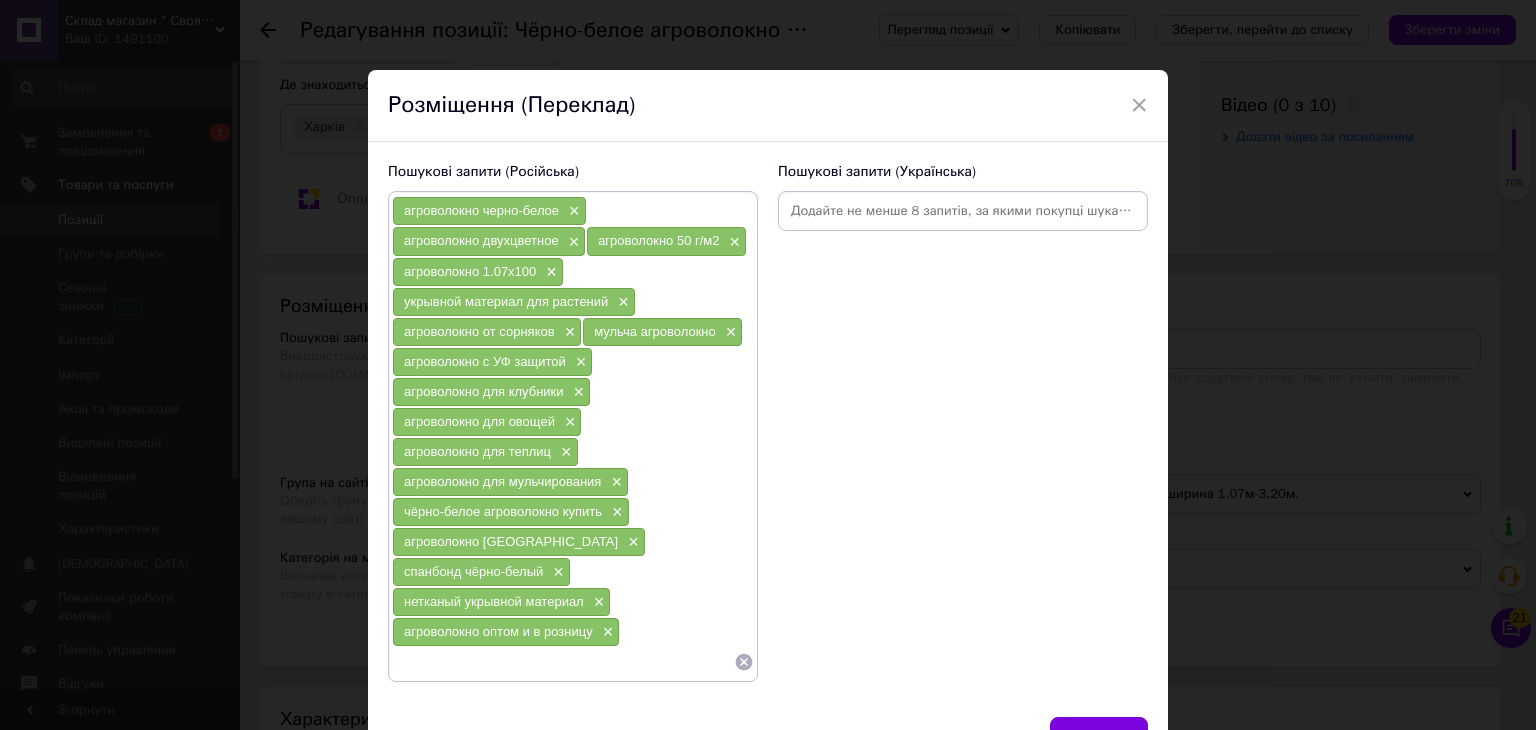 click on "Пошукові запити (Українська)" at bounding box center (963, 422) 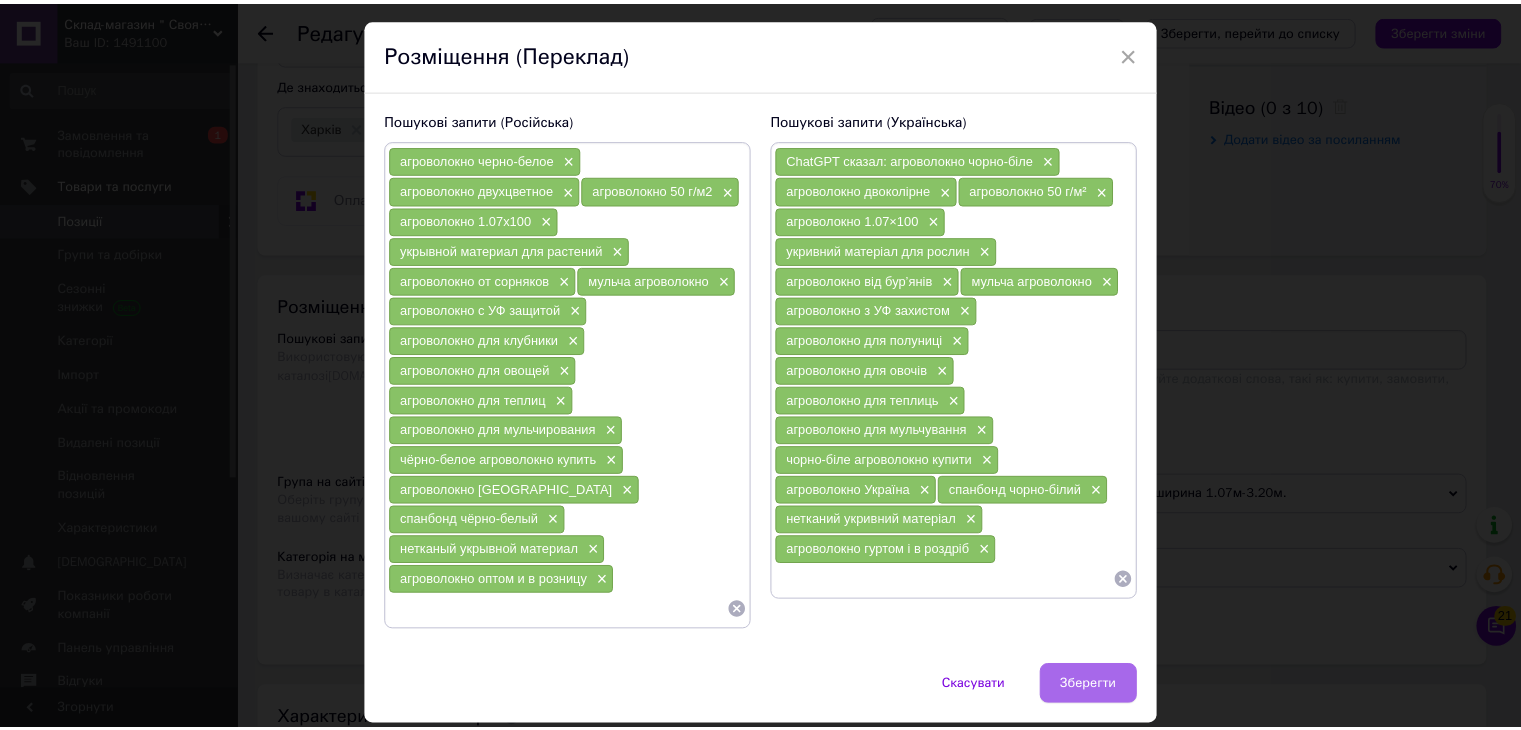 scroll, scrollTop: 79, scrollLeft: 0, axis: vertical 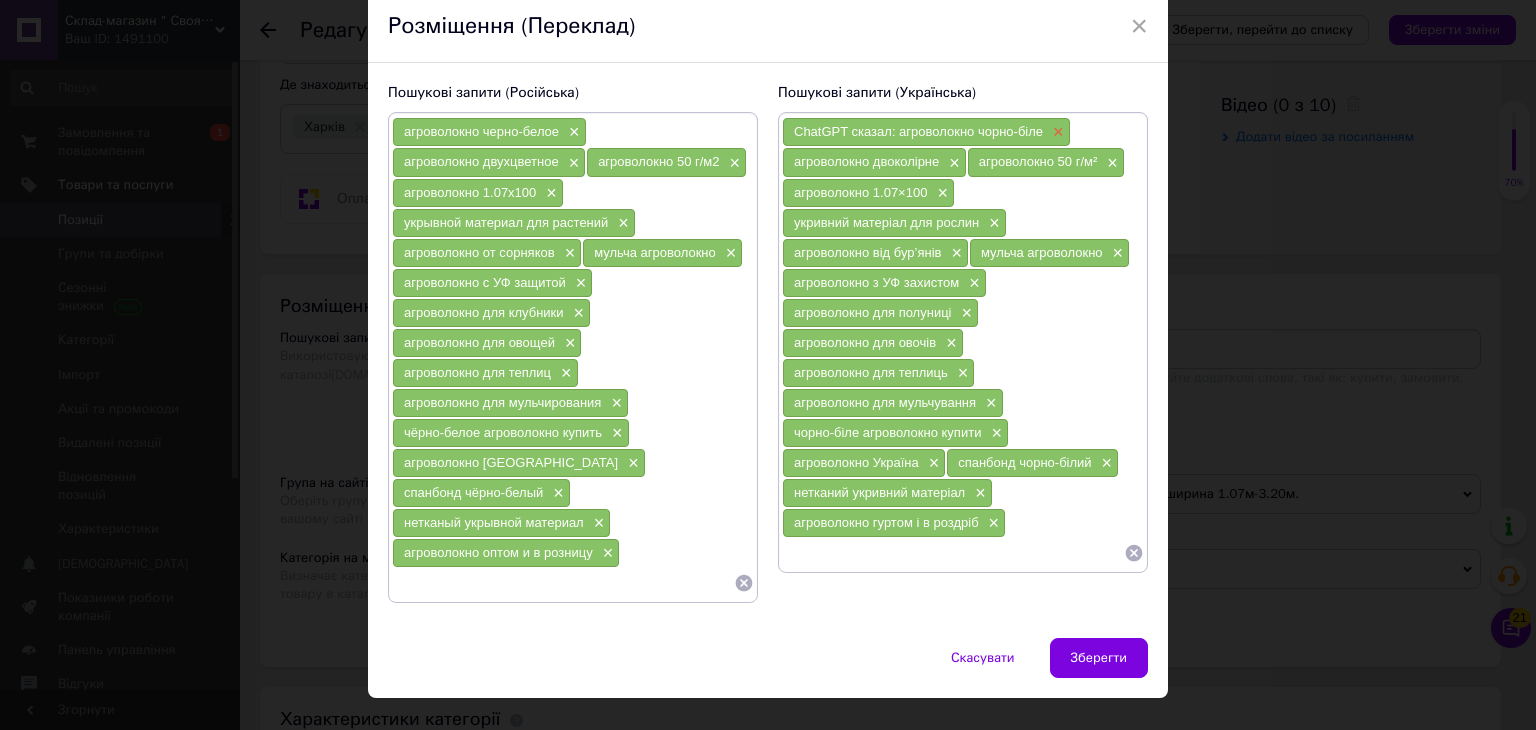 click on "×" at bounding box center [1056, 132] 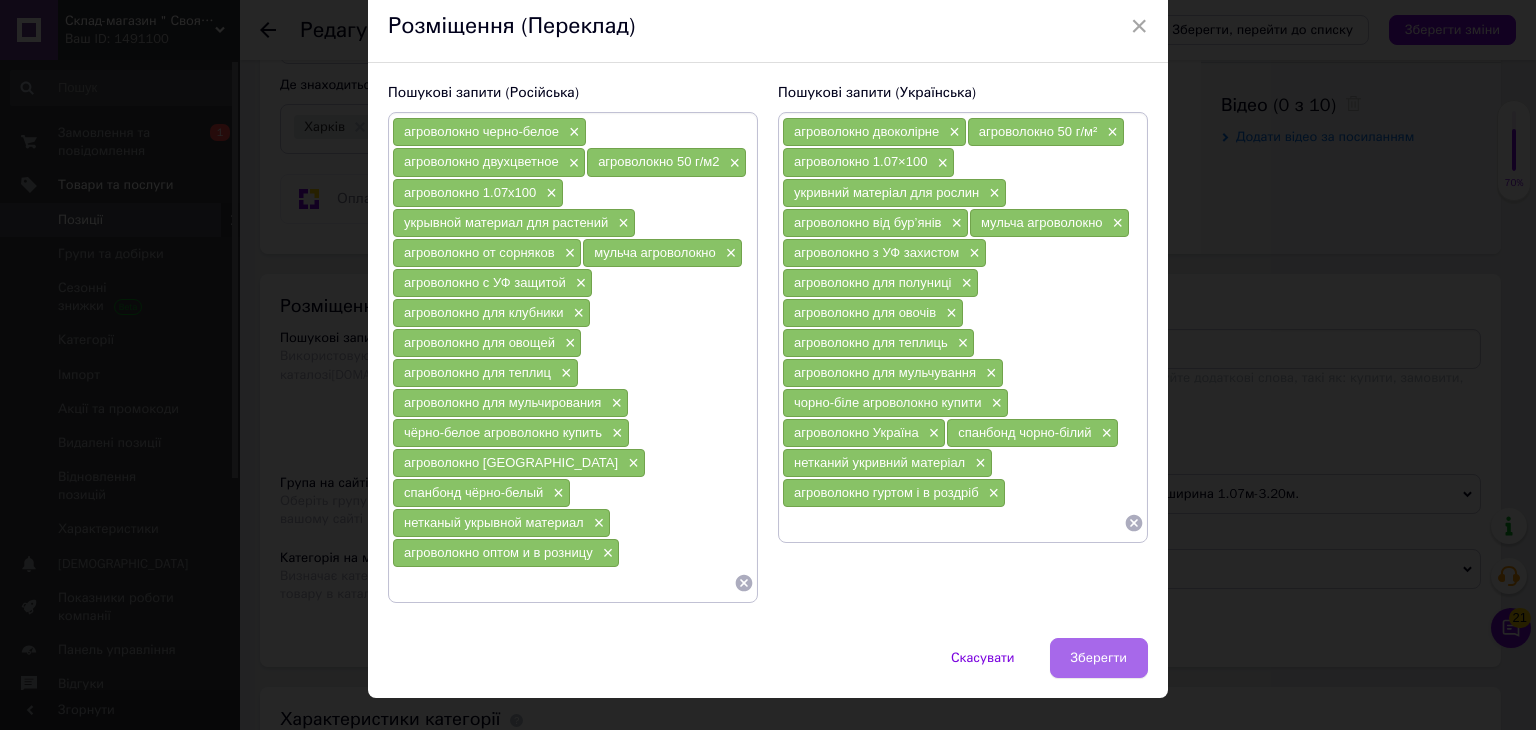 click on "Зберегти" at bounding box center [1099, 658] 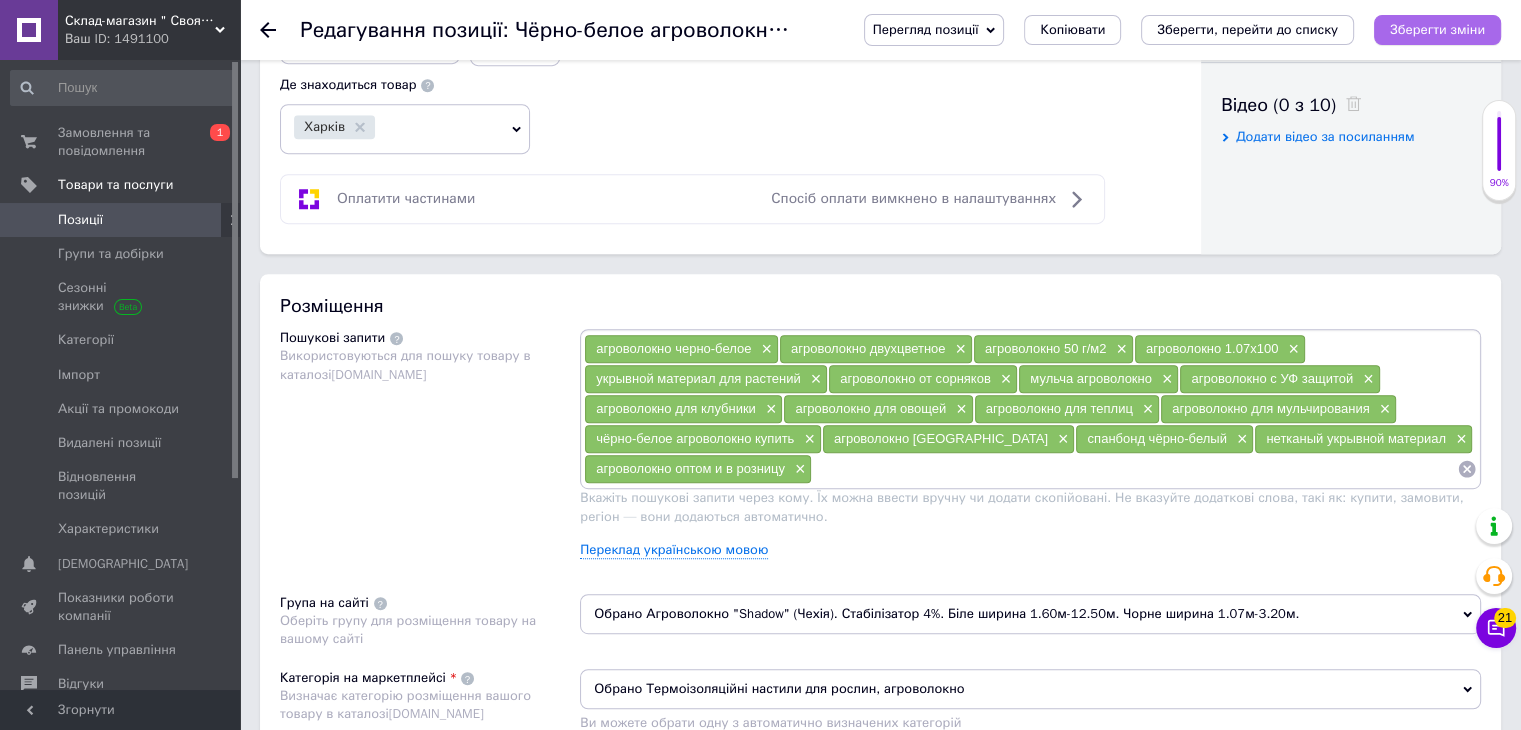 click on "Зберегти зміни" at bounding box center (1437, 29) 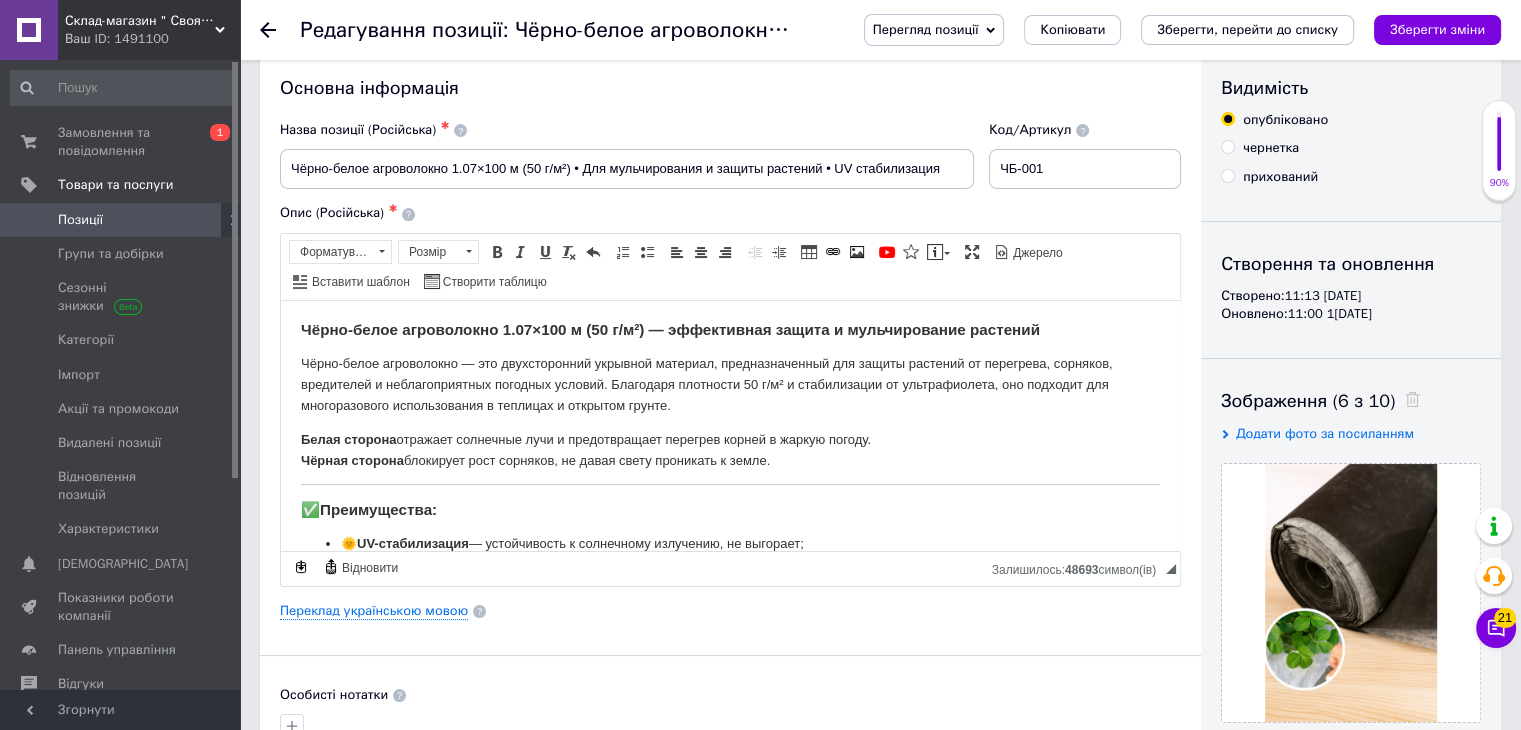 scroll, scrollTop: 0, scrollLeft: 0, axis: both 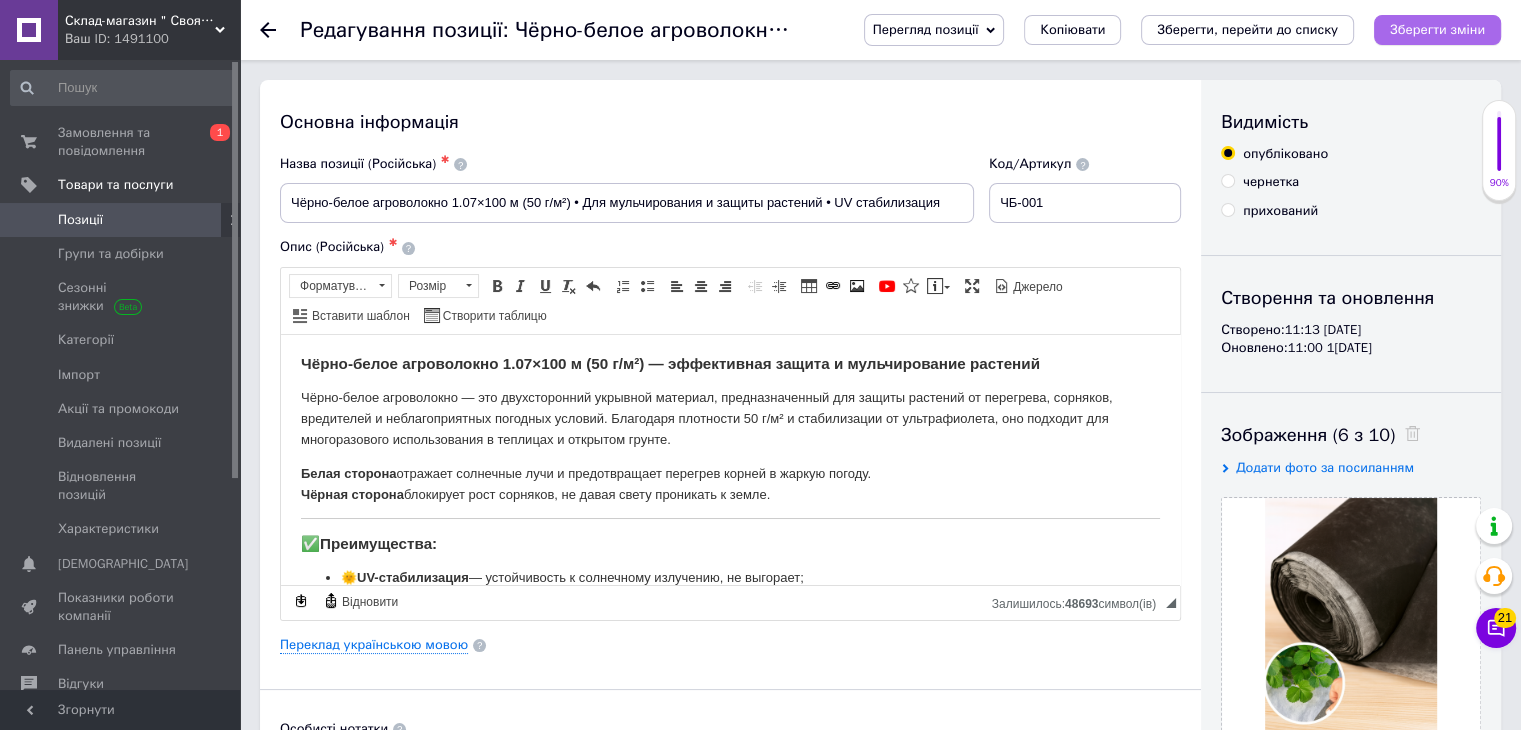 click on "Зберегти зміни" at bounding box center [1437, 29] 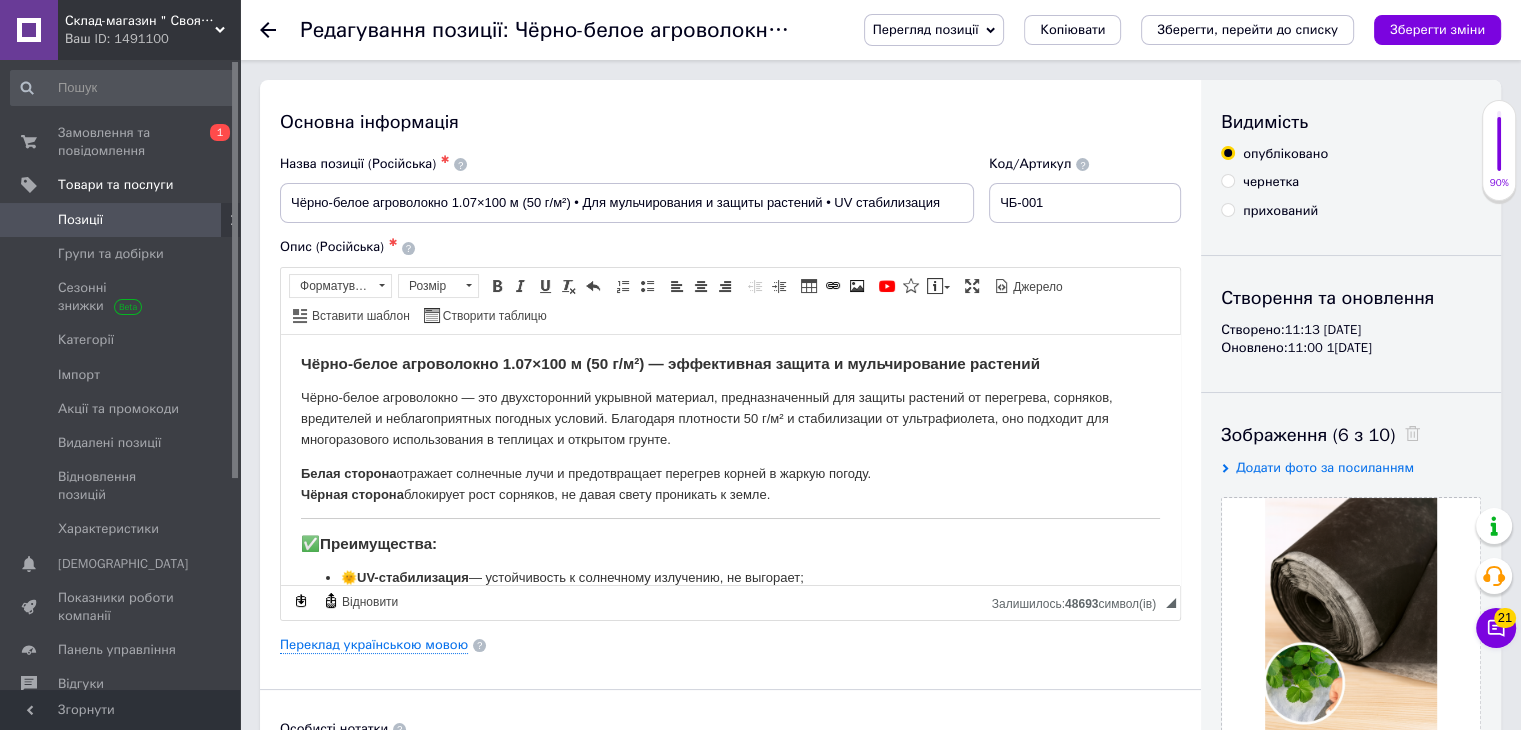 click on "Редагування позиції: Чёрно-белое агроволокно 1.07×100 м (50 г/м²) • Для мульчирования и защиты растений • UV стабилизация Перегляд позиції Зберегти та переглянути на сайті Зберегти та переглянути на маркетплейсі Копіювати Зберегти, перейти до списку Зберегти зміни Основна інформація Назва позиції (Російська) ✱ Чёрно-белое агроволокно 1.07×100 м (50 г/м²) • Для мульчирования и защиты растений • UV стабилизация Код/Артикул ЧБ-001 Опис (Російська) ✱ Чёрно-белое агроволокно 1.07×100 м (50 г/м²) — эффективная защита и мульчирование растений
Белая сторона
Чёрная сторона" at bounding box center [880, 1579] 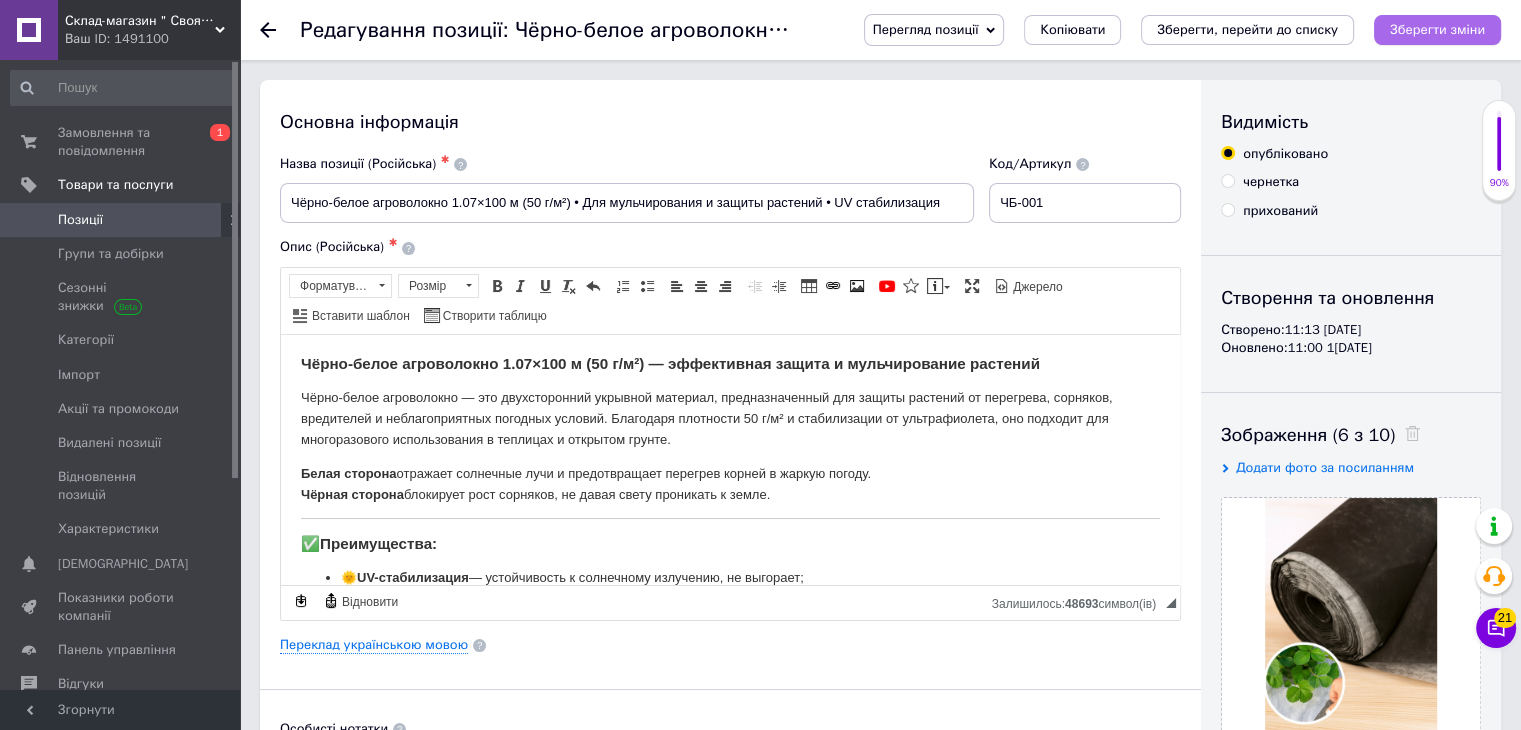 click on "Зберегти зміни" at bounding box center [1437, 29] 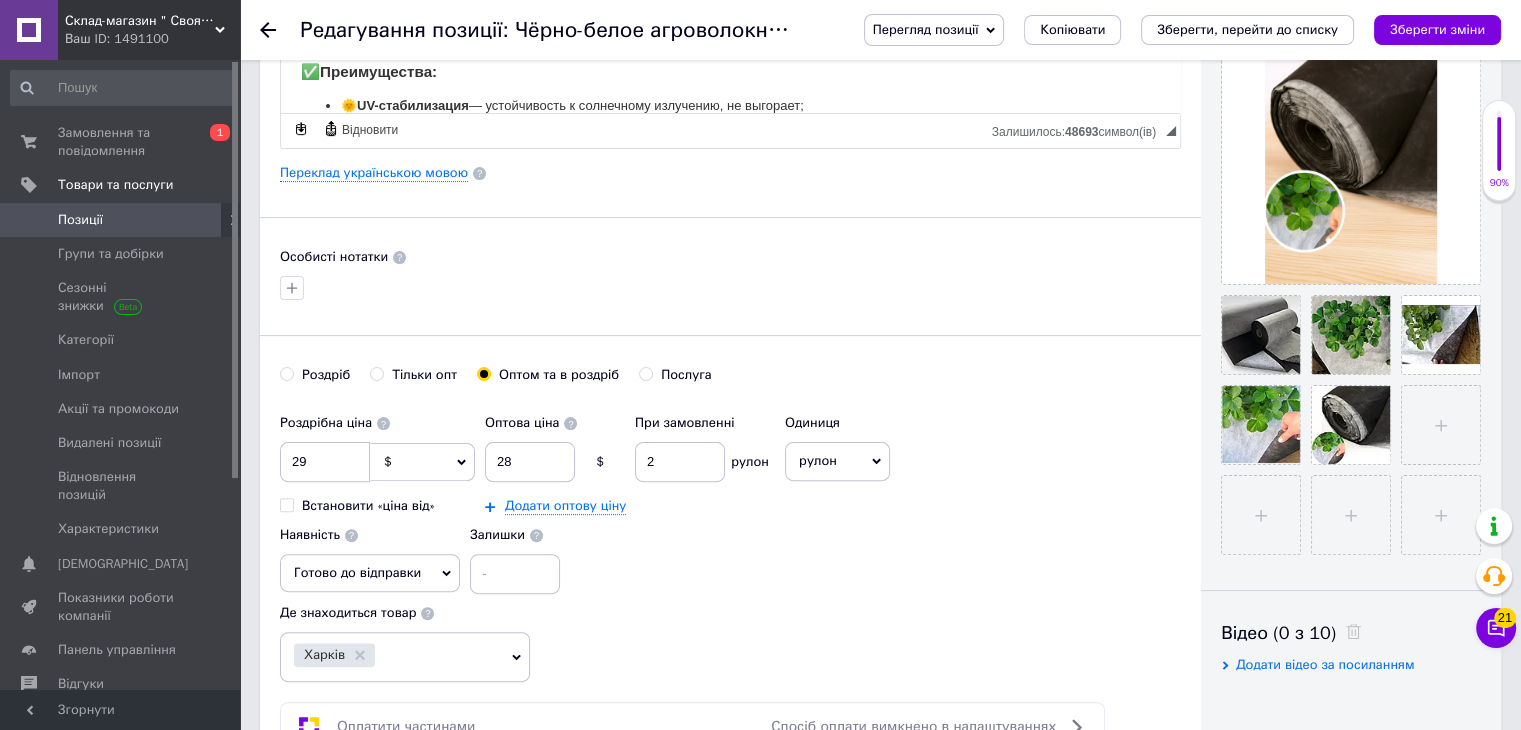 scroll, scrollTop: 200, scrollLeft: 0, axis: vertical 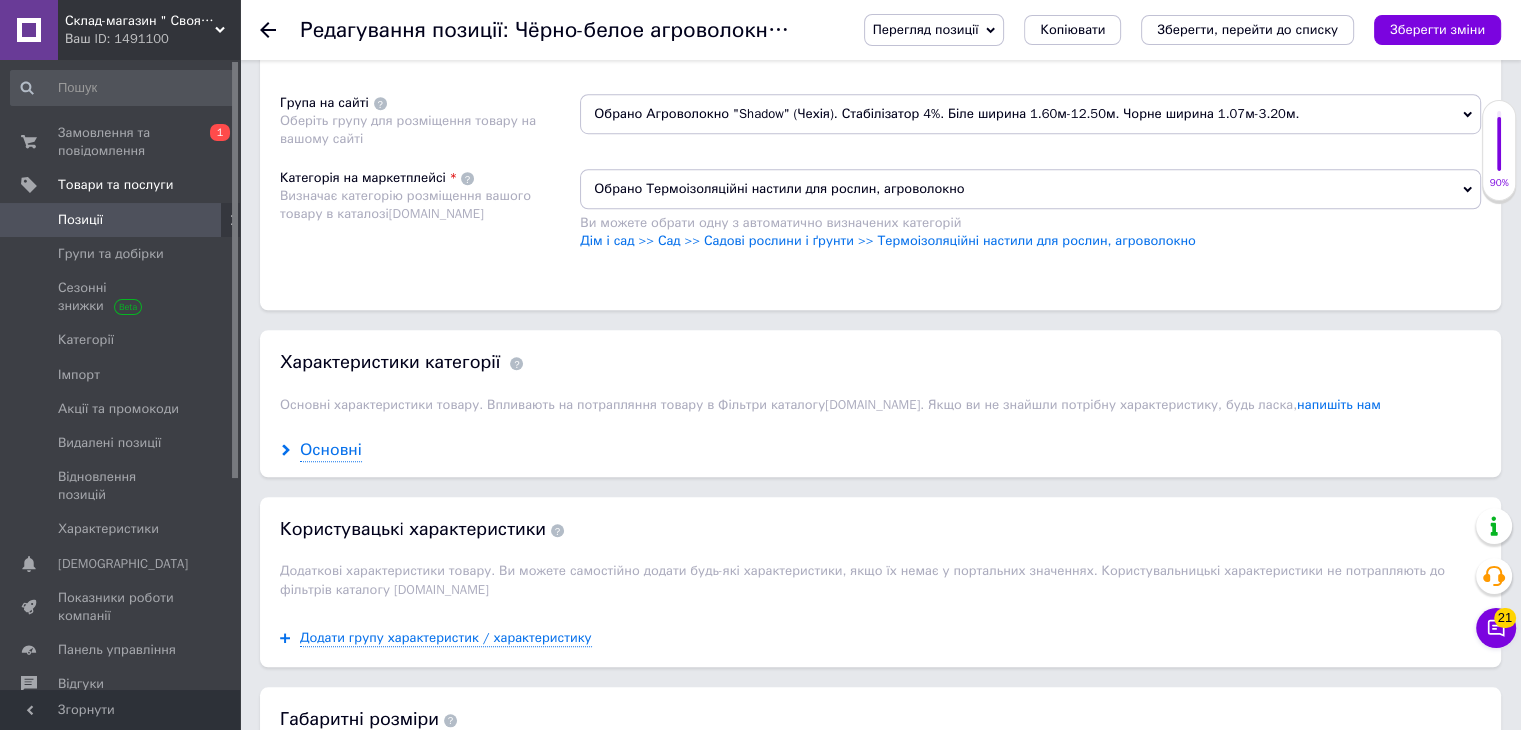 click on "Основні" at bounding box center (331, 450) 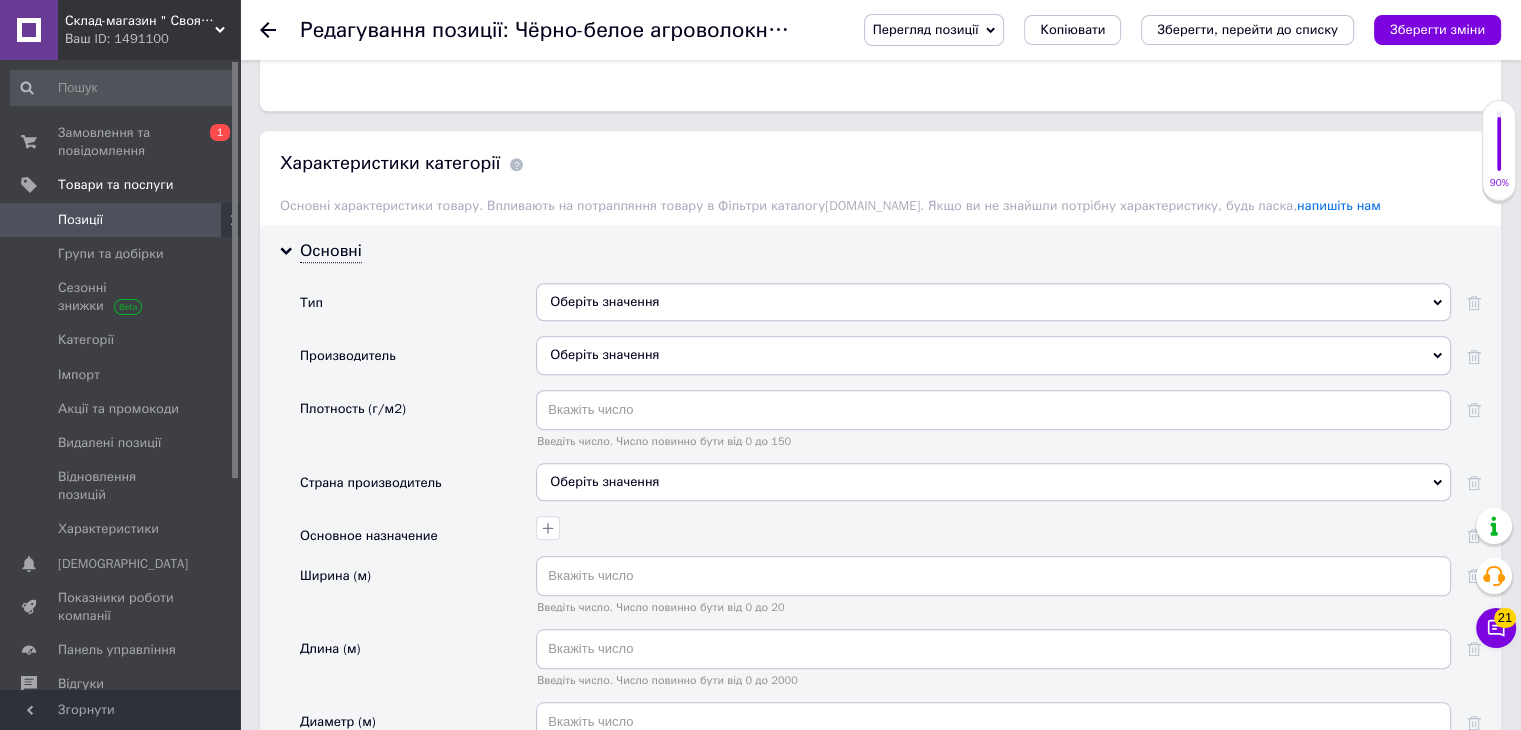 scroll, scrollTop: 1700, scrollLeft: 0, axis: vertical 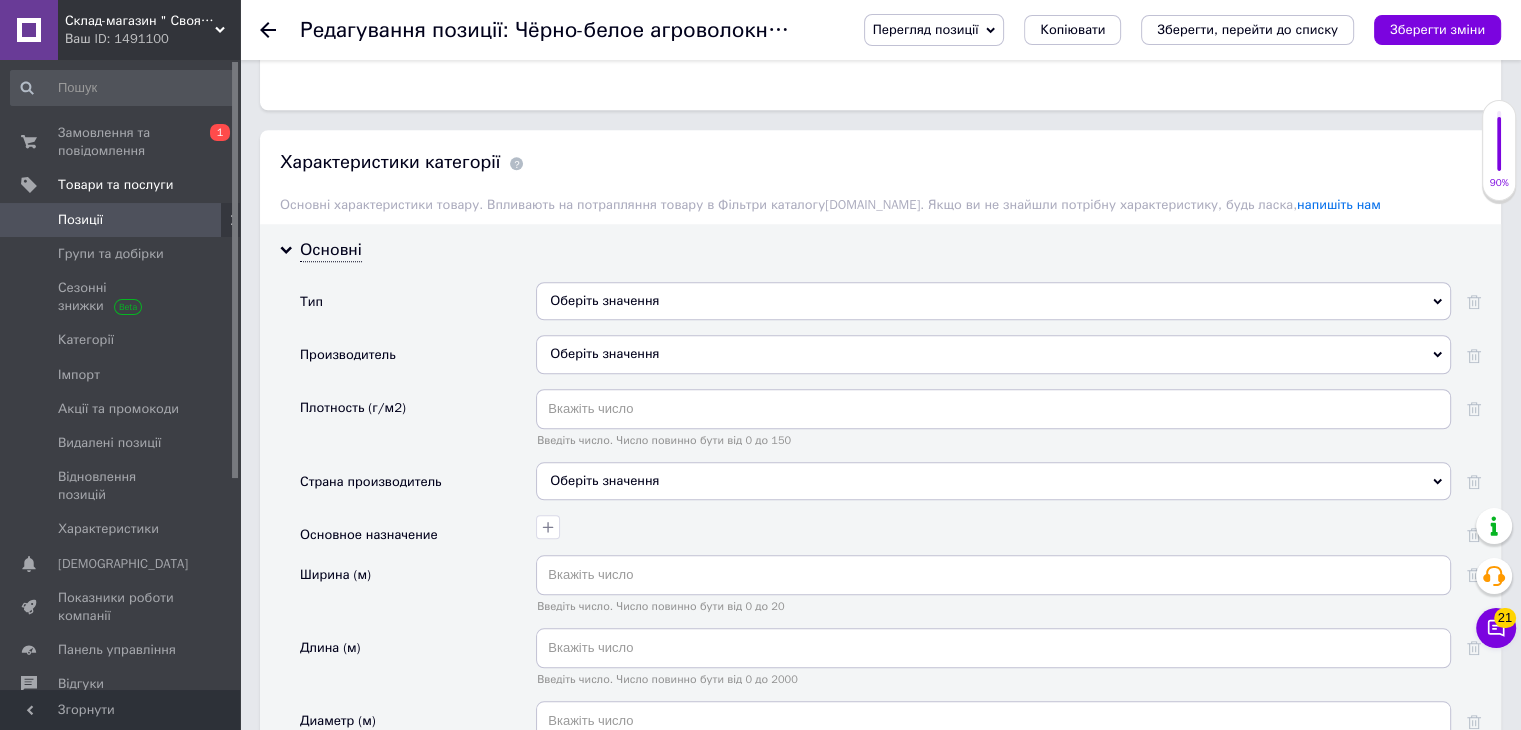 click on "Оберіть значення" at bounding box center (993, 301) 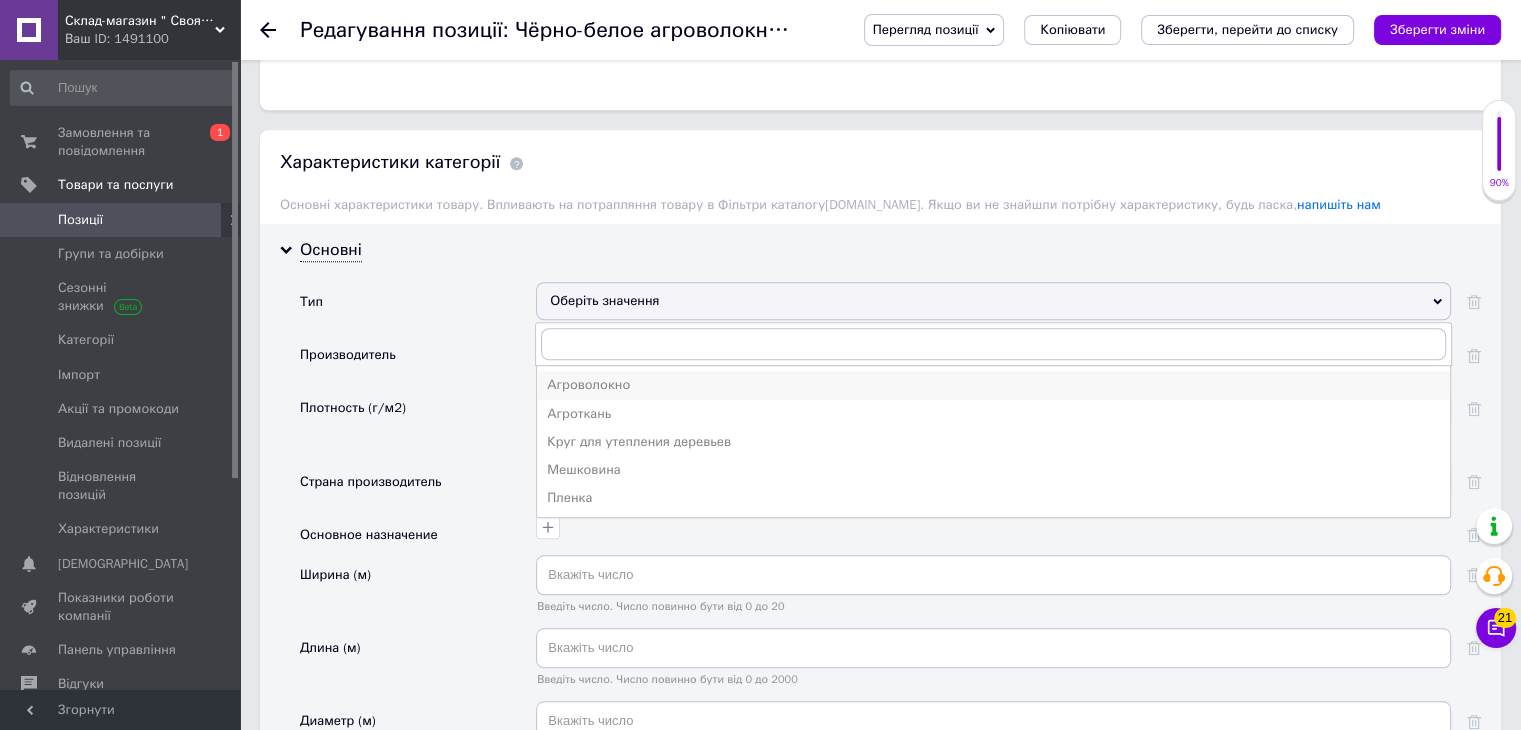 click on "Агроволокно" at bounding box center (993, 385) 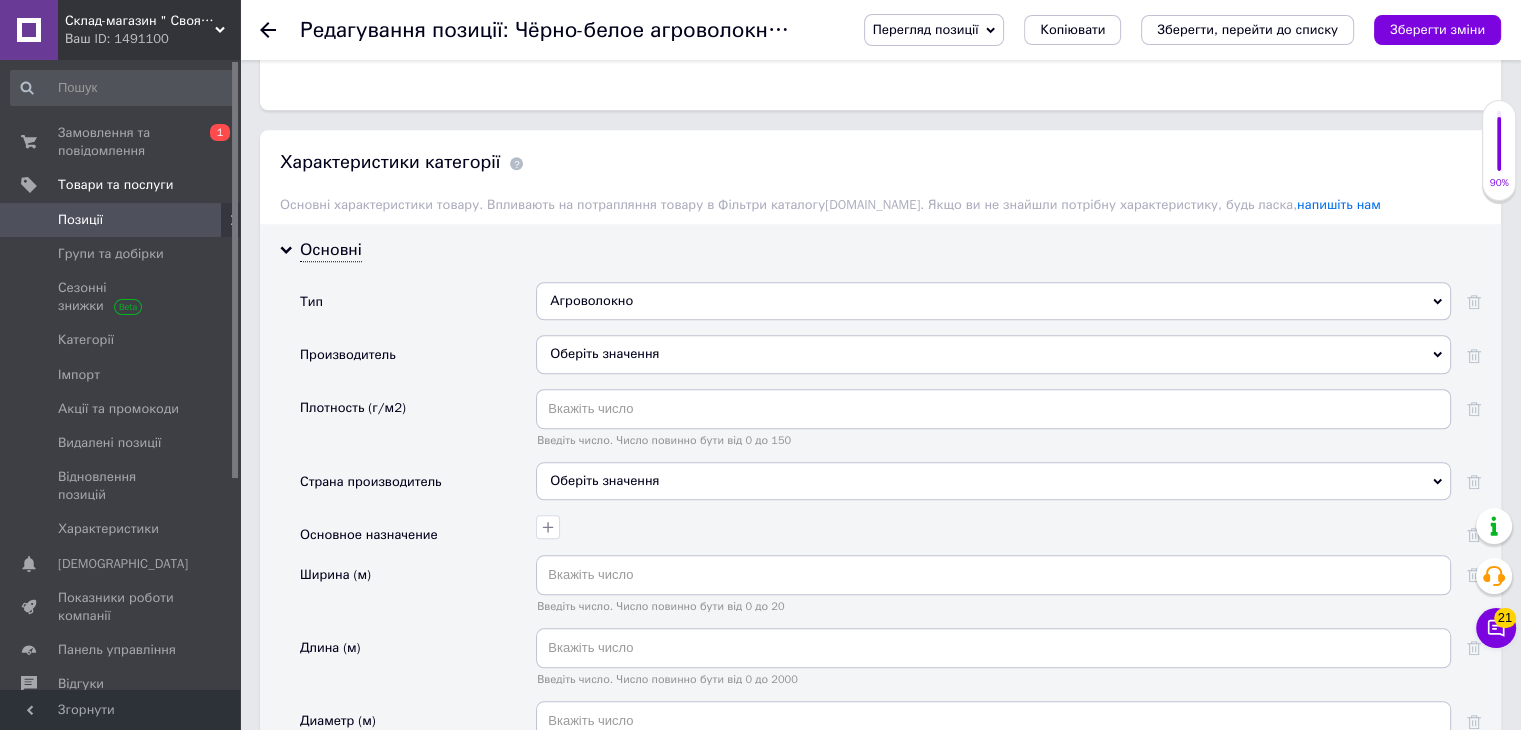 click on "Оберіть значення" at bounding box center [993, 354] 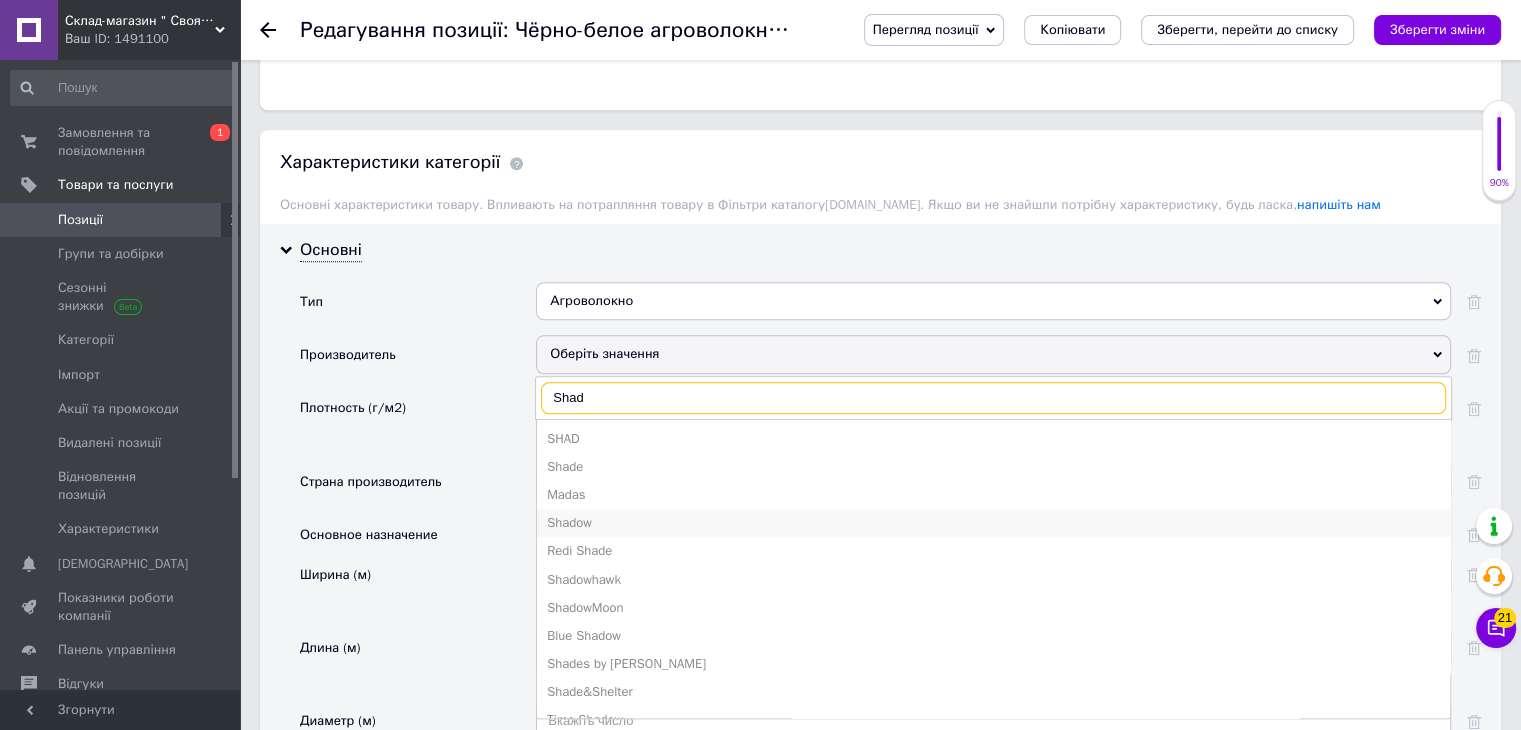 type on "Shad" 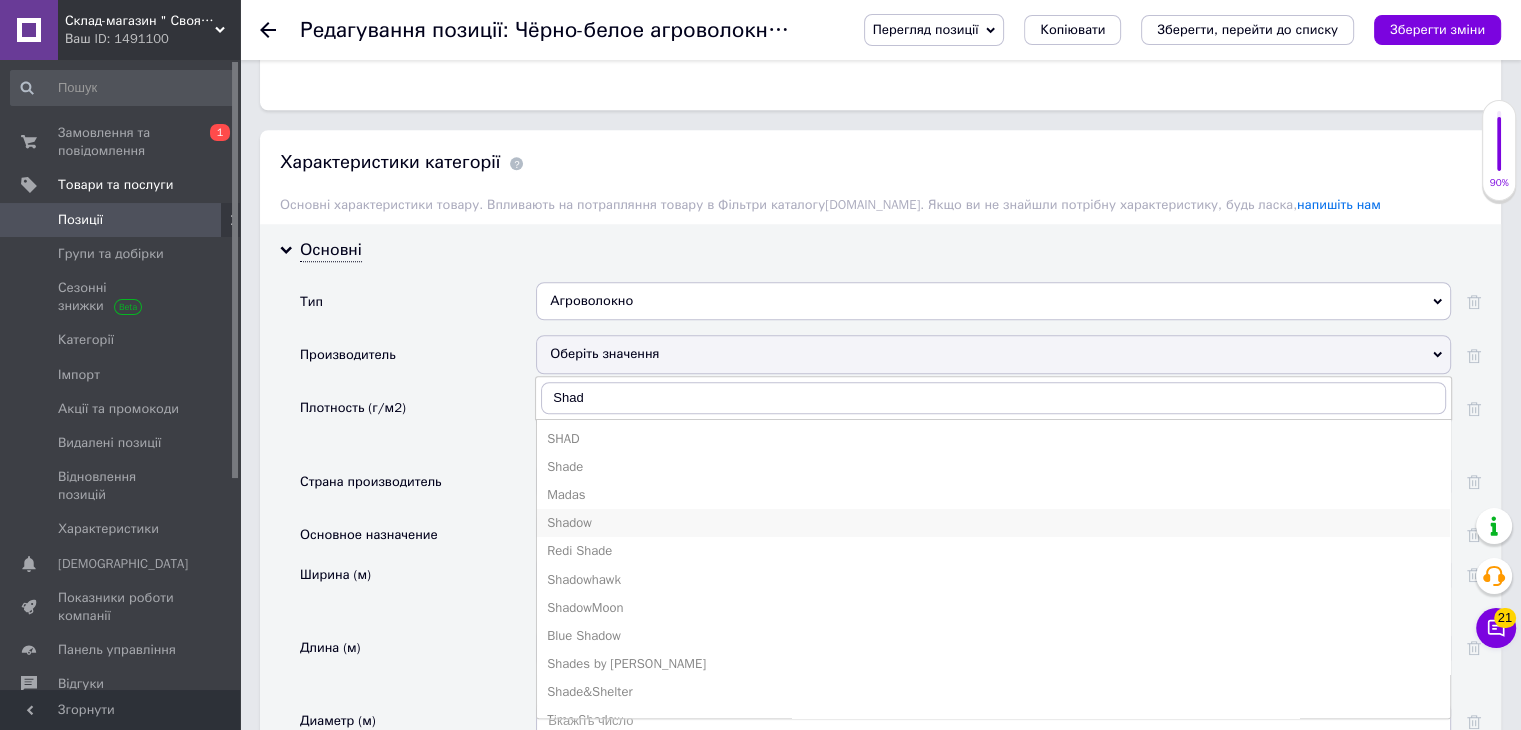 click on "Shadow" at bounding box center [993, 523] 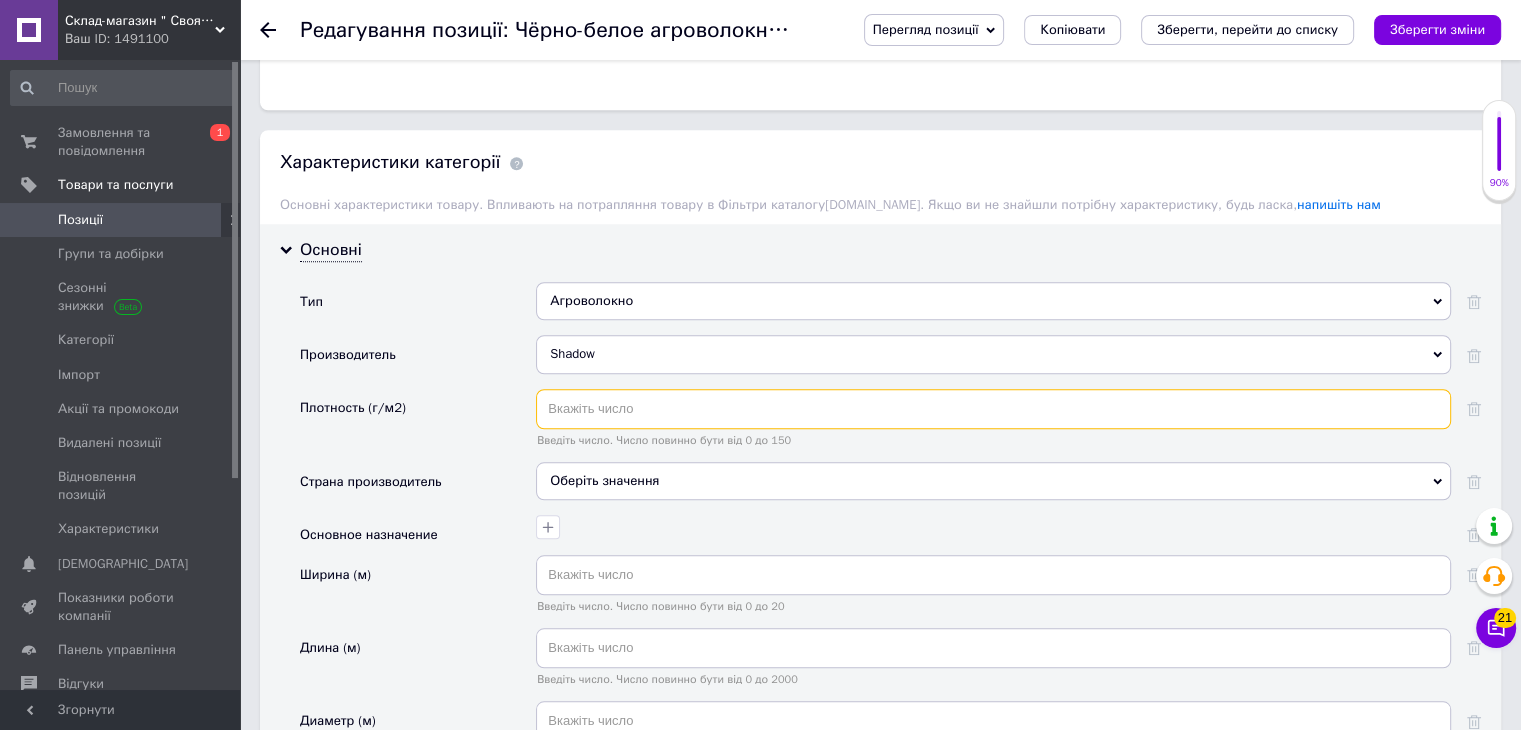 click at bounding box center [993, 409] 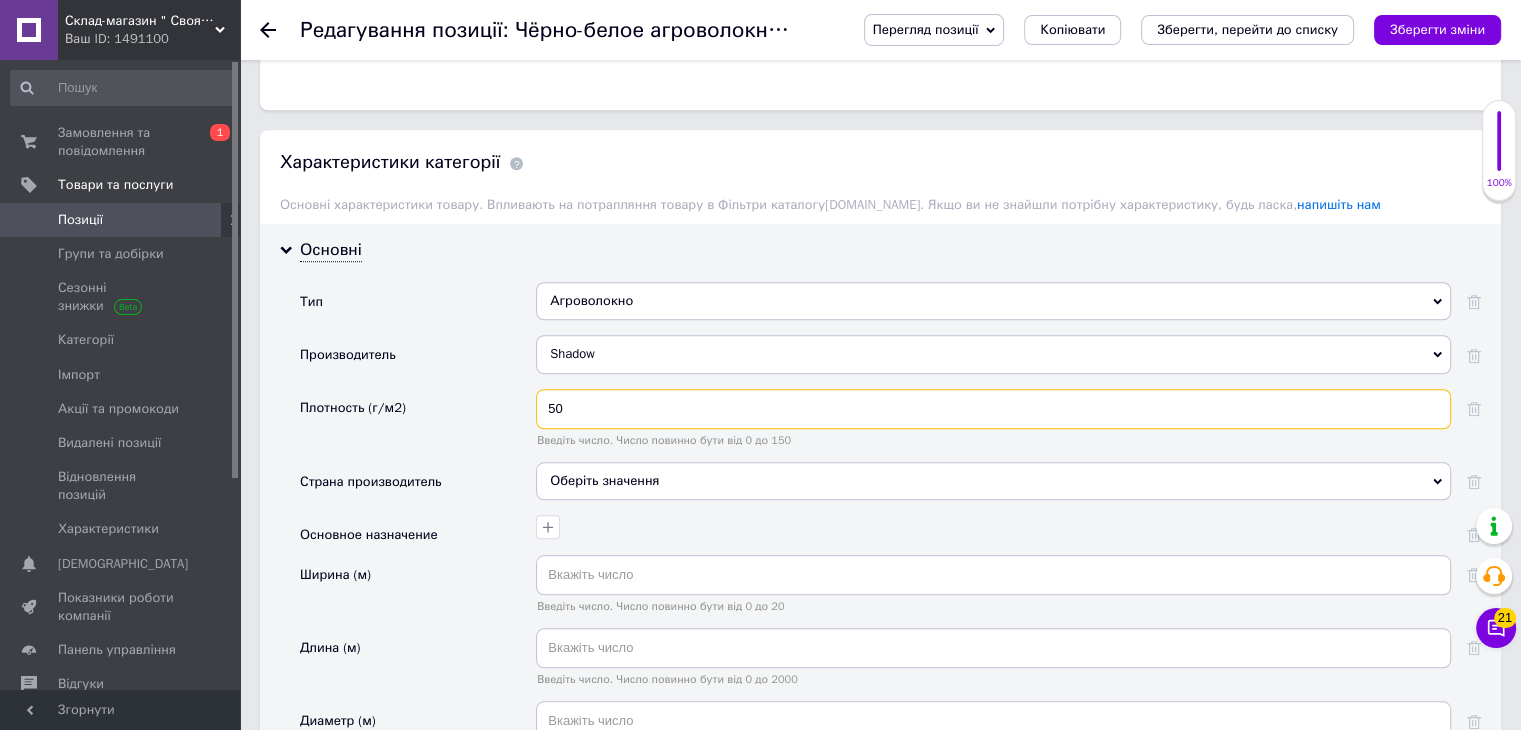 type on "50" 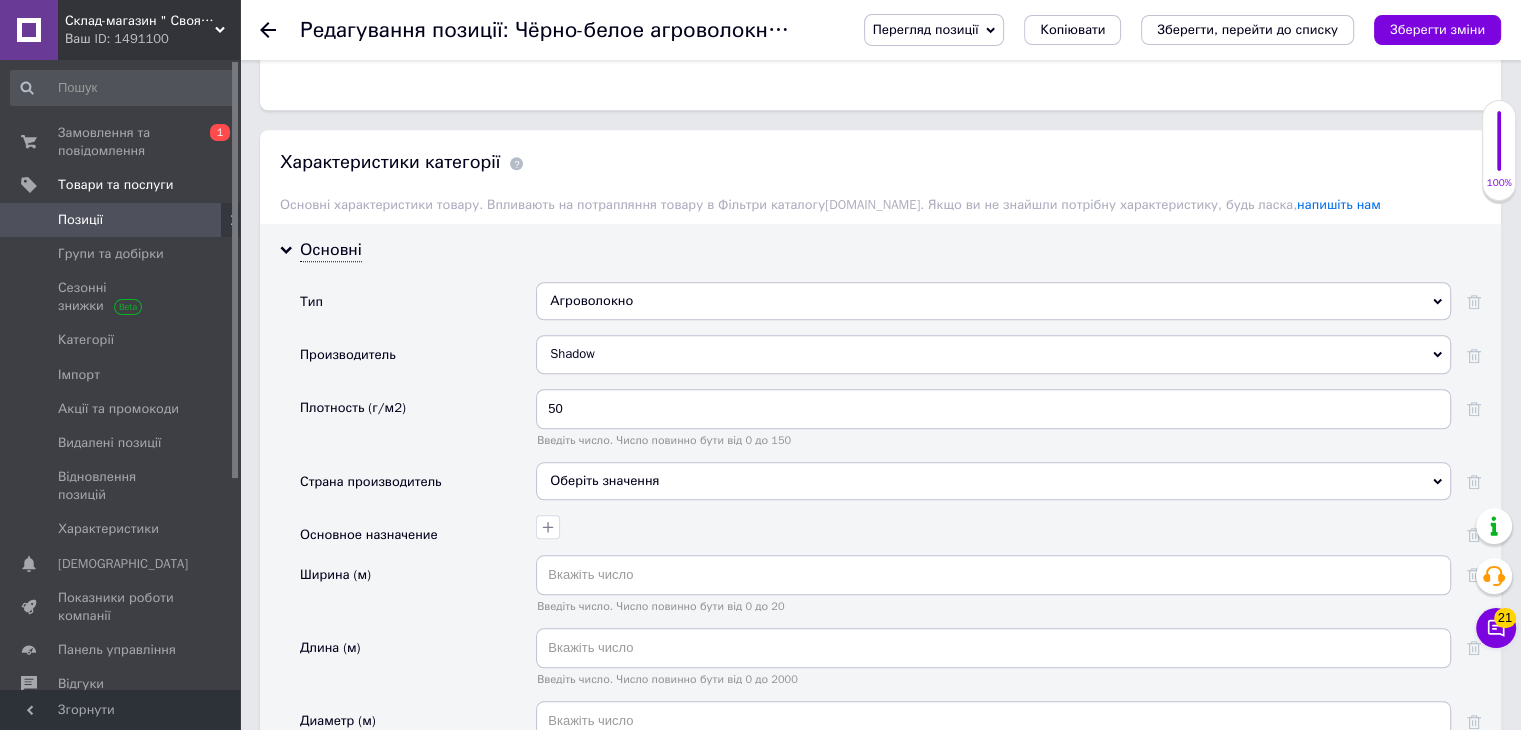 click on "Оберіть значення" at bounding box center (993, 481) 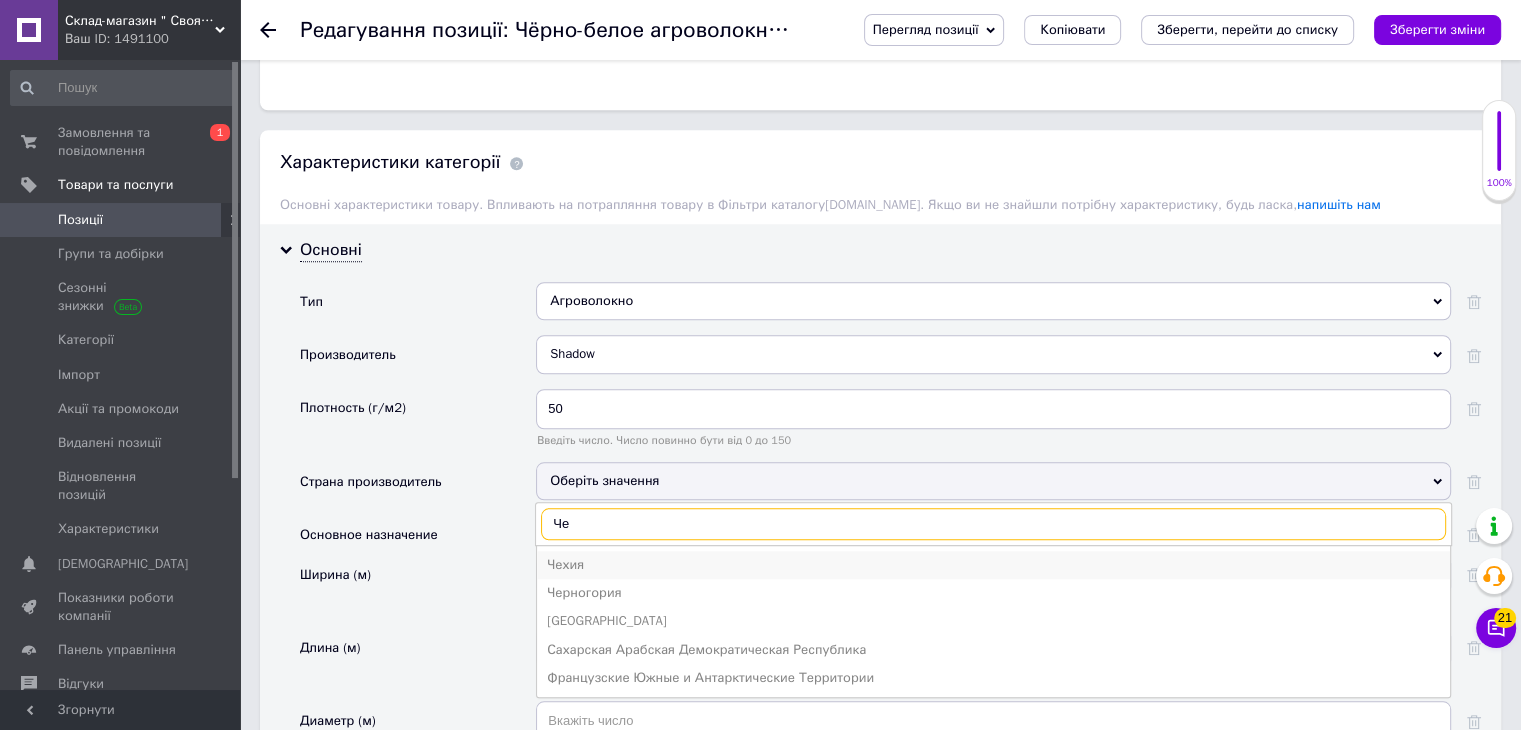 type on "Че" 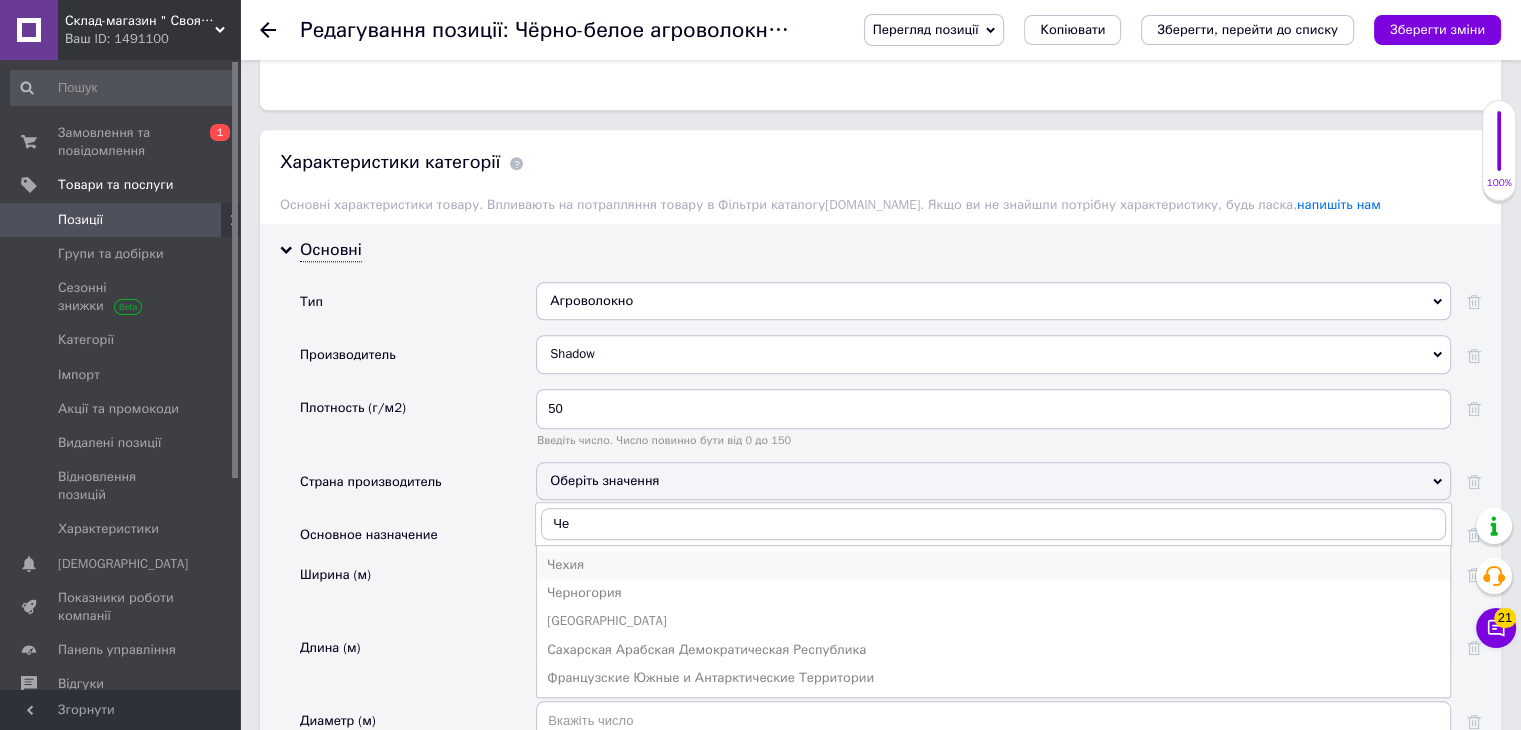 click on "Чехия" at bounding box center (993, 565) 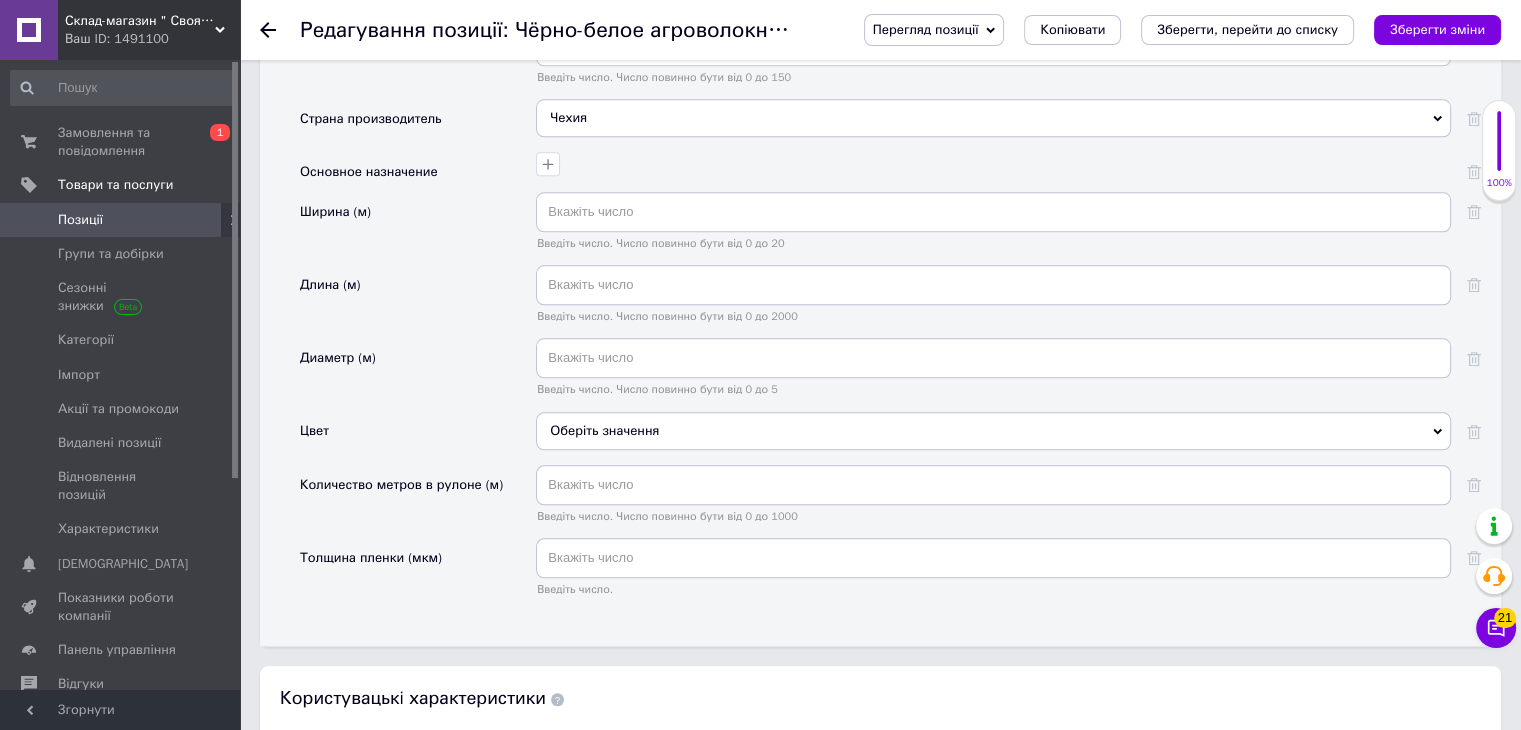 scroll, scrollTop: 2100, scrollLeft: 0, axis: vertical 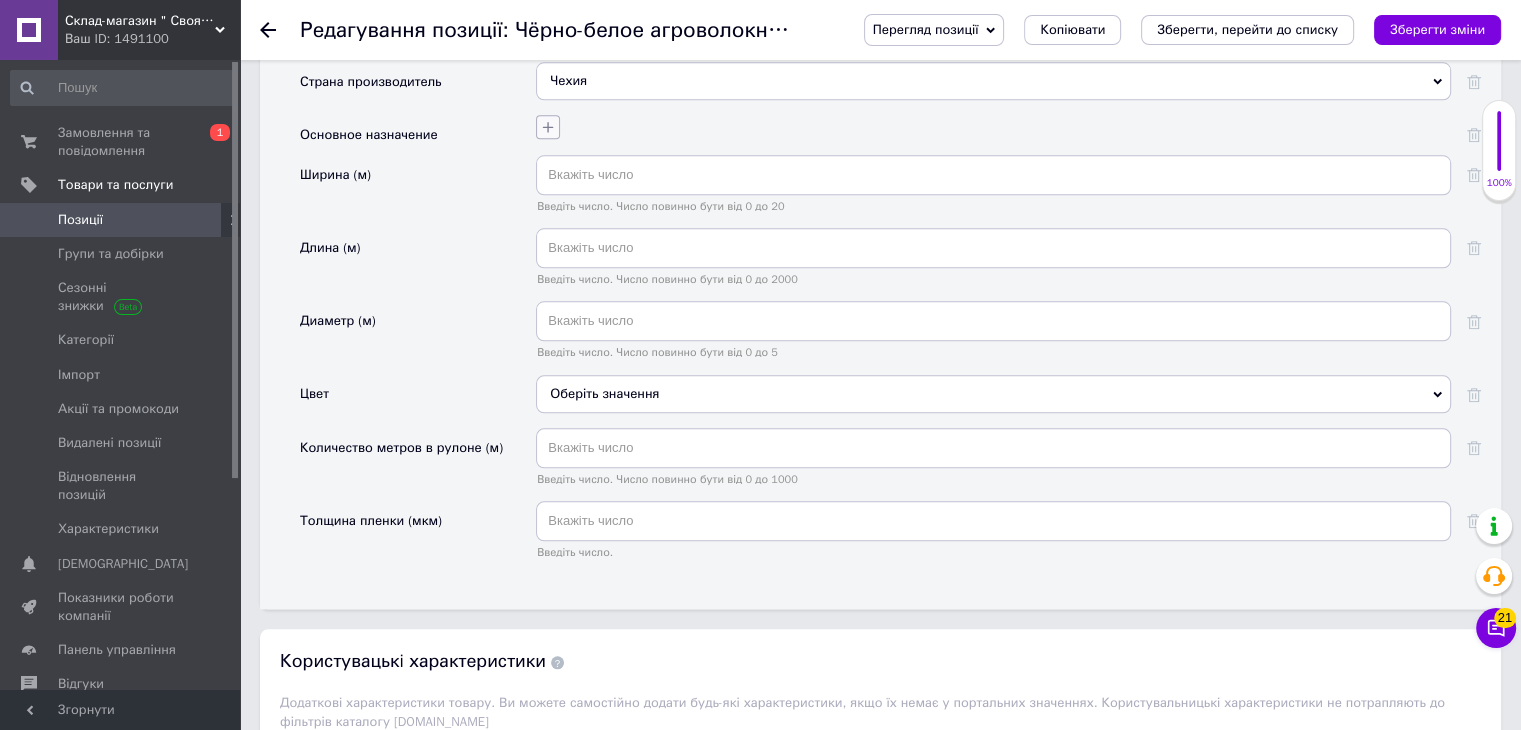 click 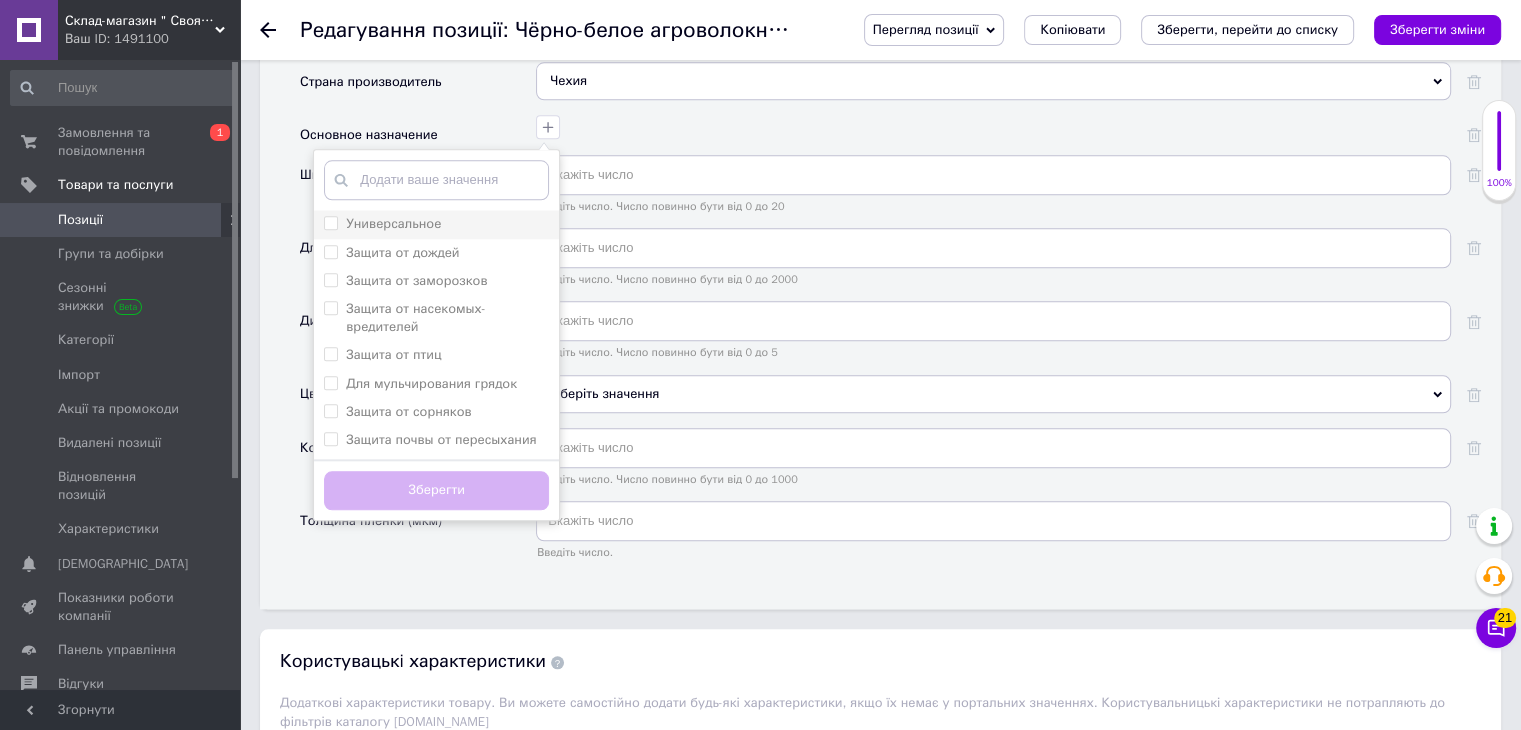 click on "Универсальное" at bounding box center (393, 223) 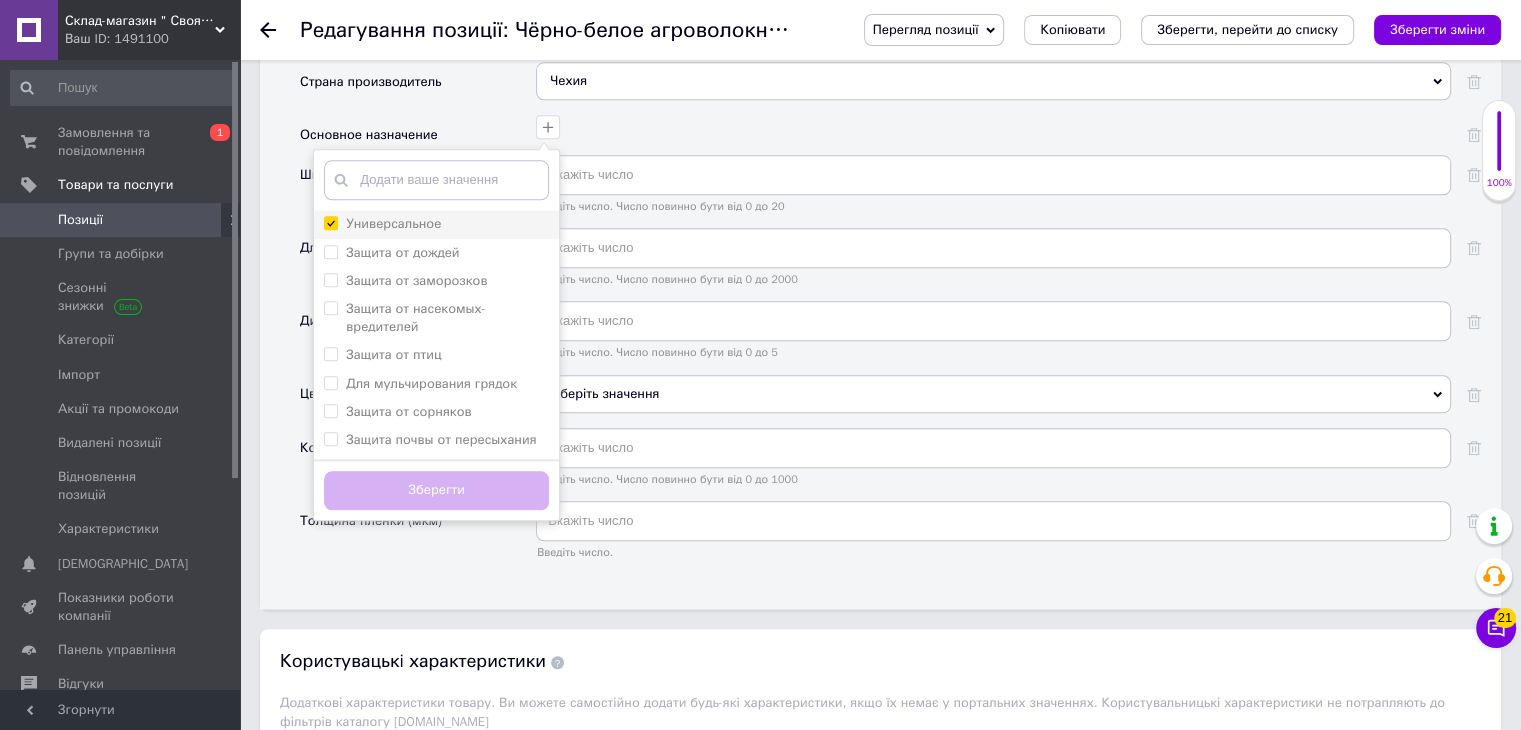 checkbox on "true" 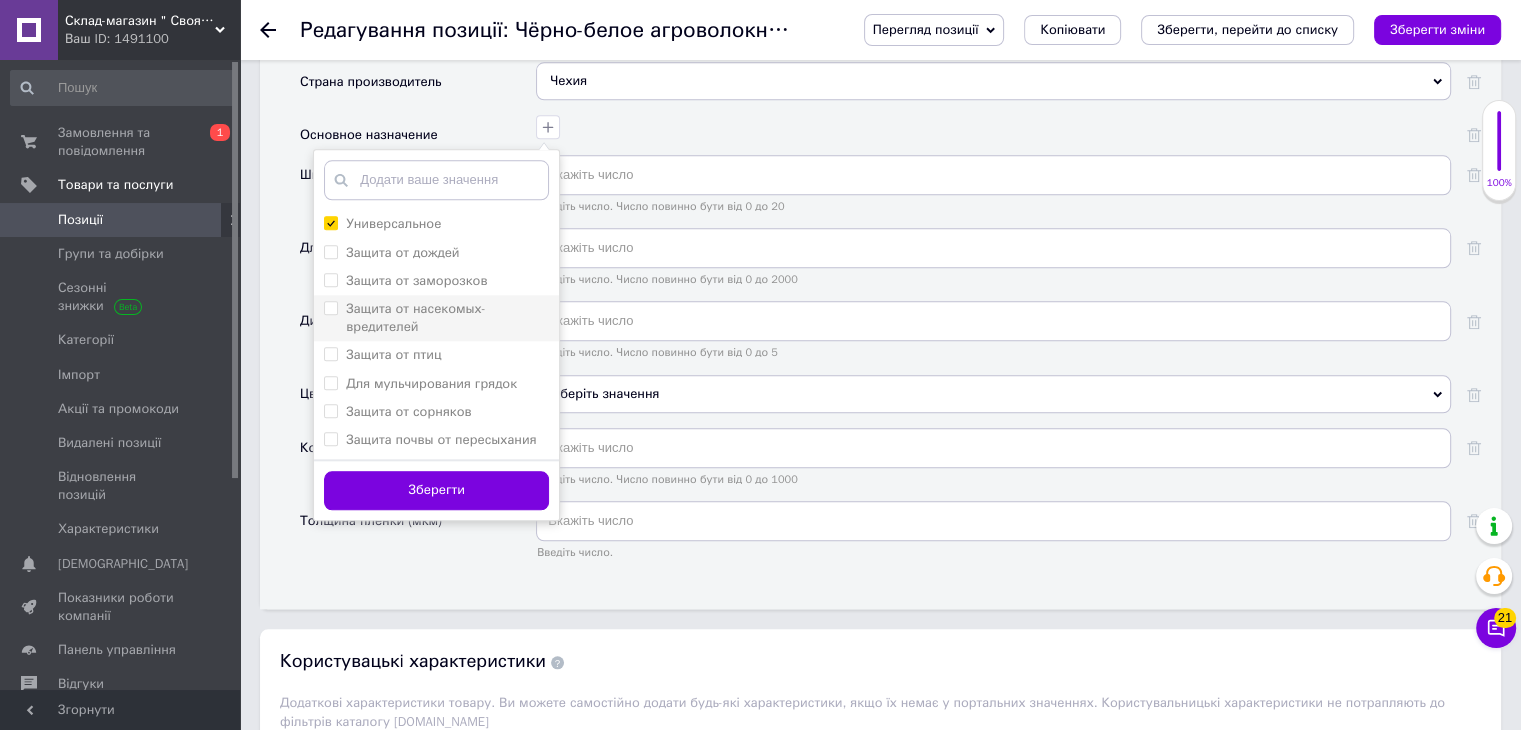 click on "Защита от насекомых-вредителей" at bounding box center [330, 307] 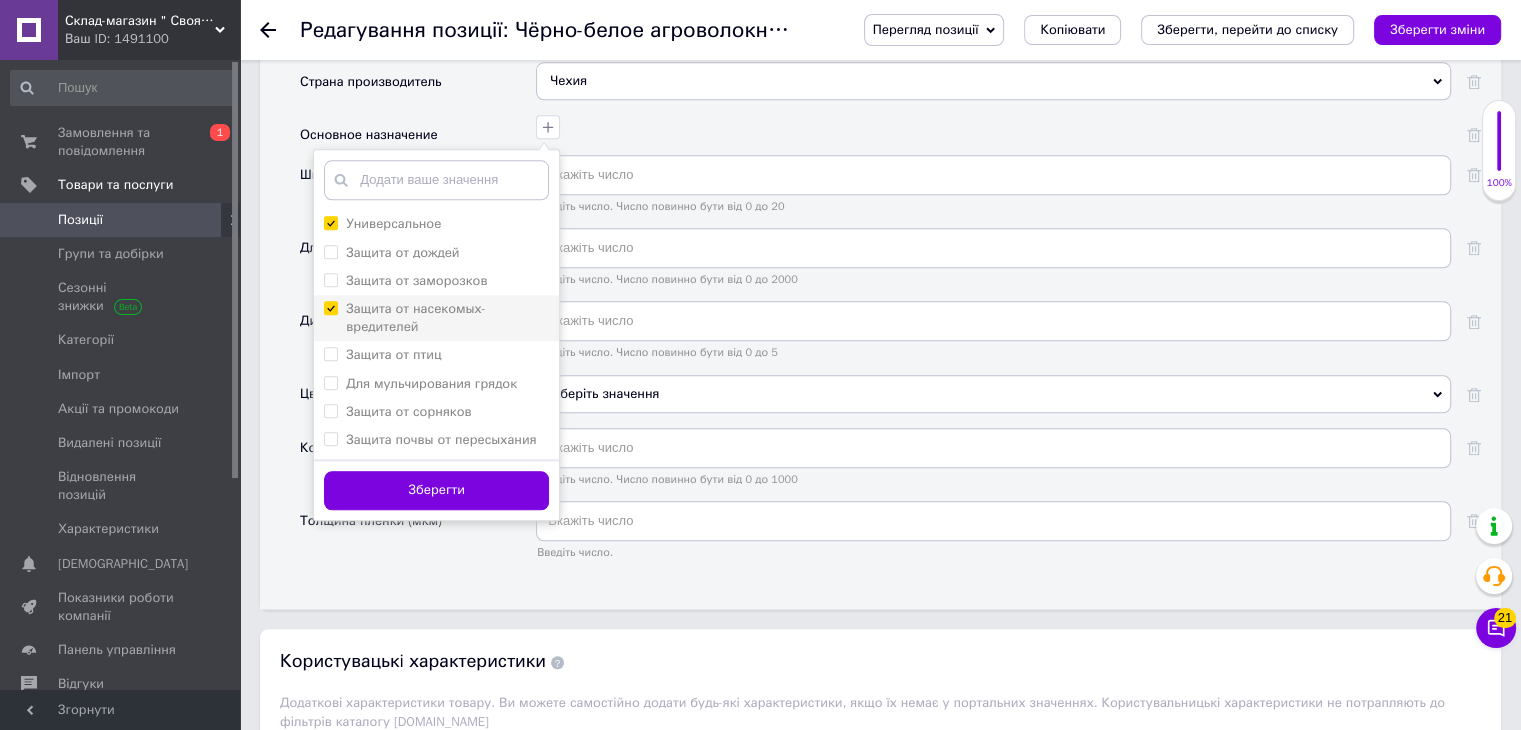 checkbox on "true" 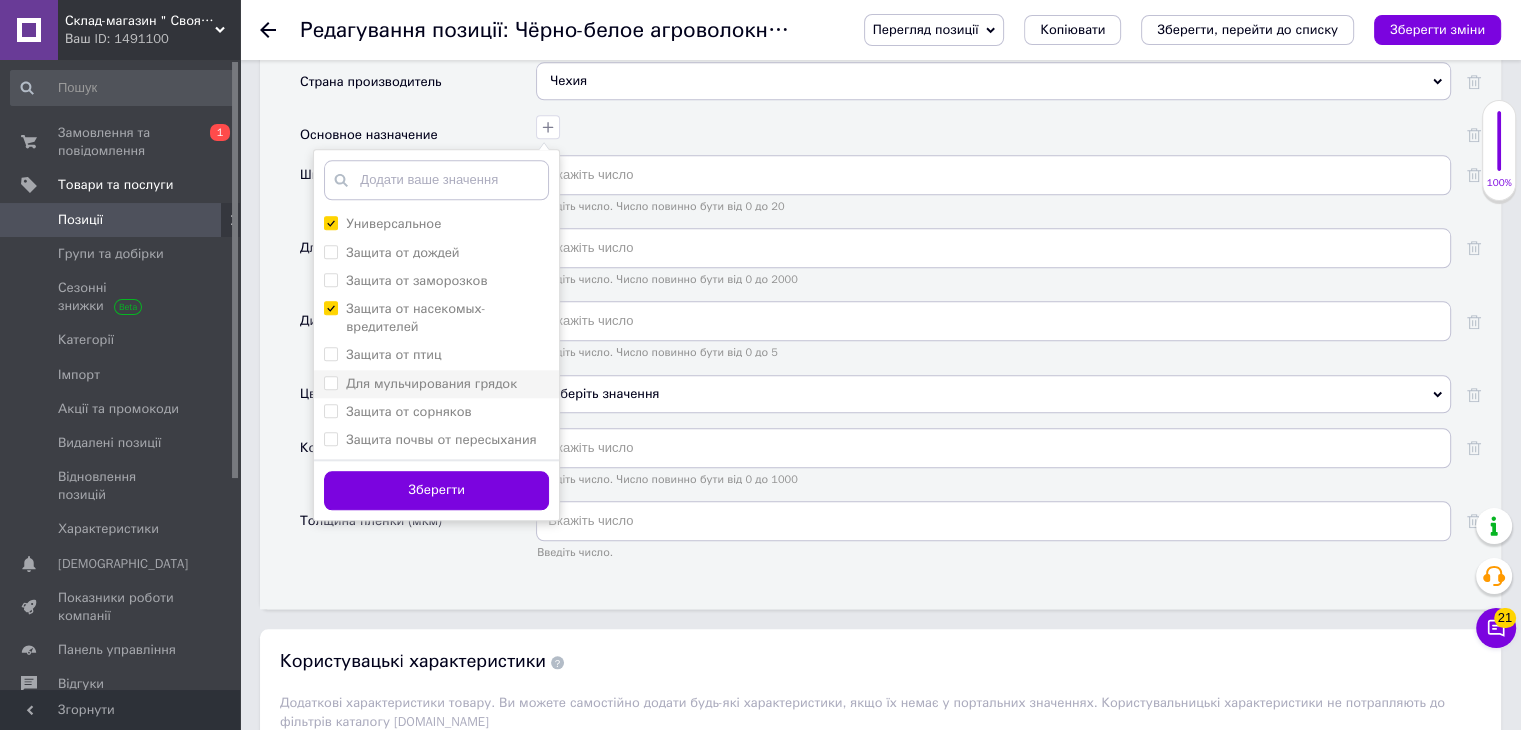 click on "Для мульчирования грядок" at bounding box center (420, 384) 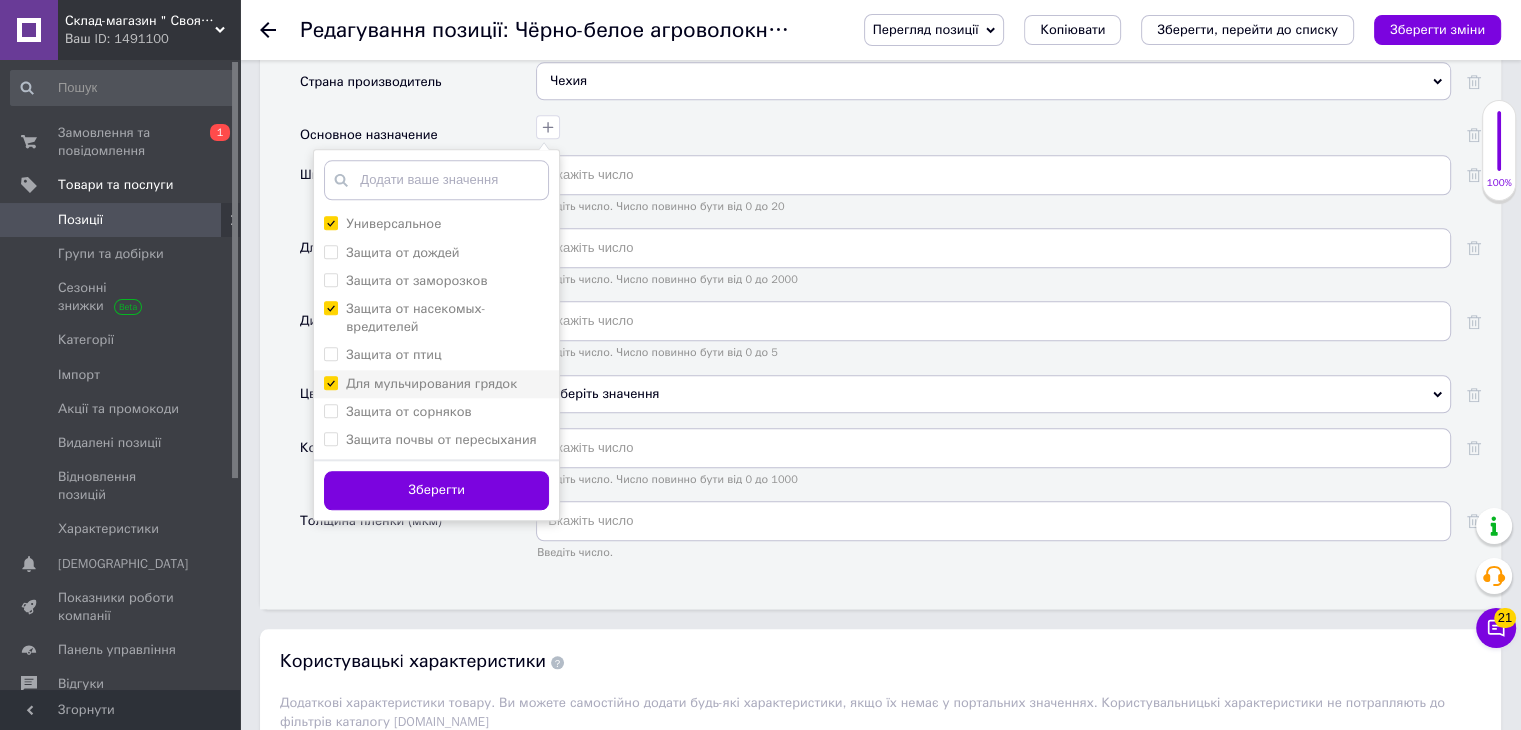 click on "Для мульчирования грядок" at bounding box center (330, 382) 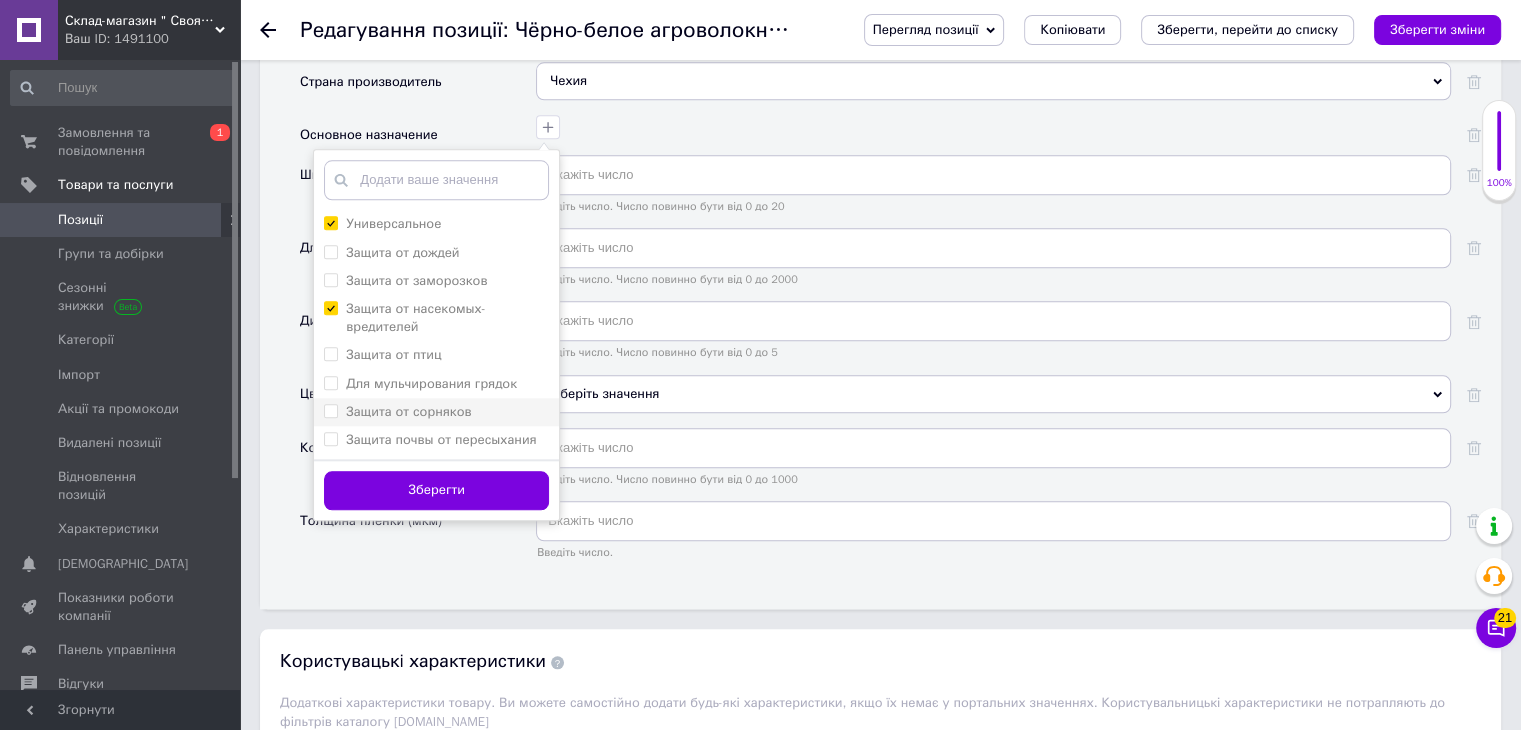drag, startPoint x: 332, startPoint y: 377, endPoint x: 337, endPoint y: 394, distance: 17.720045 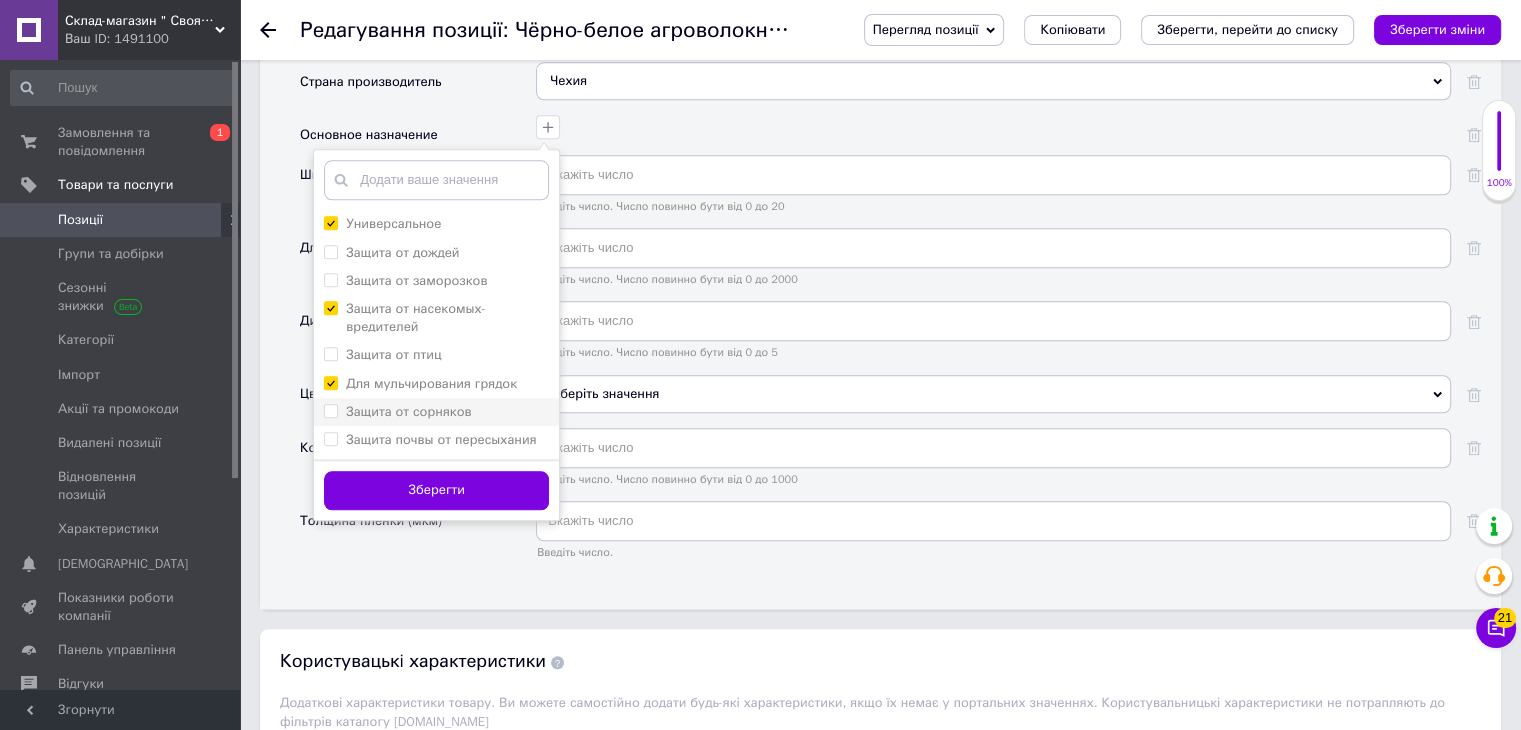 checkbox on "true" 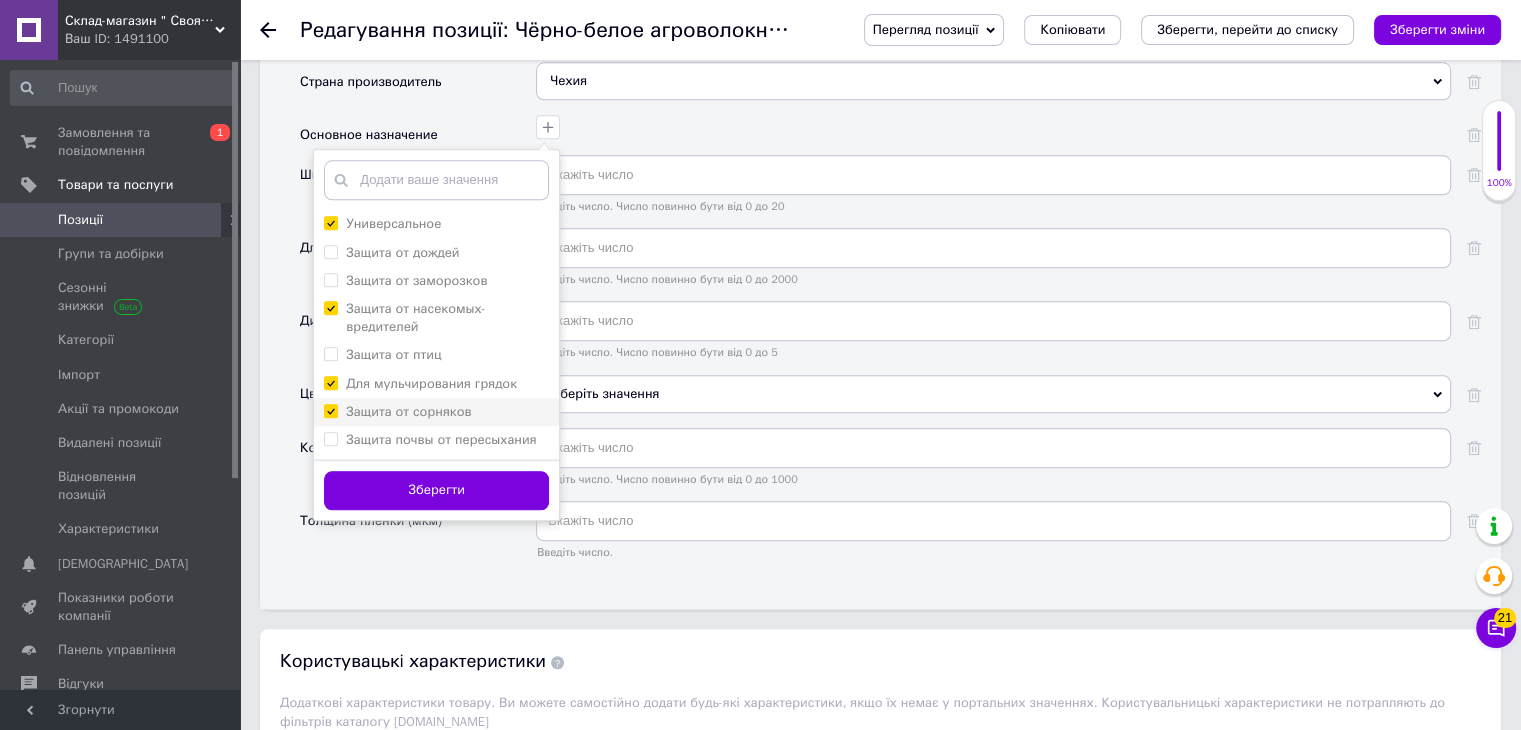 checkbox on "true" 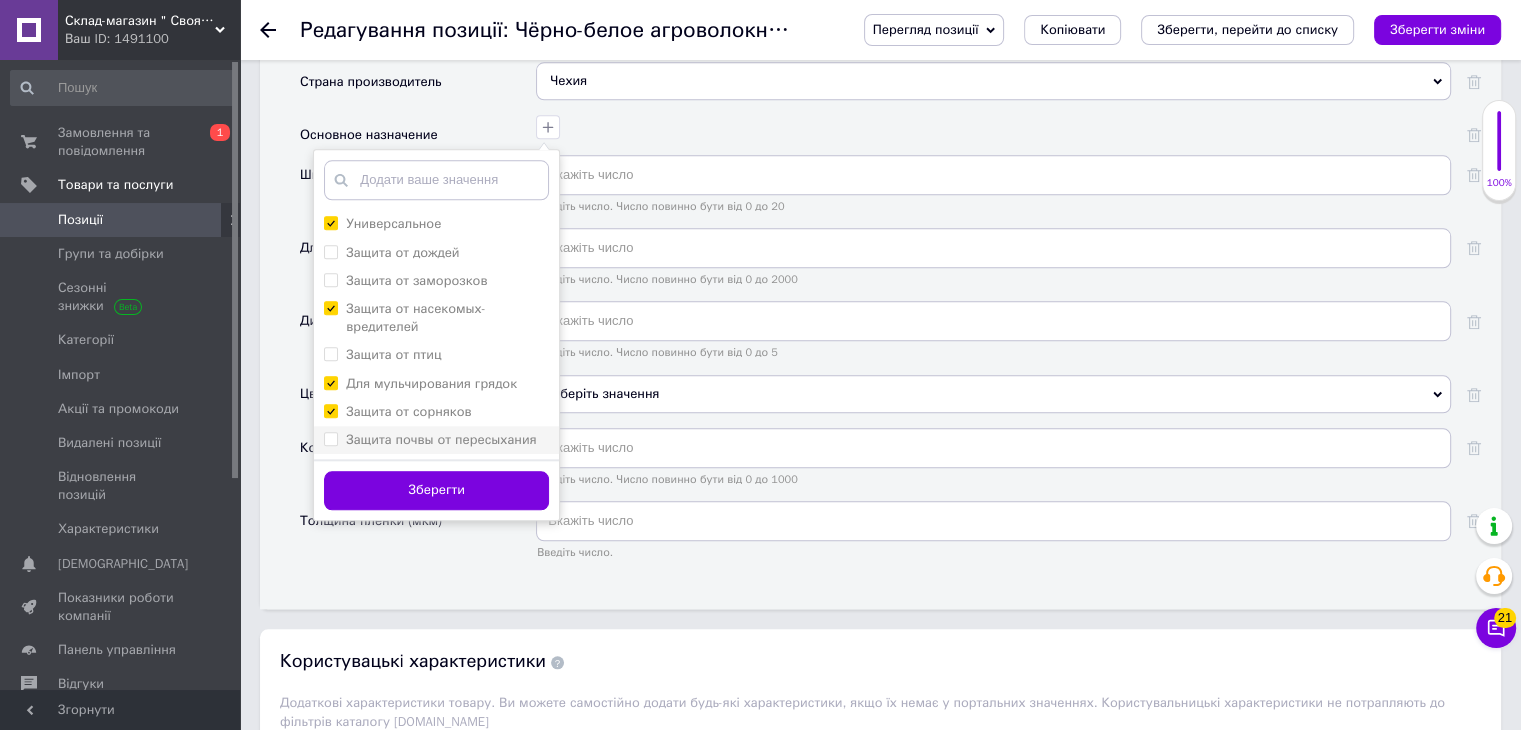 click on "Защита почвы от пересыхания" at bounding box center [330, 438] 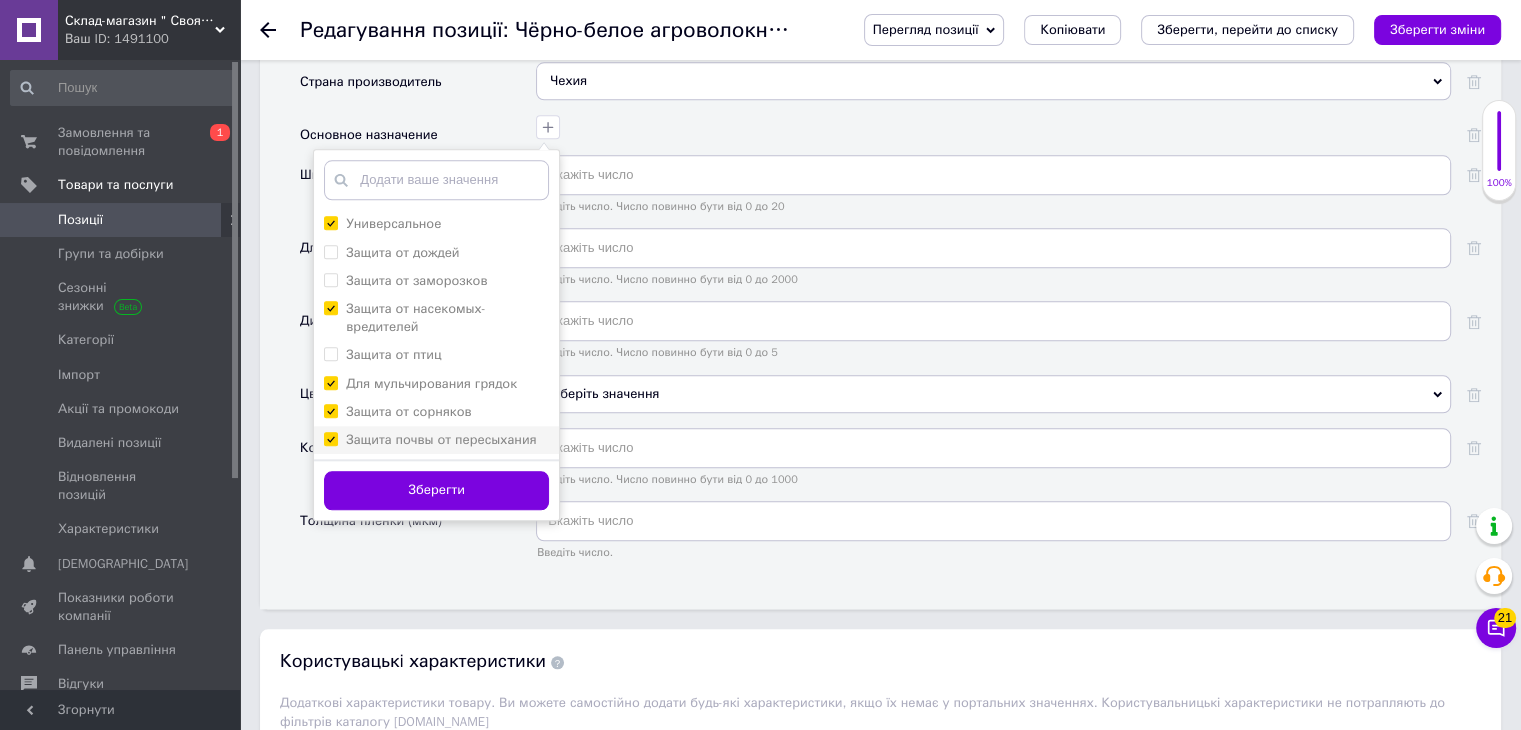 checkbox on "true" 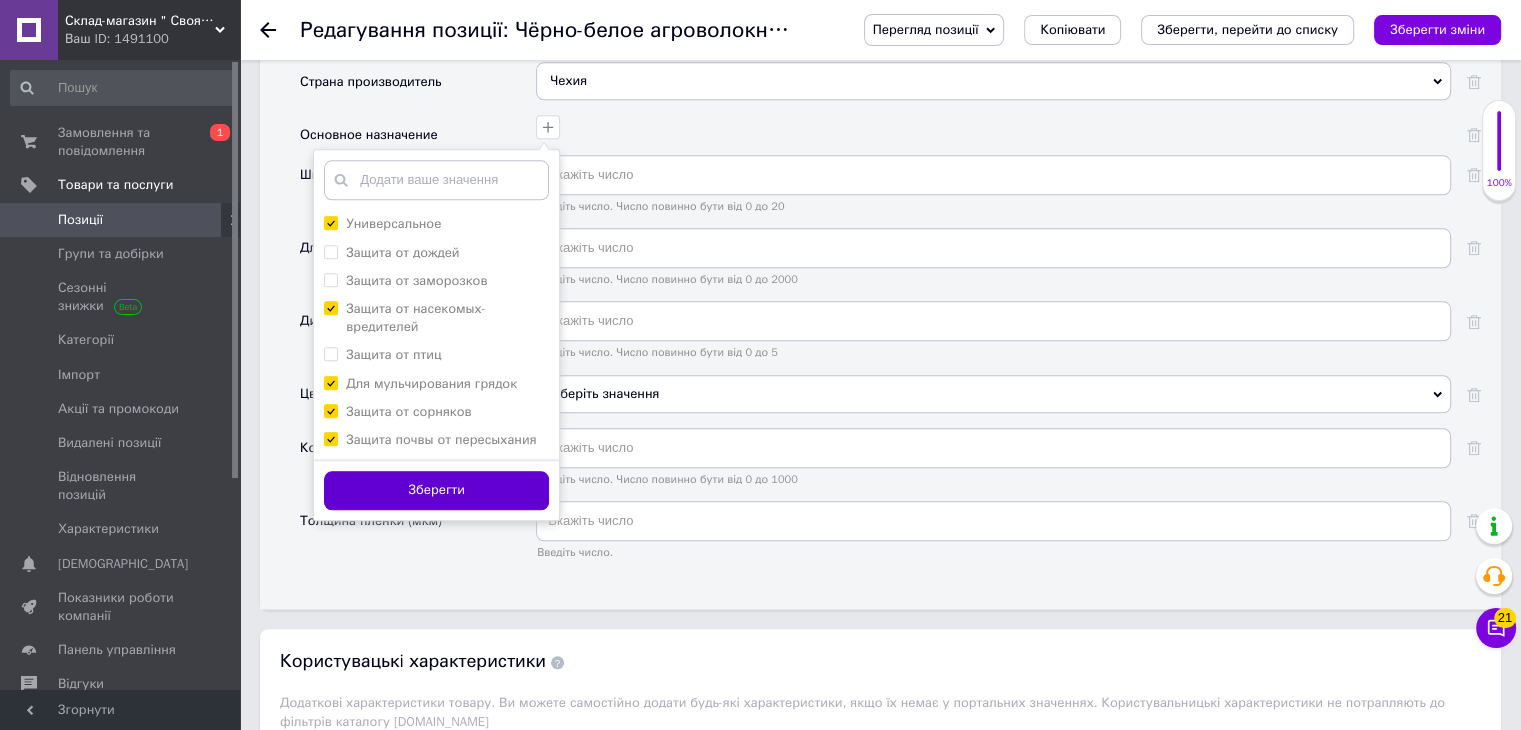 click on "Зберегти" at bounding box center (436, 490) 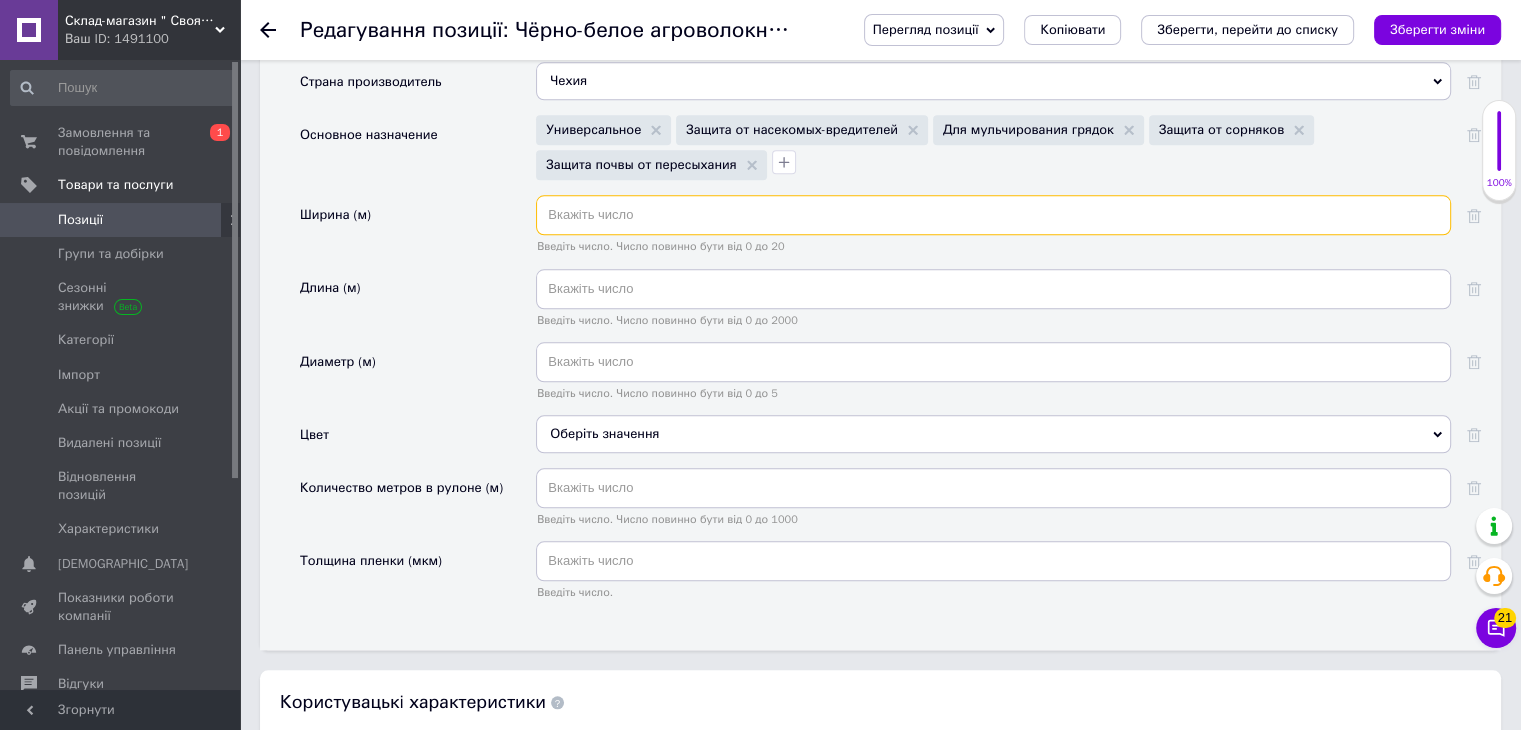 click at bounding box center (993, 215) 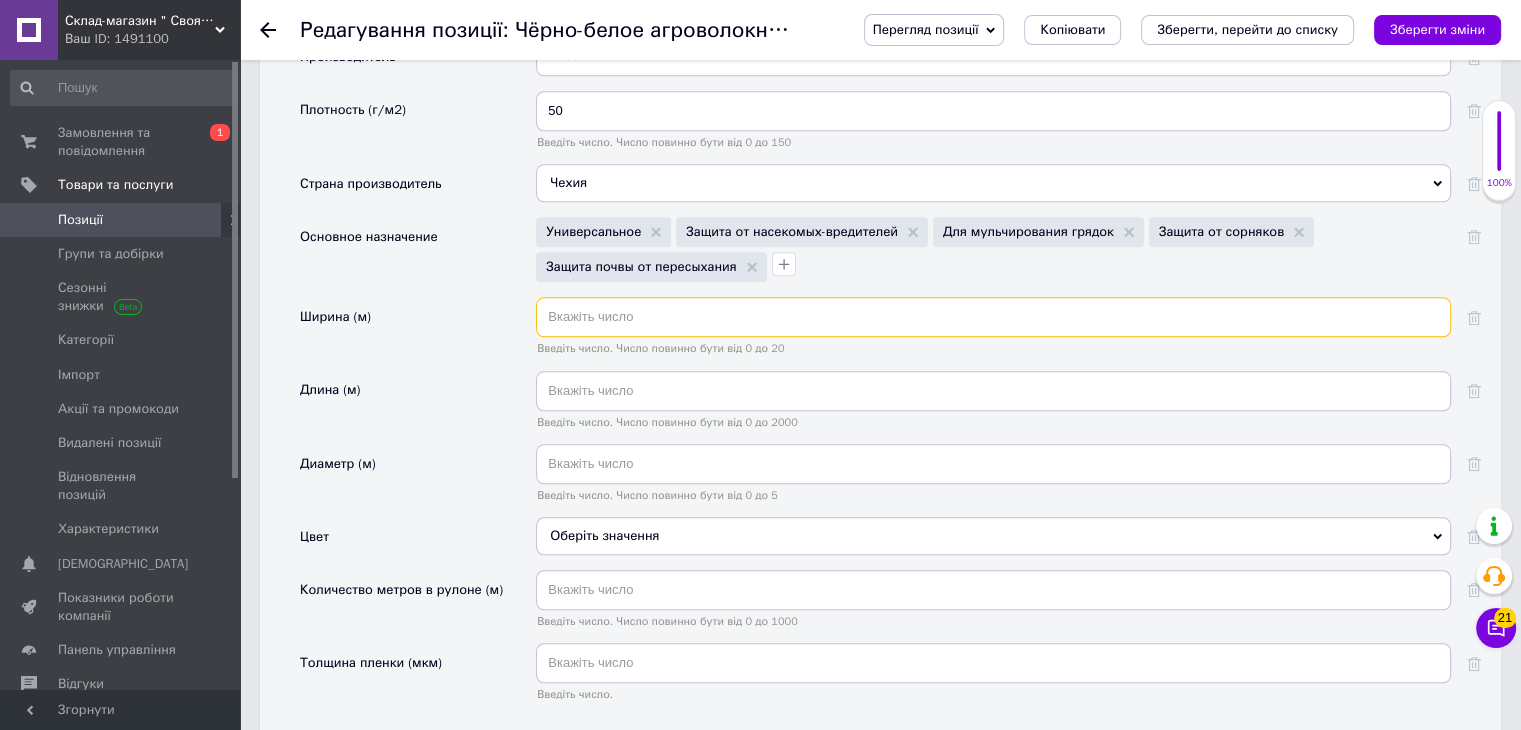 scroll, scrollTop: 2000, scrollLeft: 0, axis: vertical 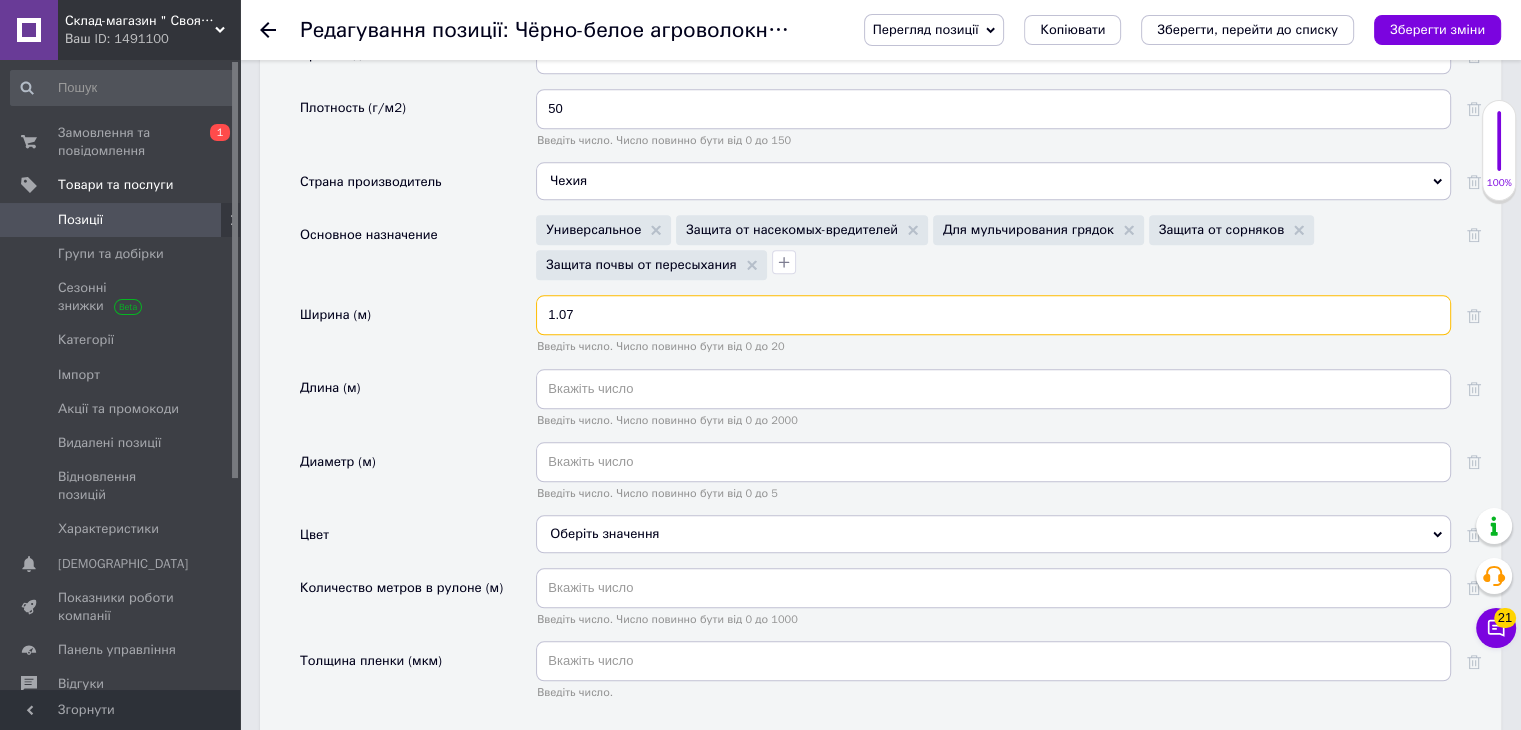 type on "1.07" 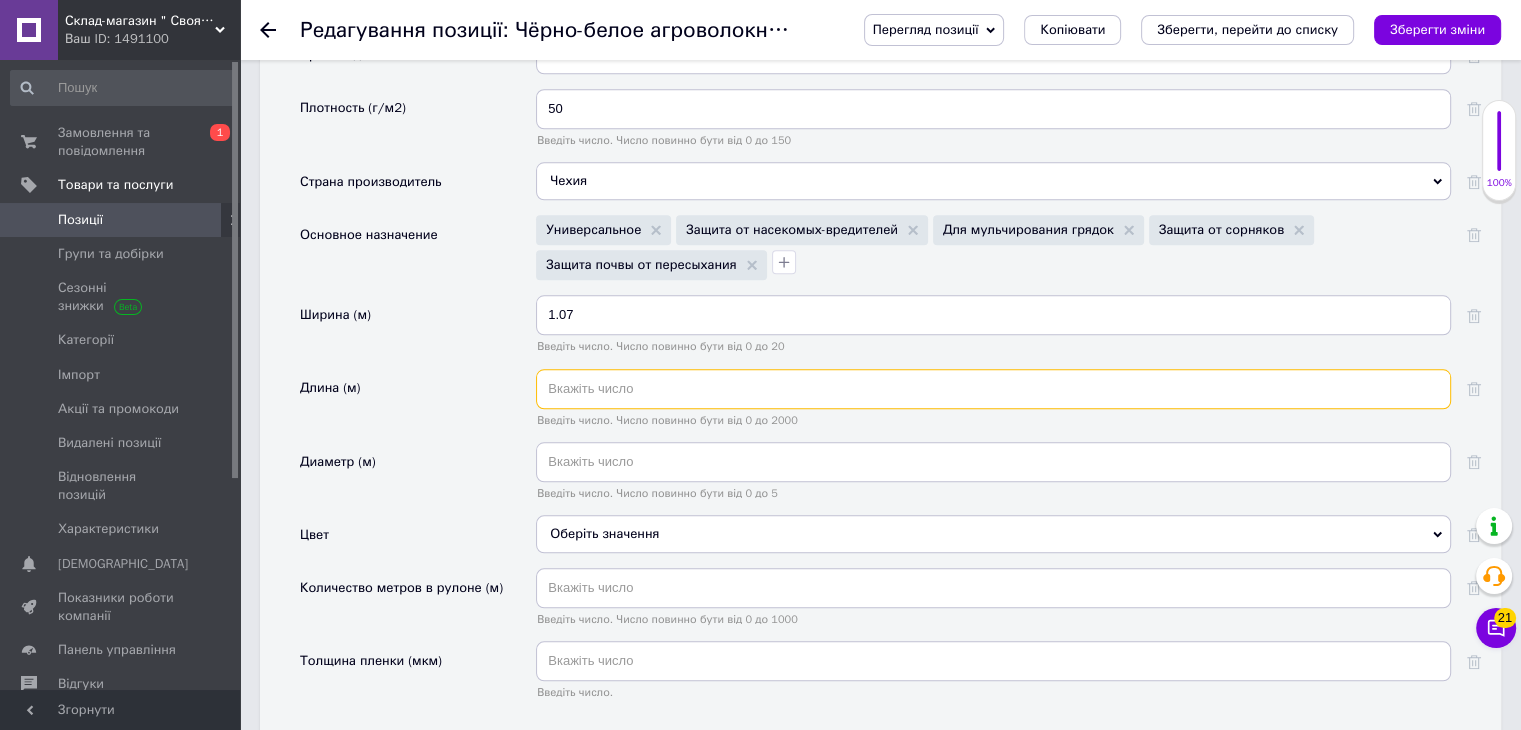 click at bounding box center [993, 389] 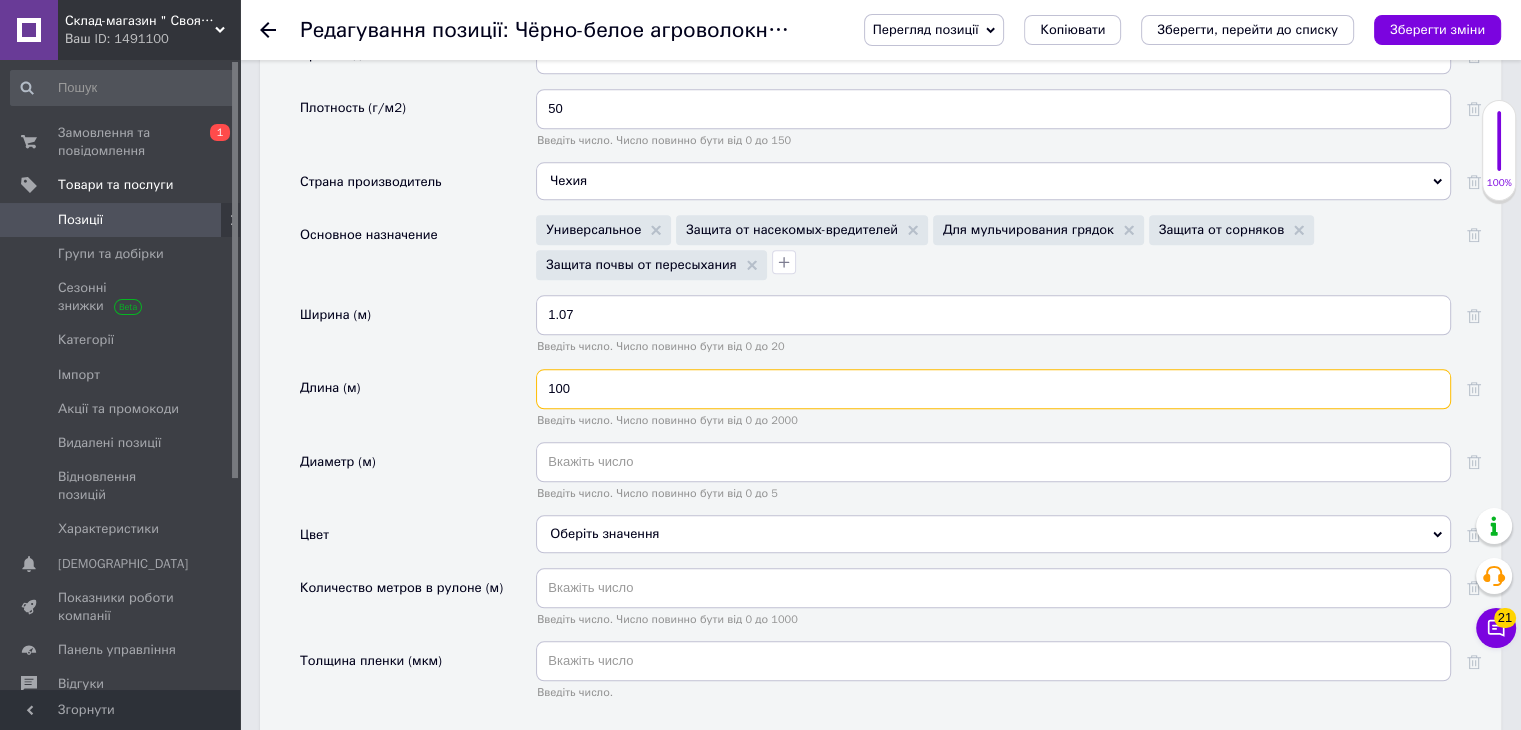 type on "100" 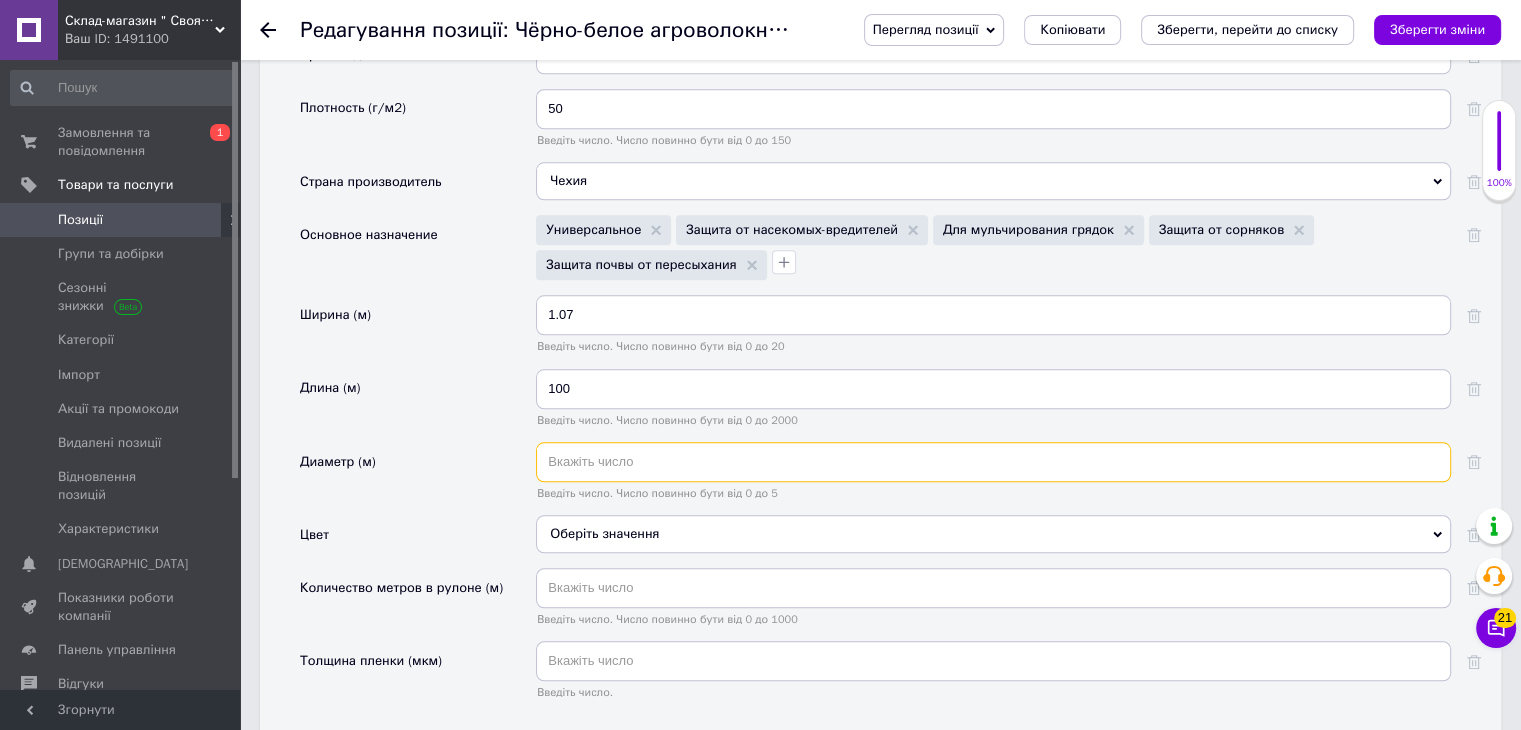 click at bounding box center (993, 462) 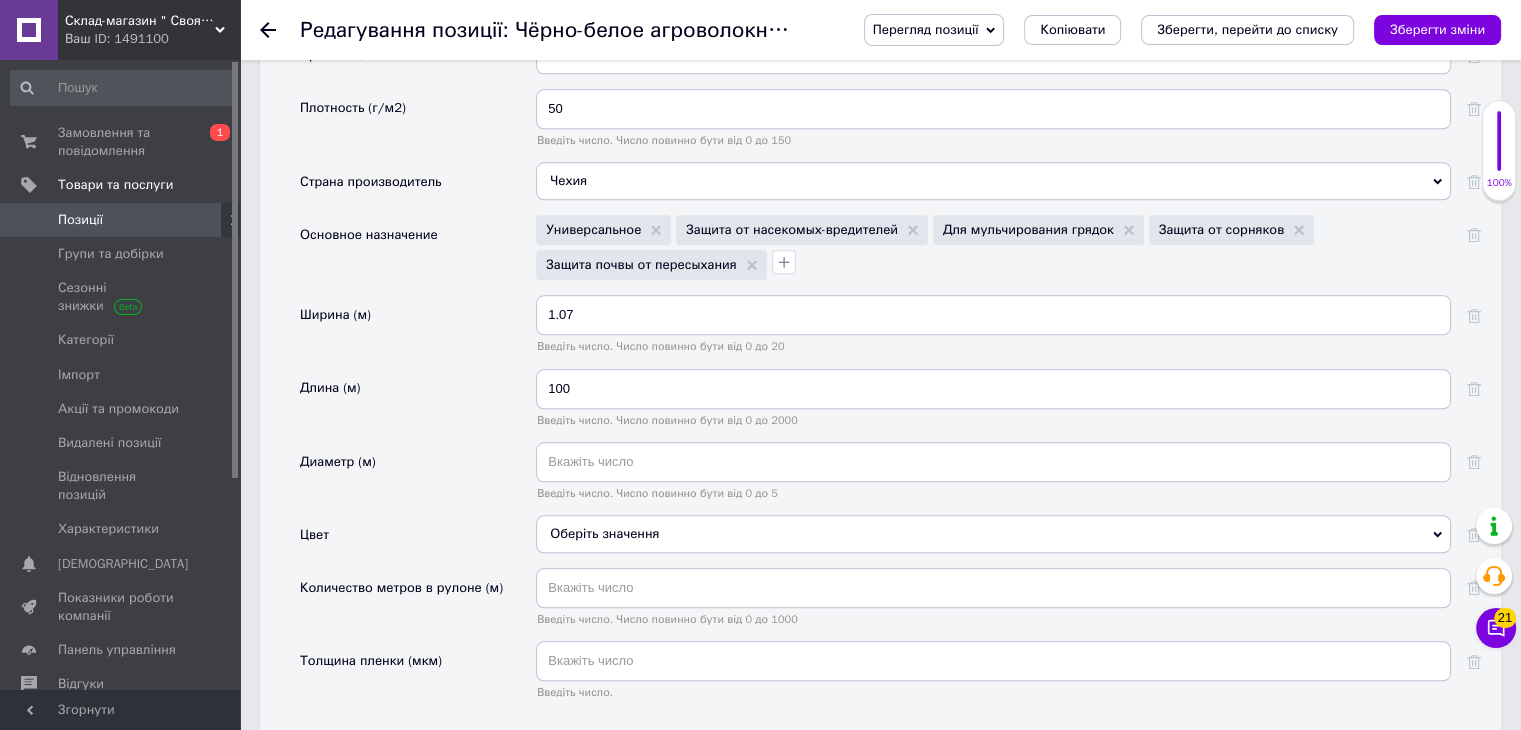 click on "Оберіть значення" at bounding box center (993, 534) 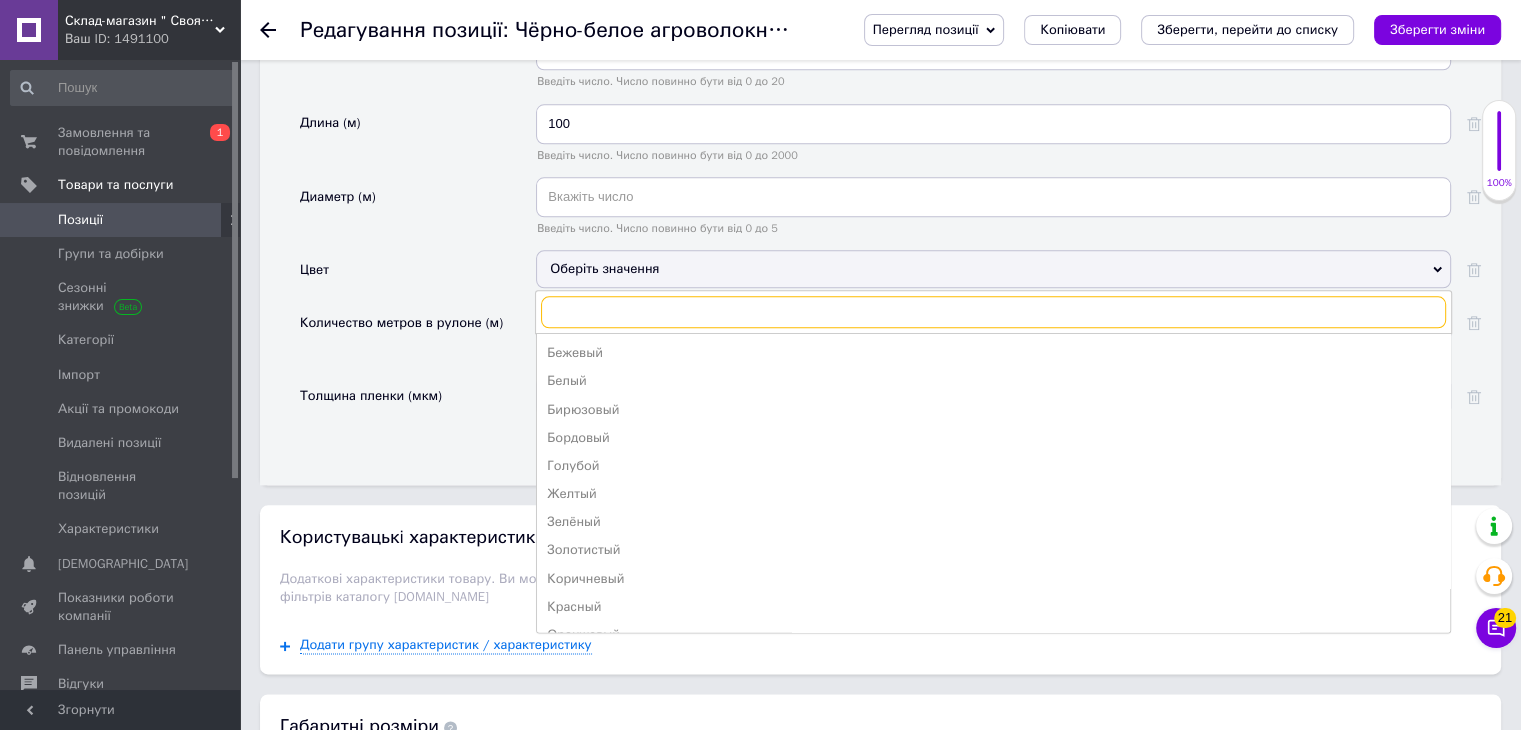 scroll, scrollTop: 2300, scrollLeft: 0, axis: vertical 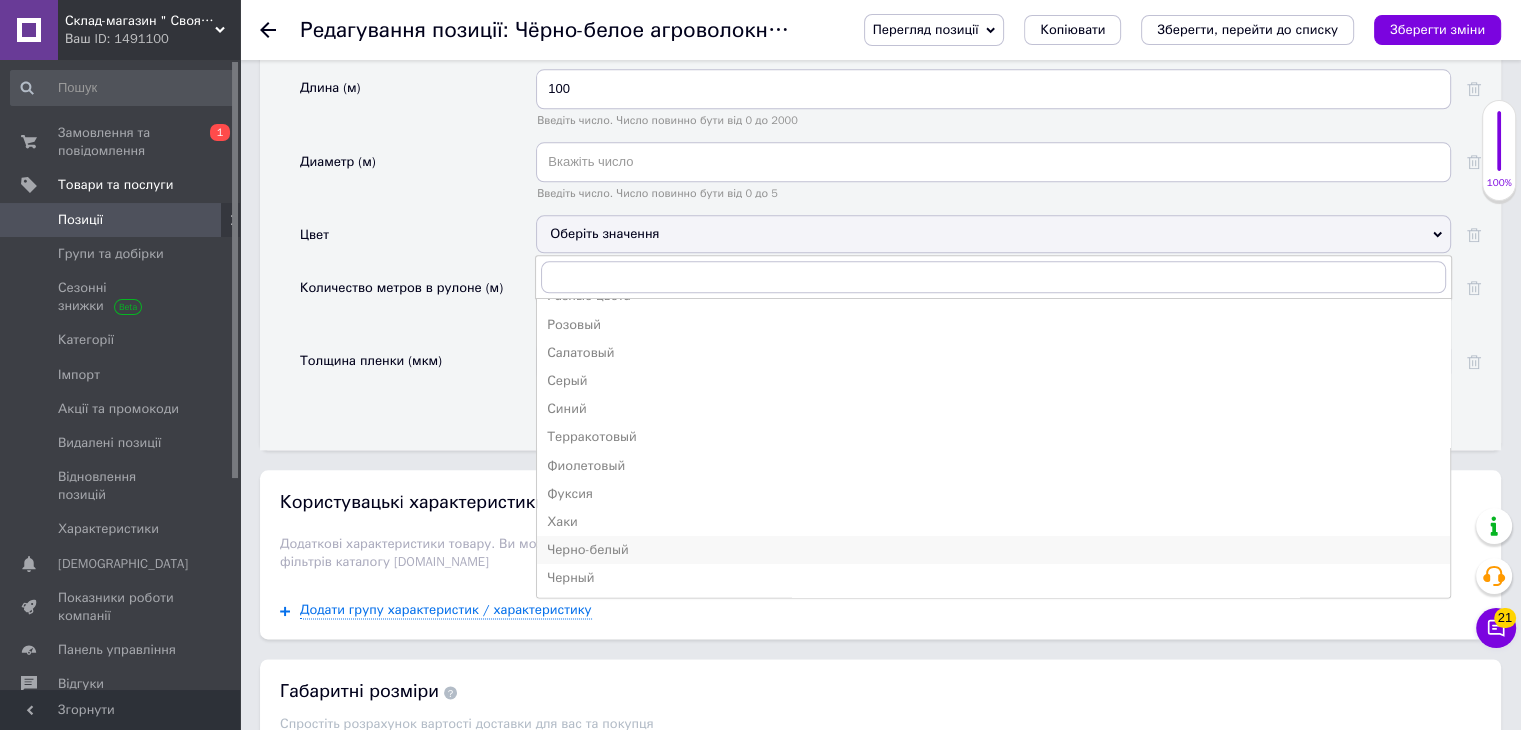 click on "Черно-белый" at bounding box center [993, 550] 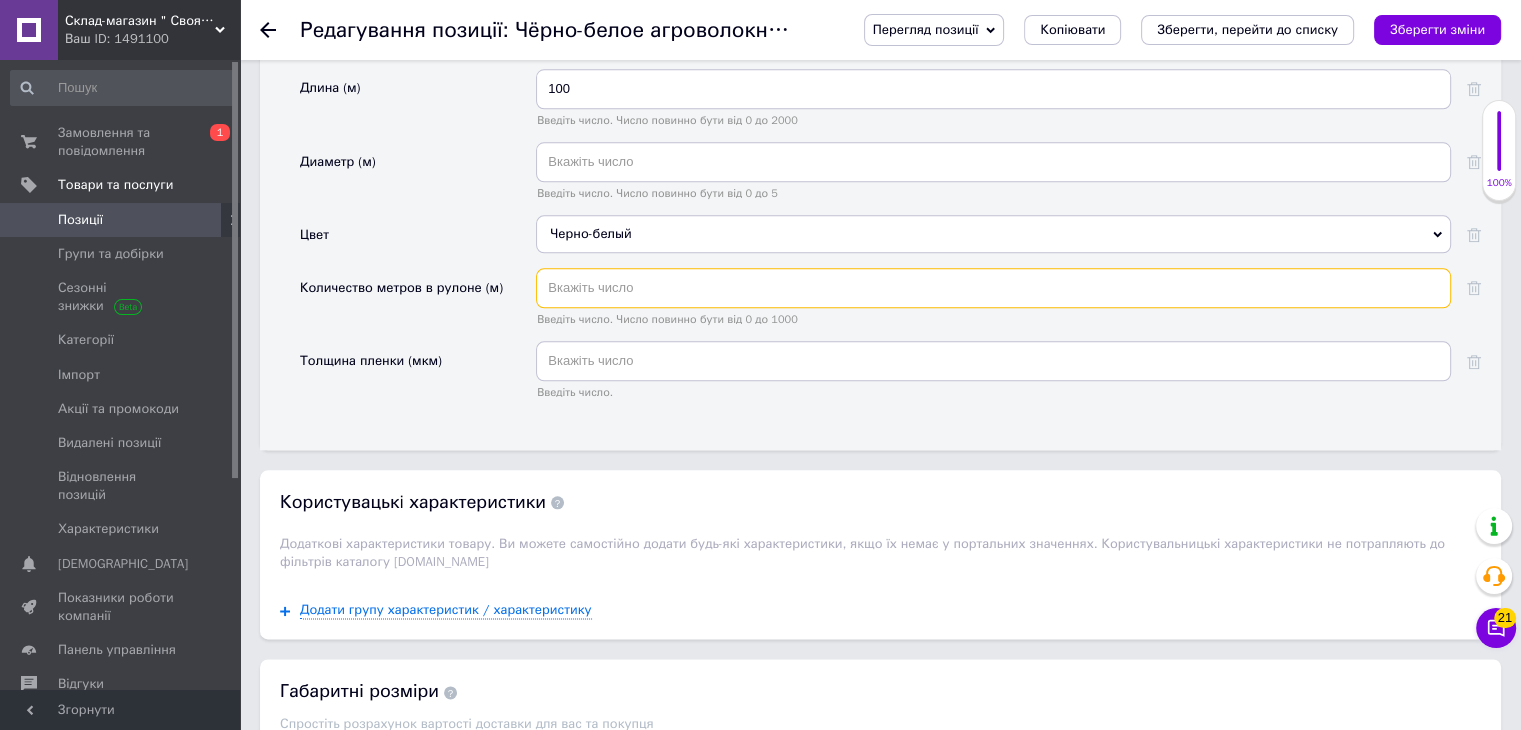 click at bounding box center (993, 288) 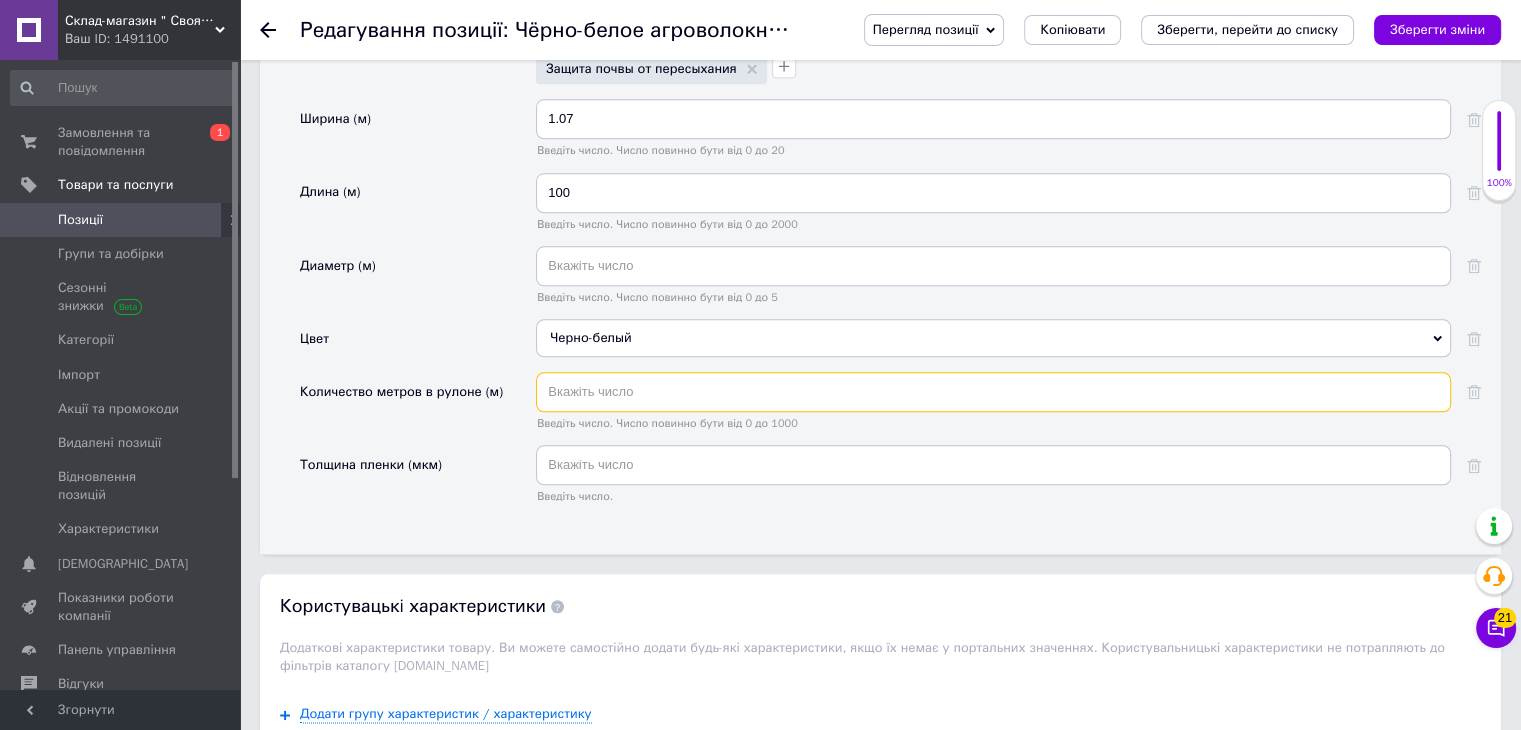 scroll, scrollTop: 2100, scrollLeft: 0, axis: vertical 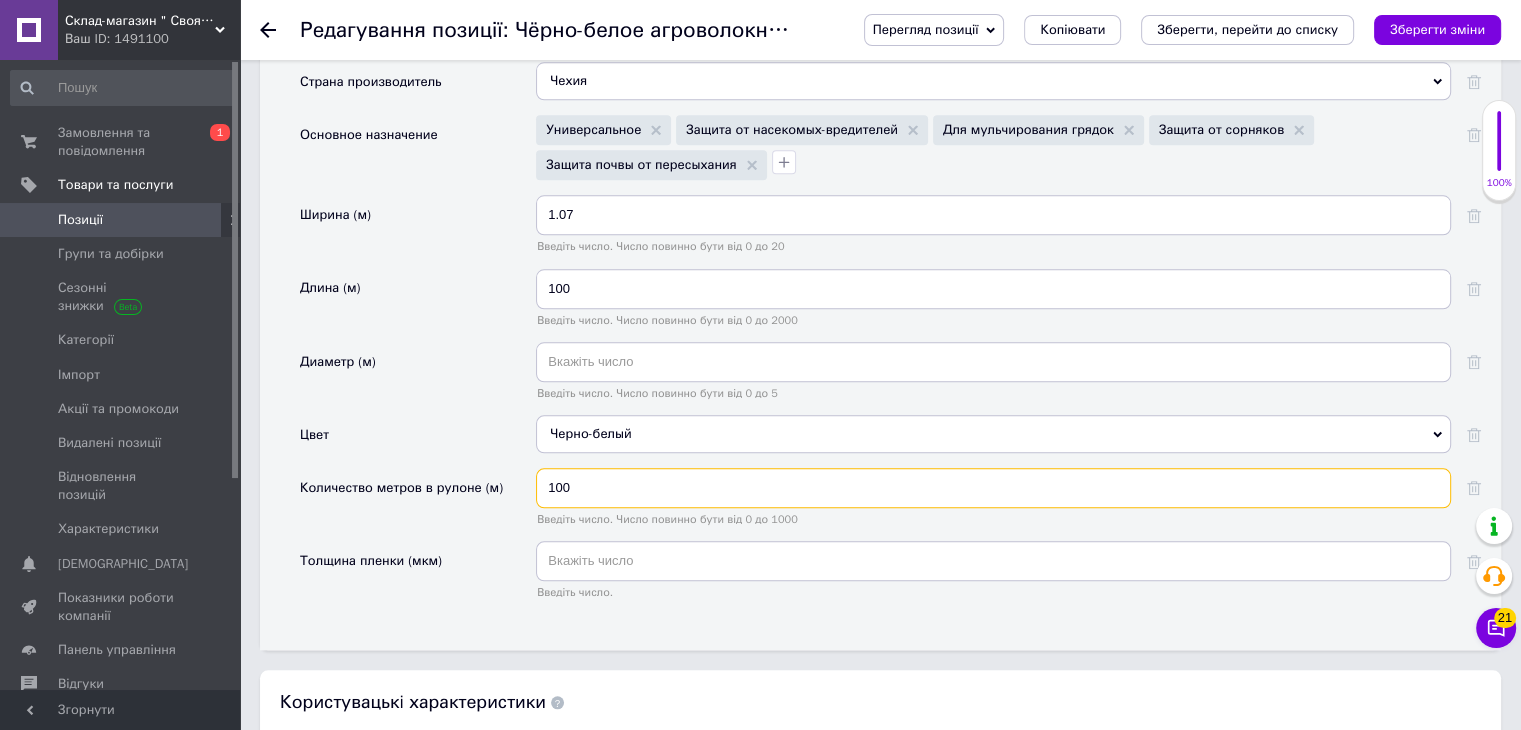 type on "100" 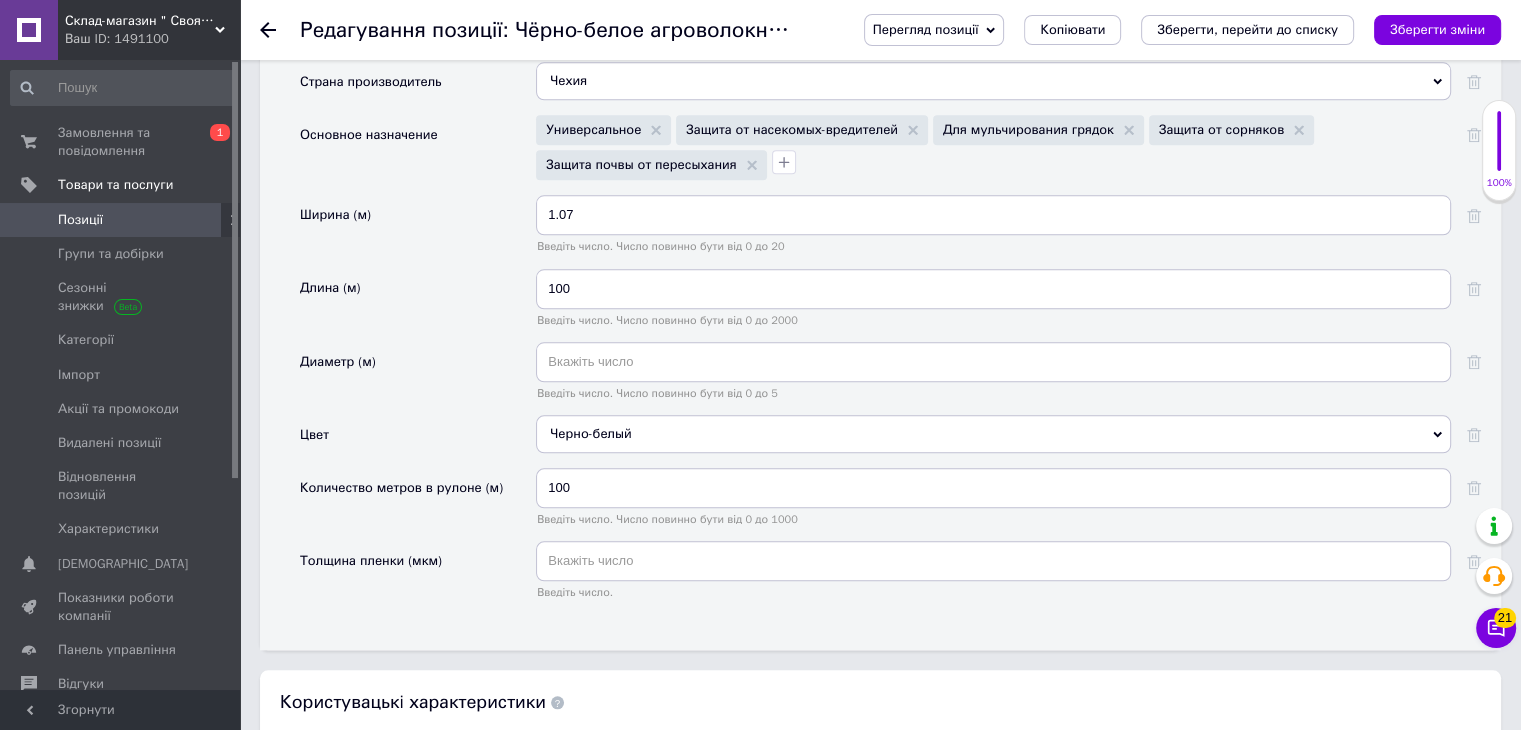 click on "Цвет" at bounding box center (418, 441) 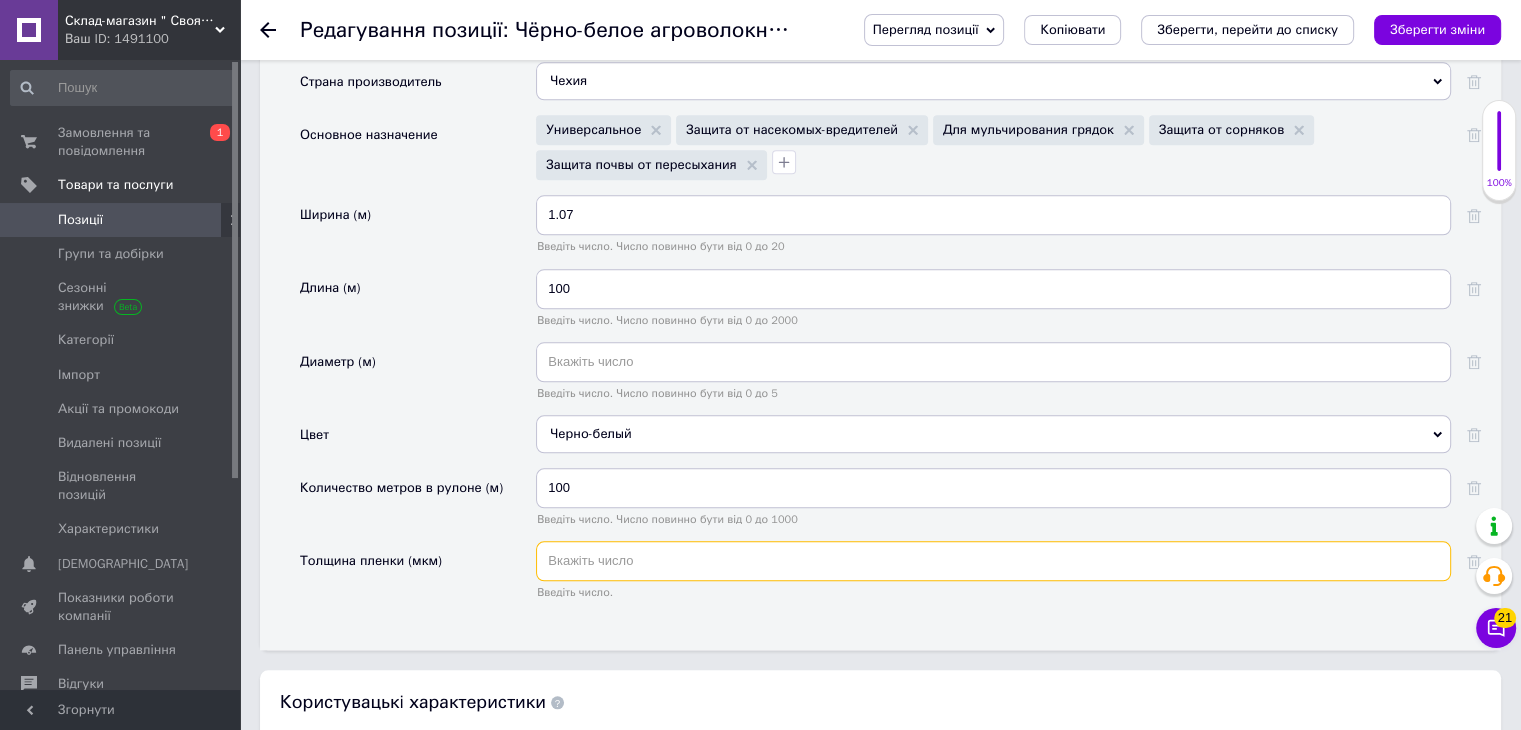 click at bounding box center (993, 561) 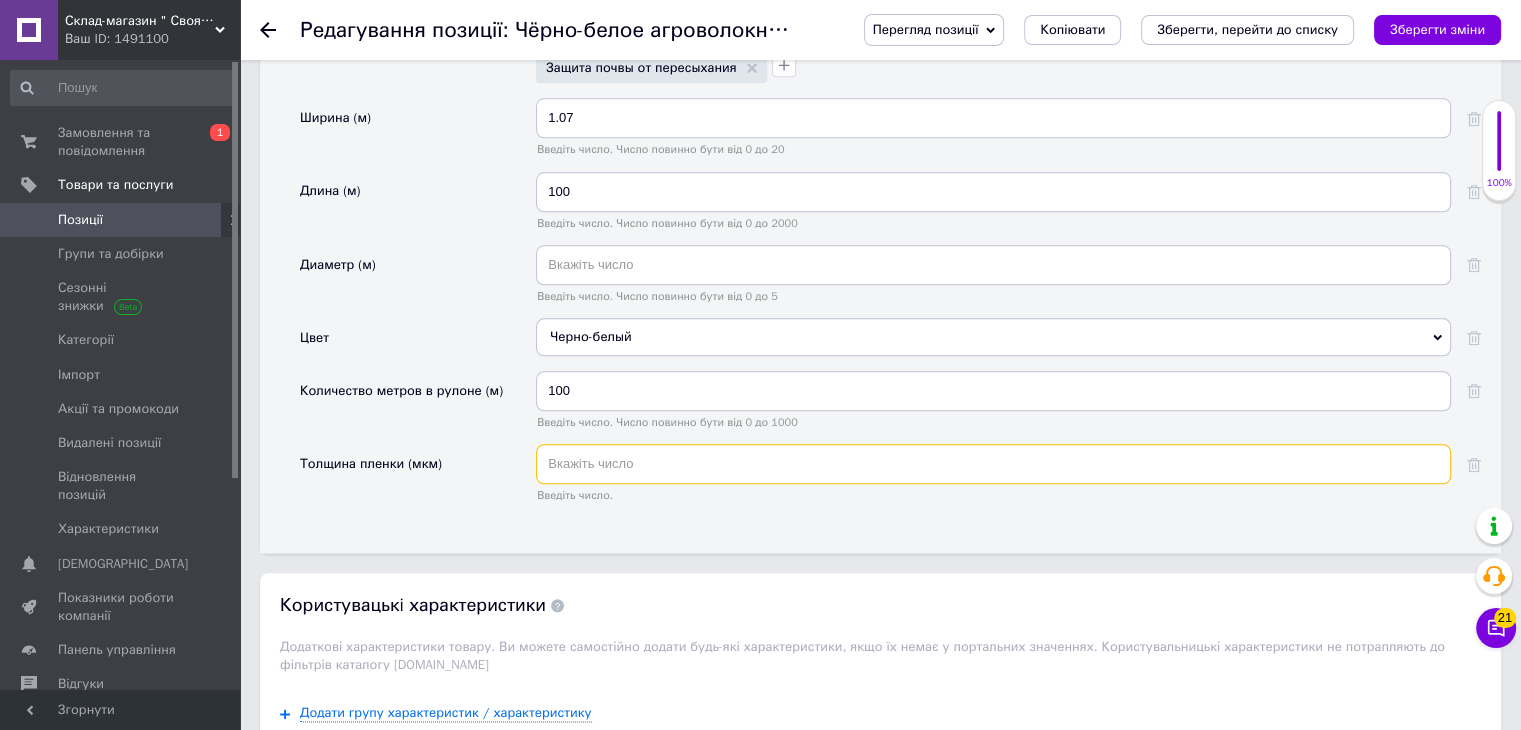 scroll, scrollTop: 2200, scrollLeft: 0, axis: vertical 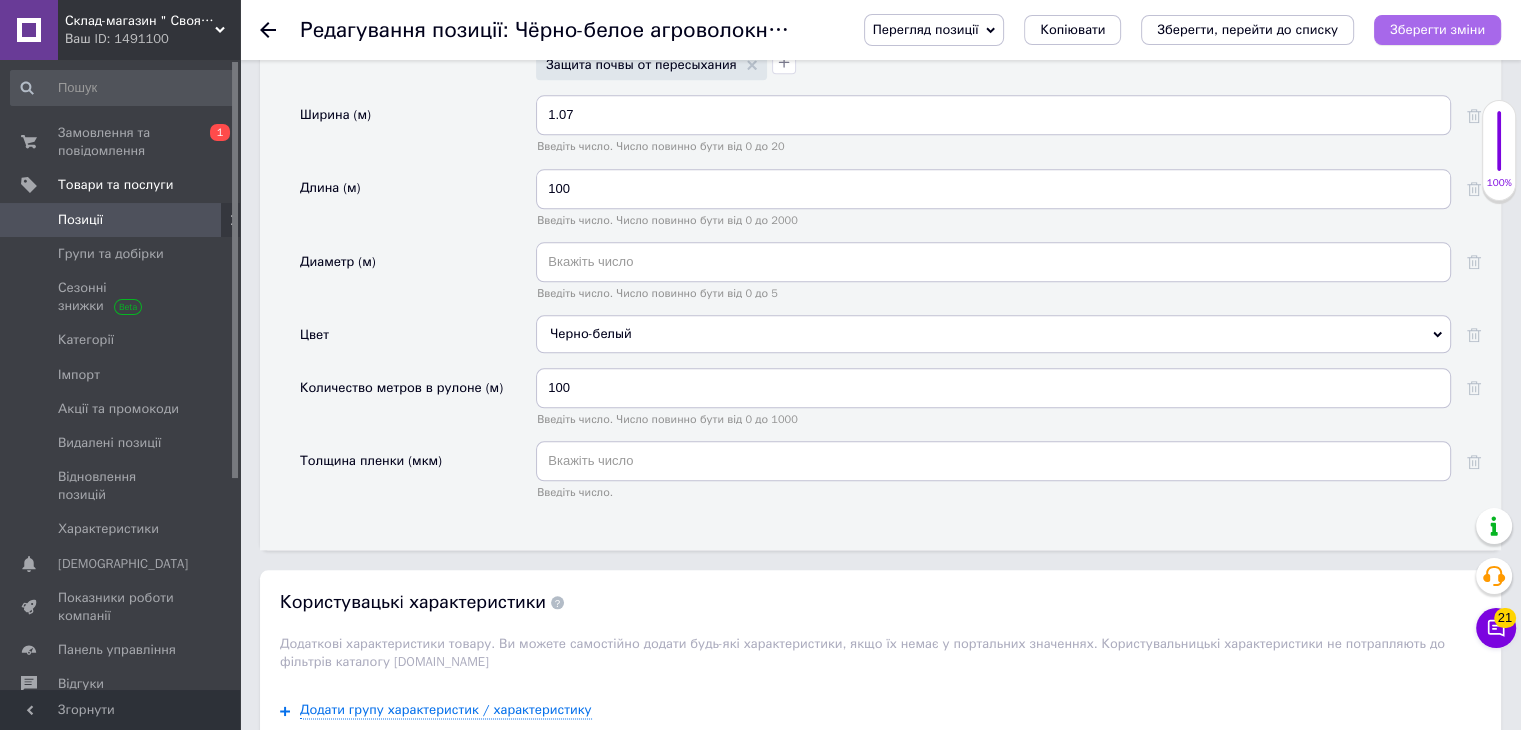 click on "Зберегти зміни" at bounding box center (1437, 29) 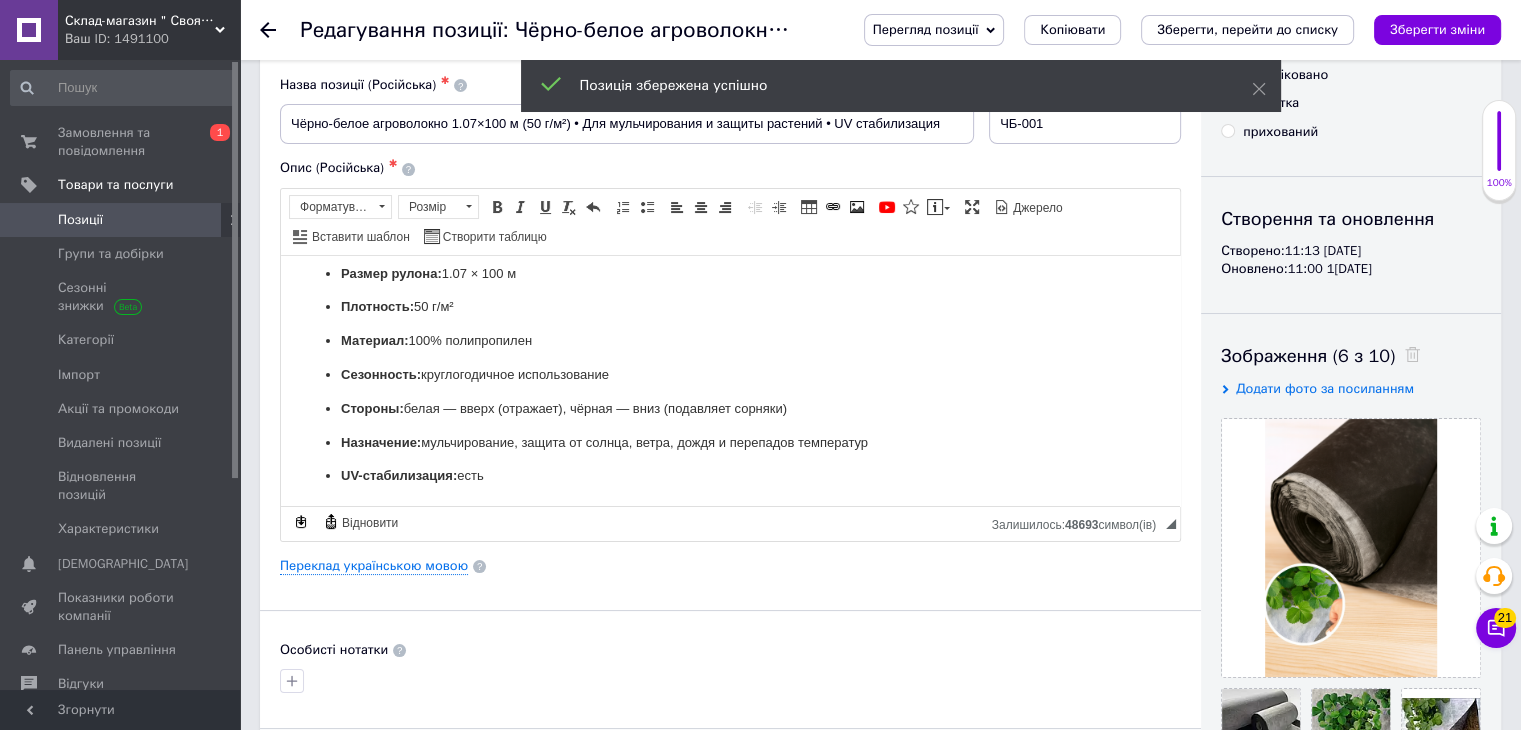 scroll, scrollTop: 0, scrollLeft: 0, axis: both 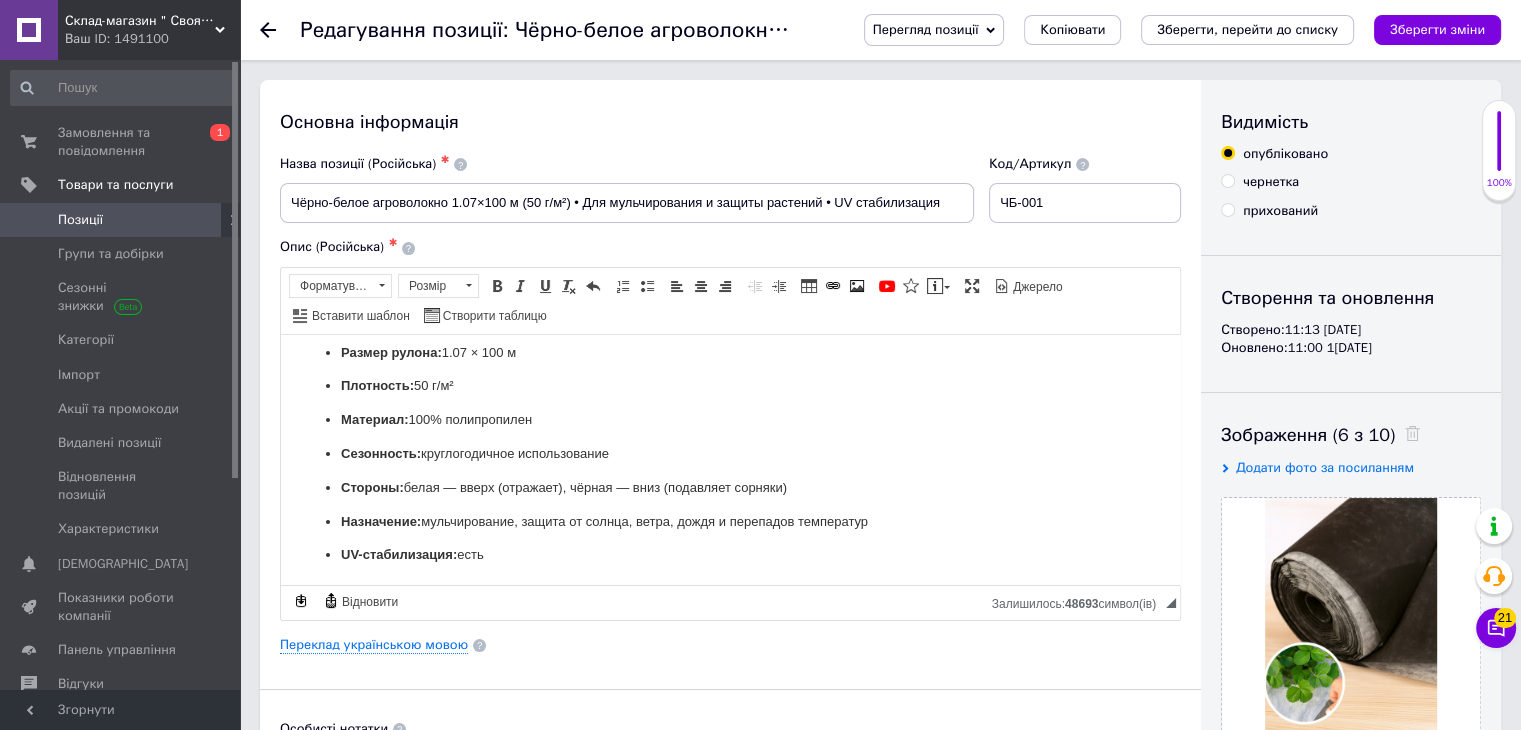click on "Перегляд позиції" at bounding box center [926, 29] 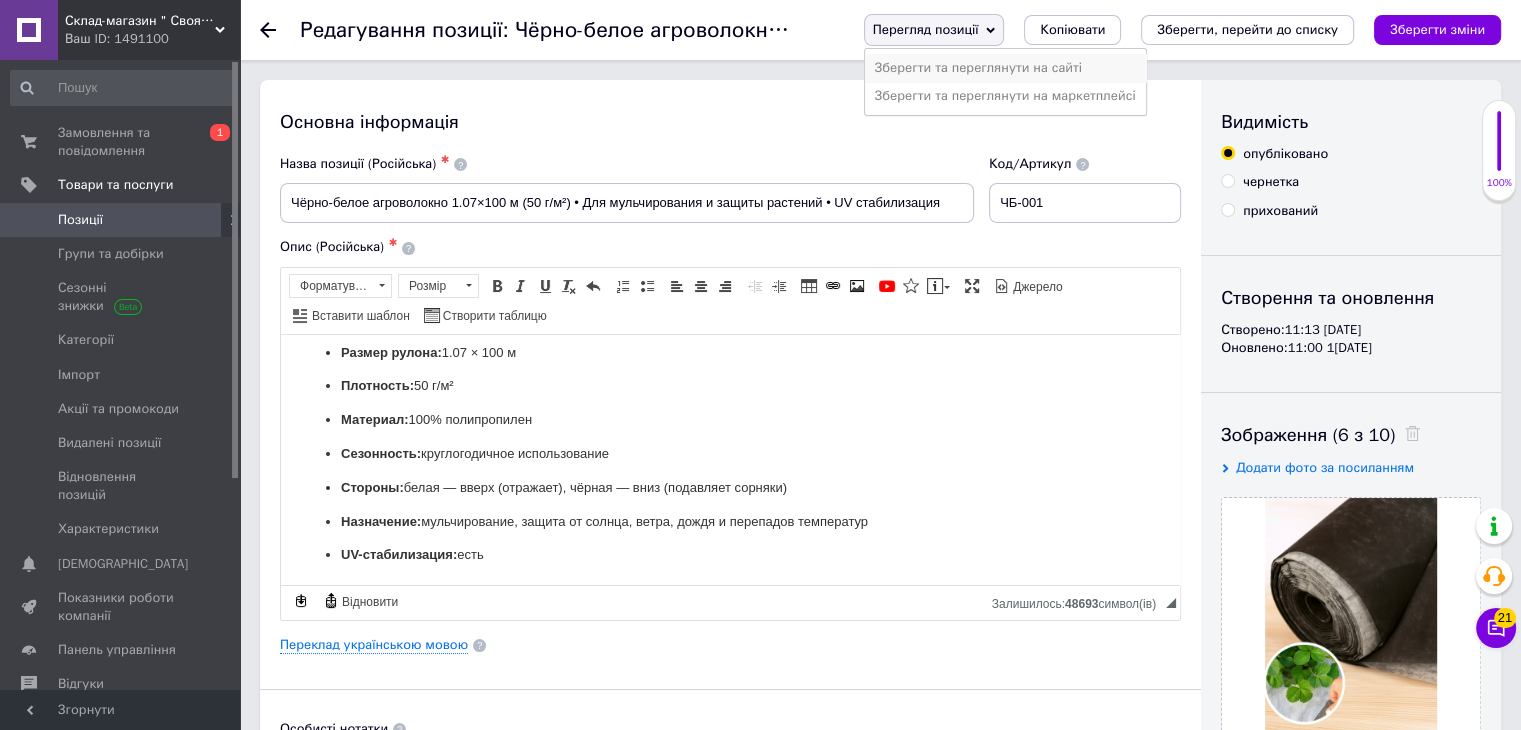 click on "Зберегти та переглянути на сайті" at bounding box center [1005, 68] 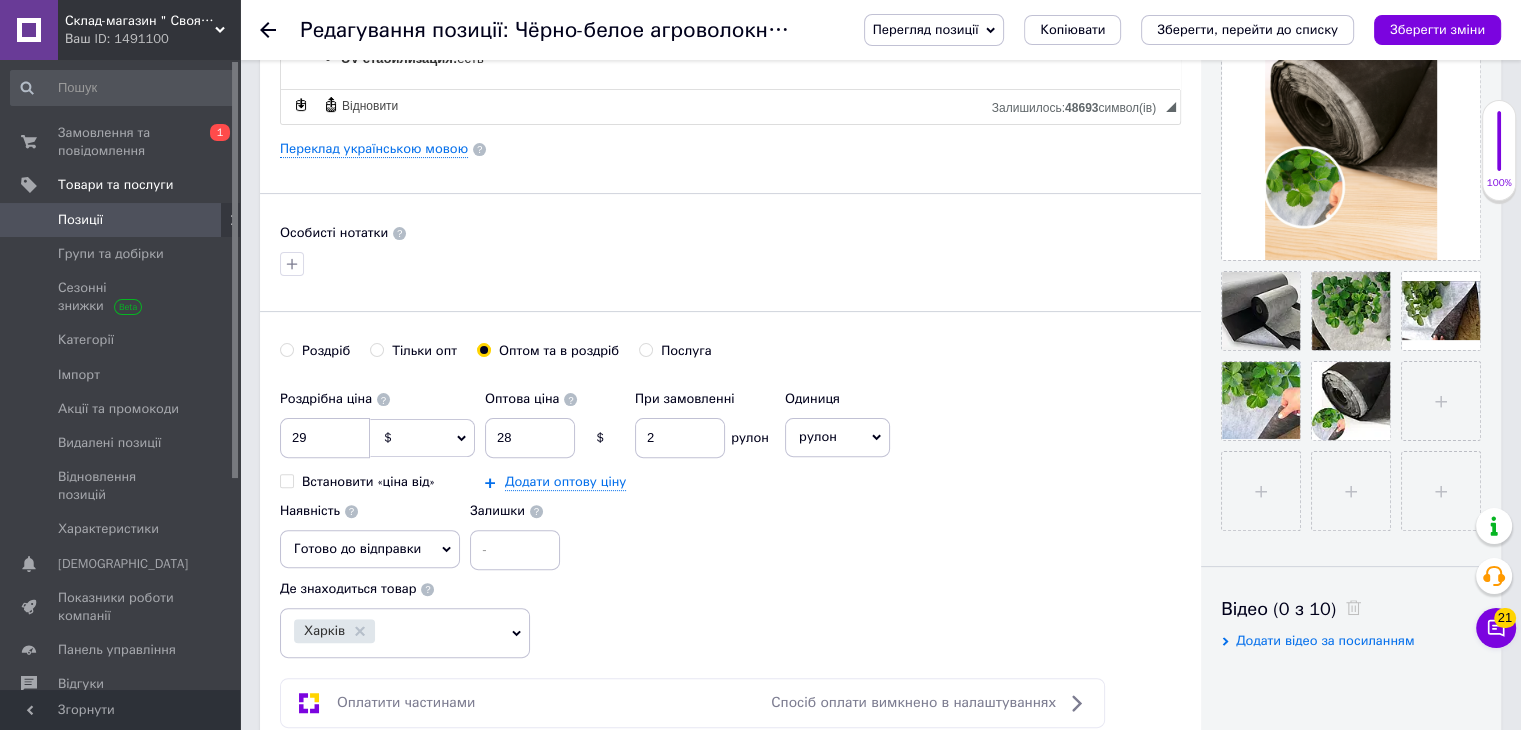 scroll, scrollTop: 500, scrollLeft: 0, axis: vertical 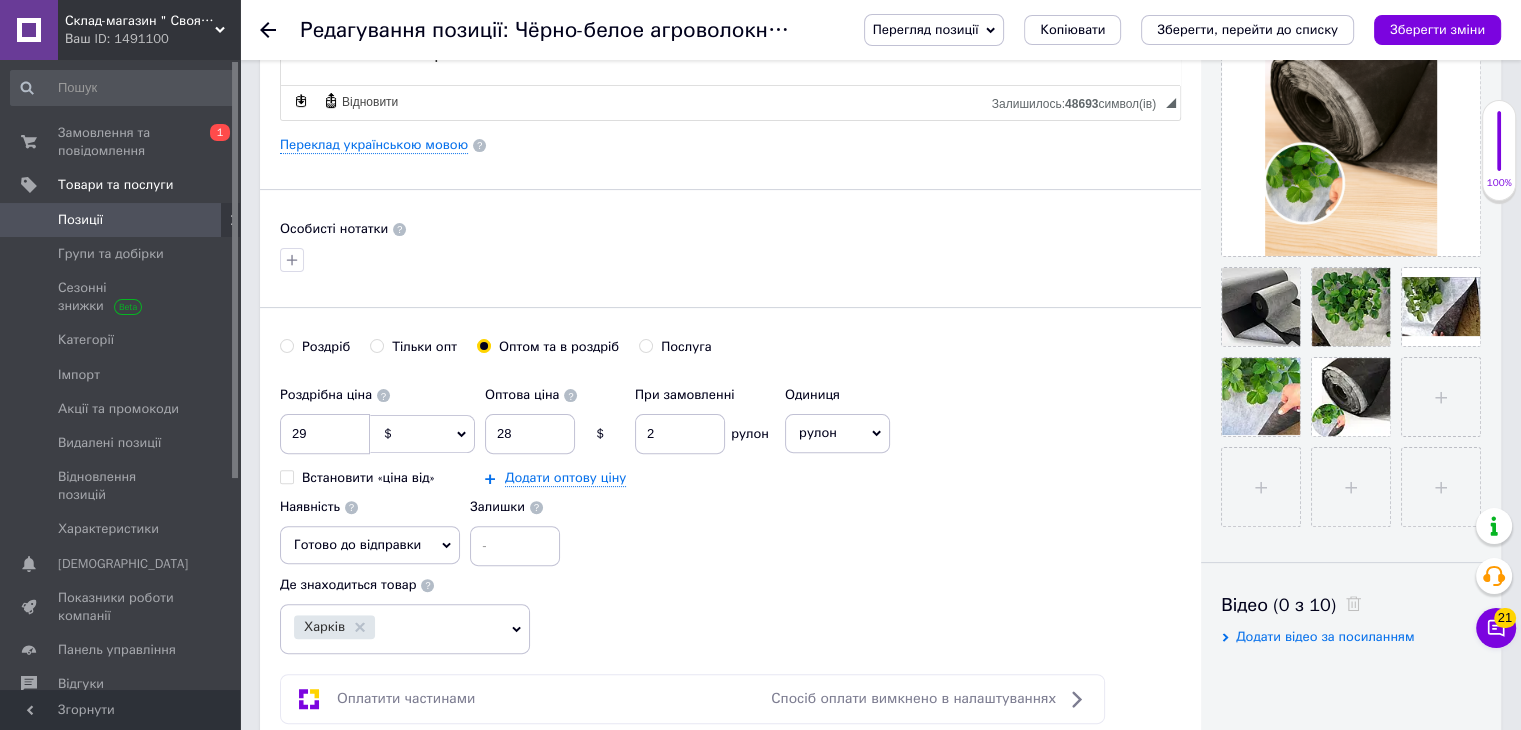 click on "Позиції" at bounding box center (123, 220) 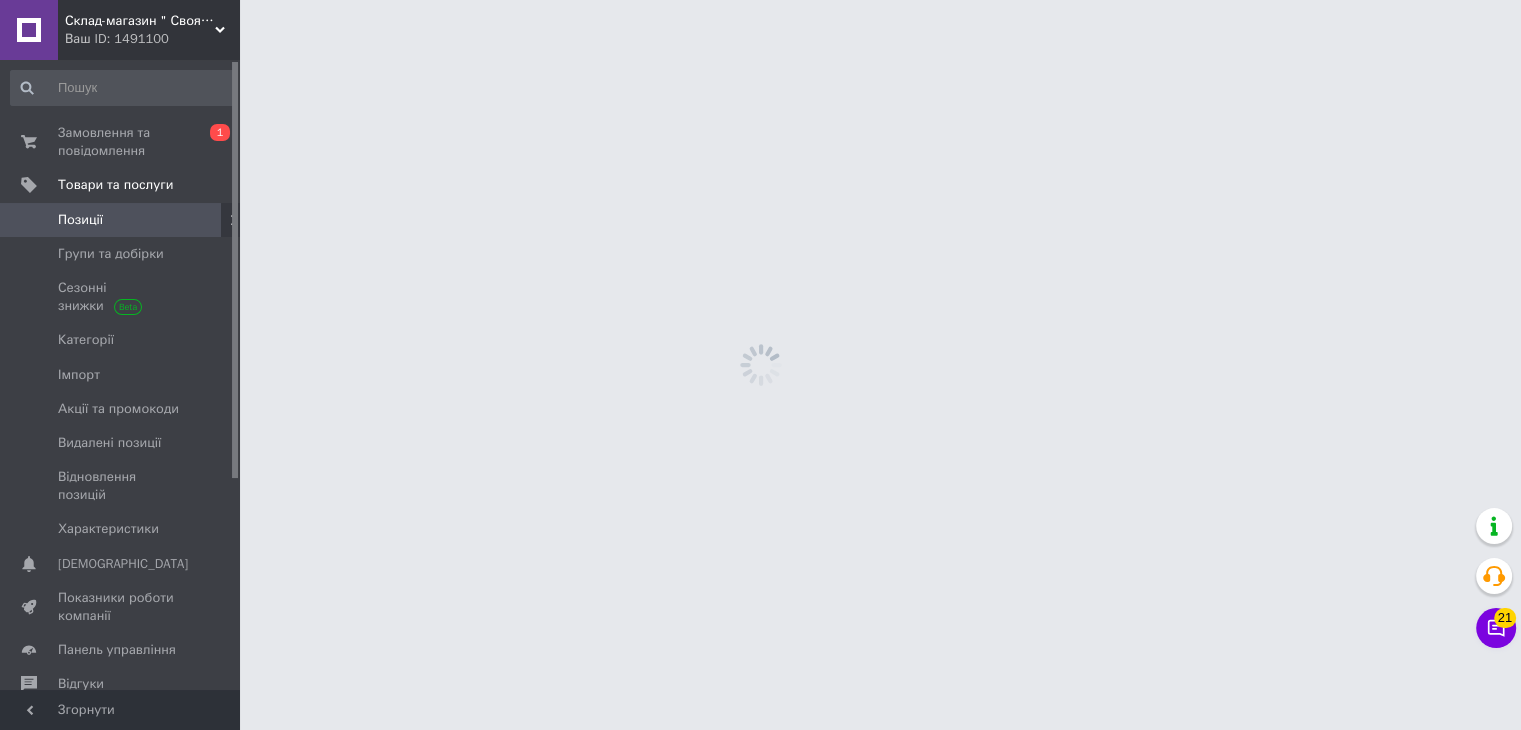 scroll, scrollTop: 0, scrollLeft: 0, axis: both 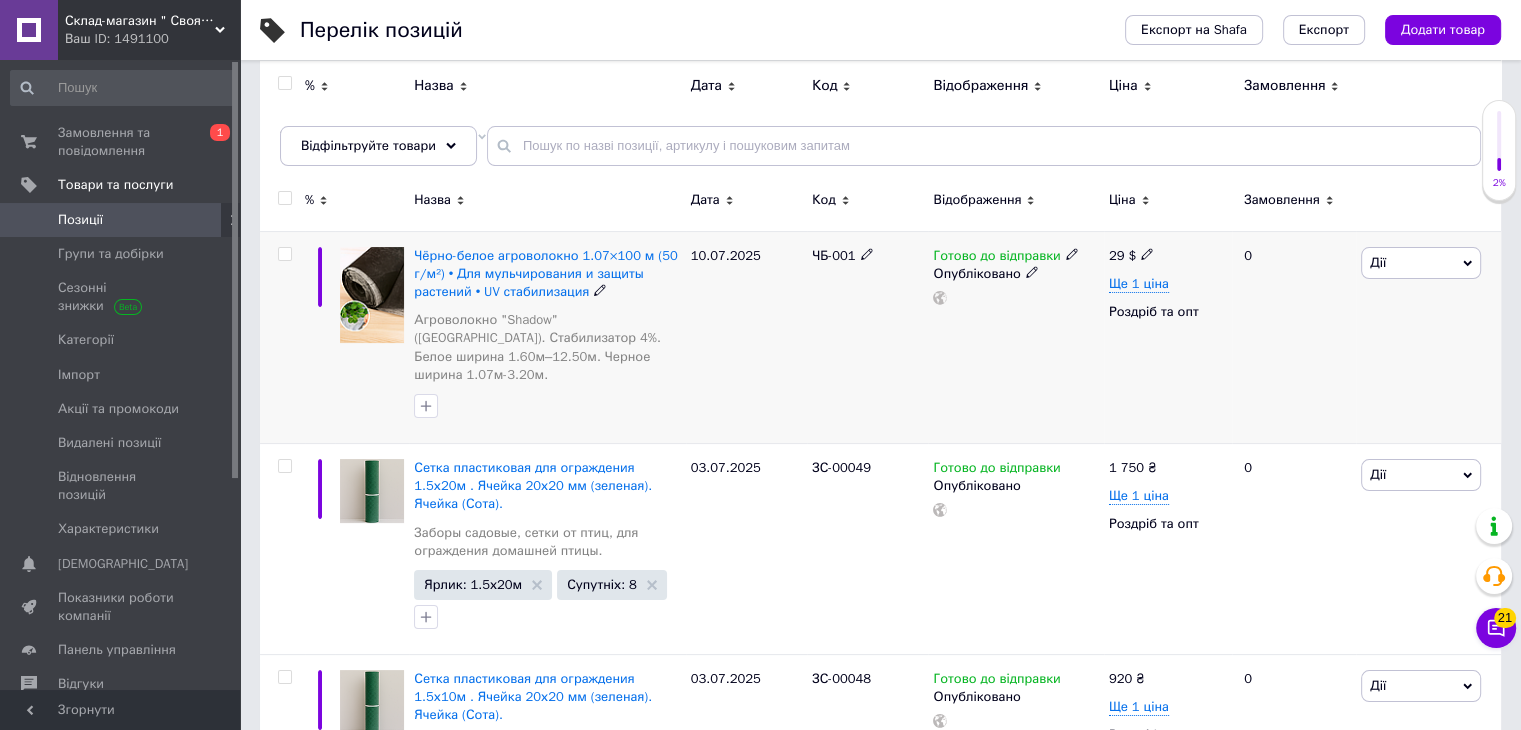 click on "29" at bounding box center (1117, 255) 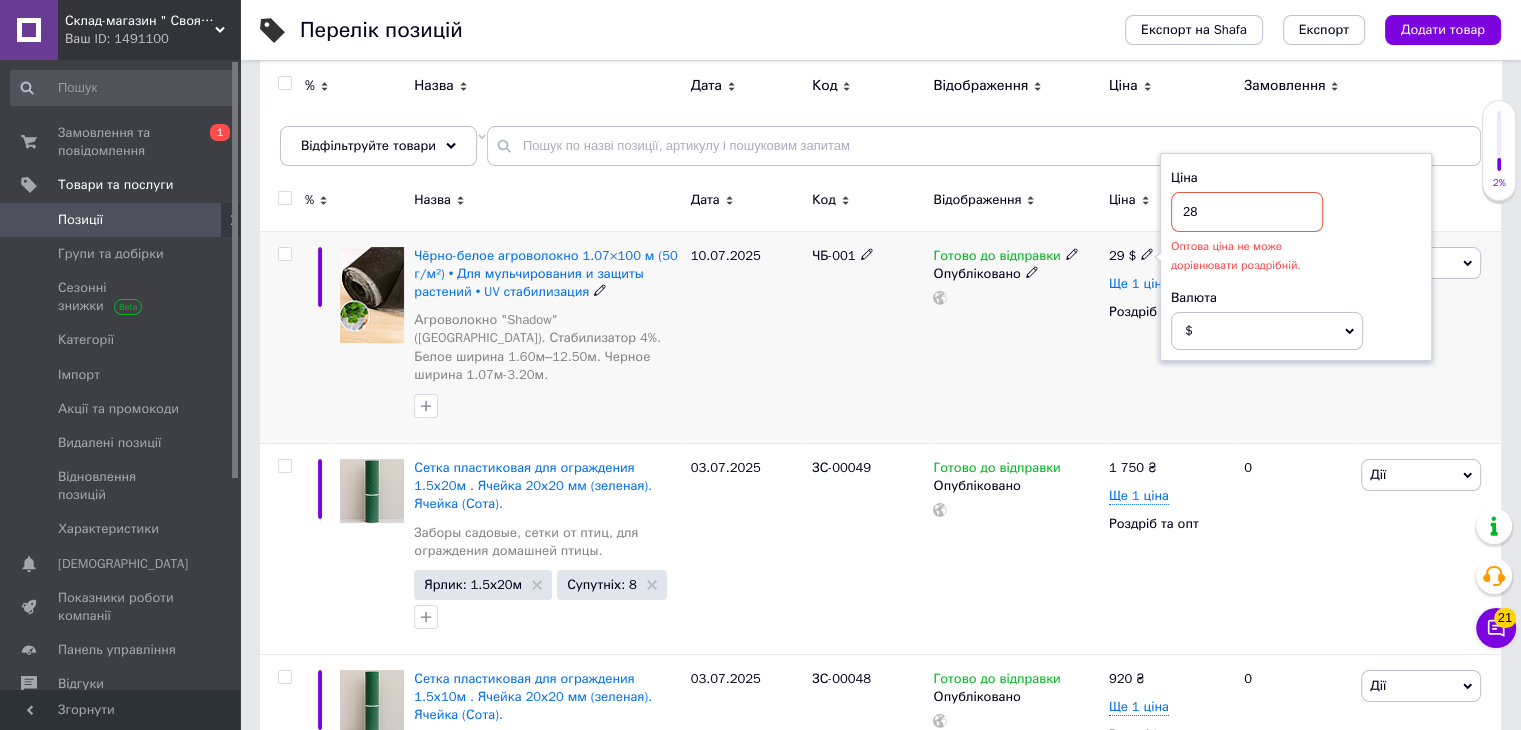 type on "28" 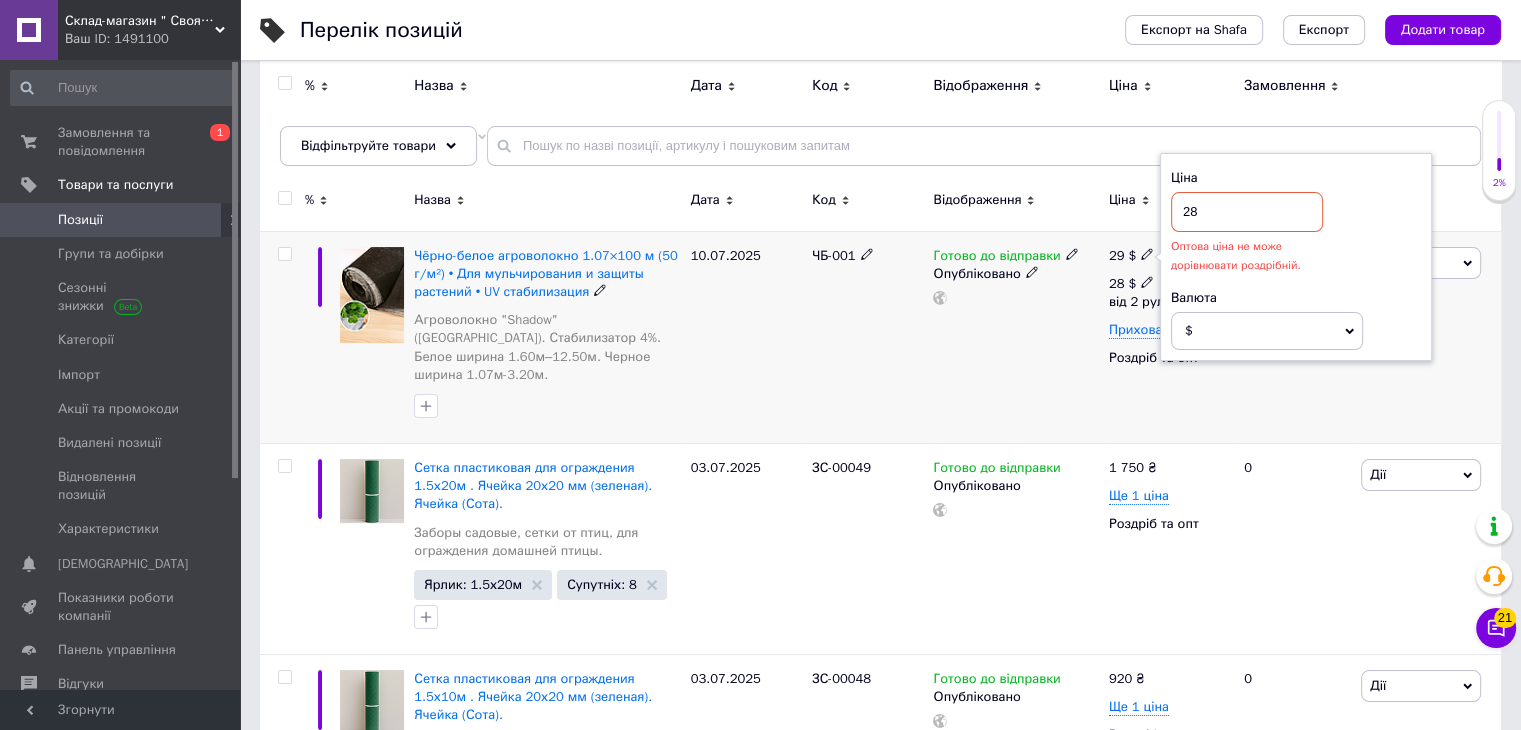 click on "28   $" at bounding box center (1144, 284) 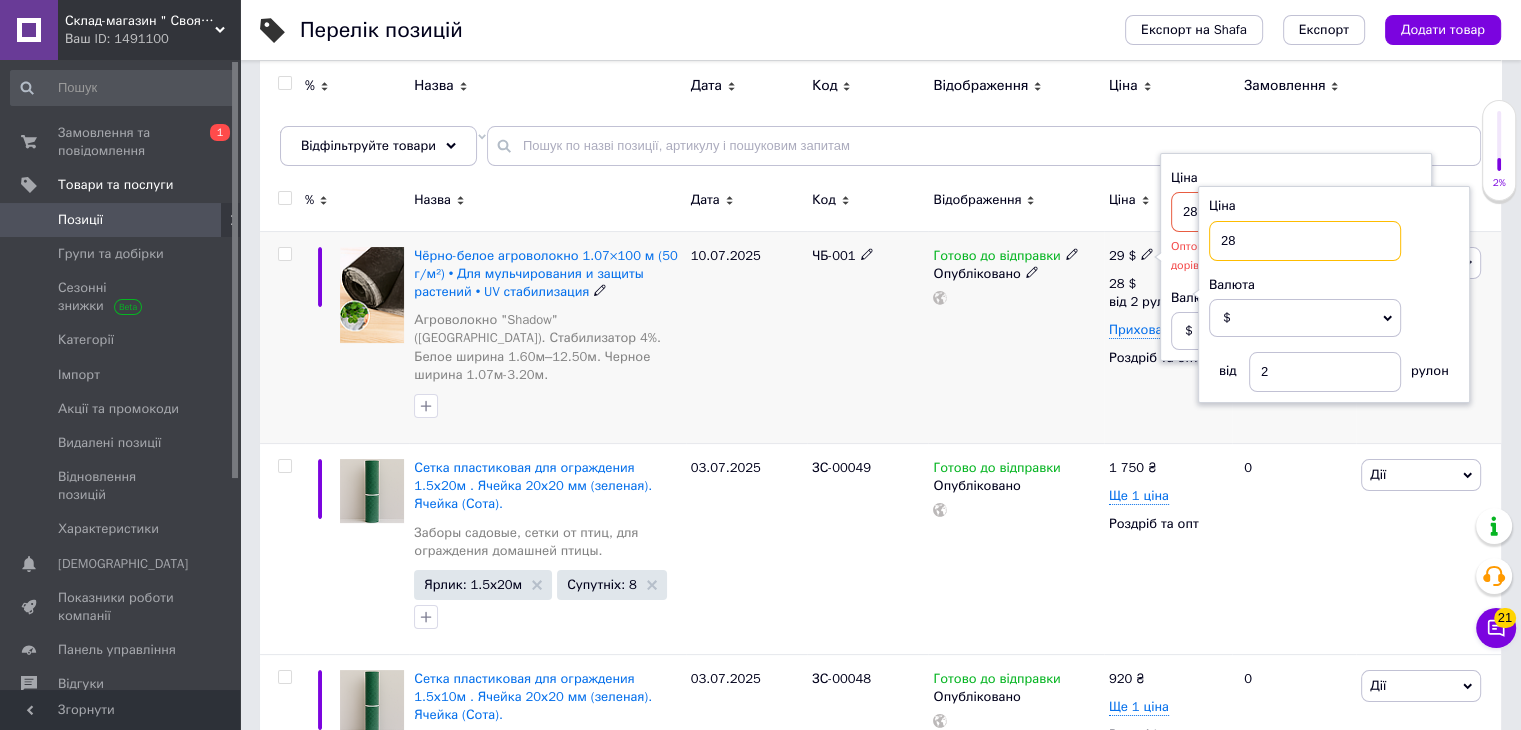 drag, startPoint x: 1256, startPoint y: 229, endPoint x: 1089, endPoint y: 255, distance: 169.01184 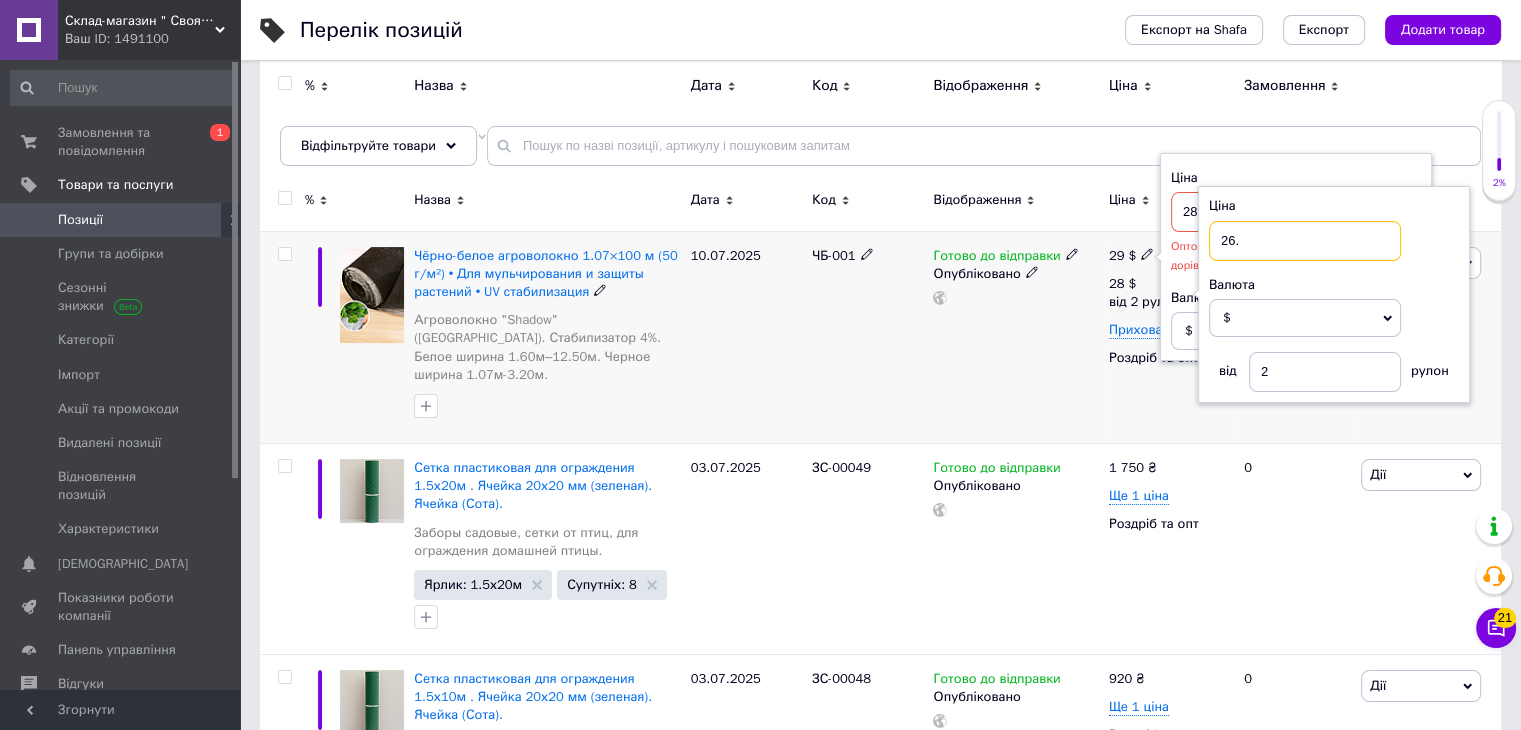 type on "26.5" 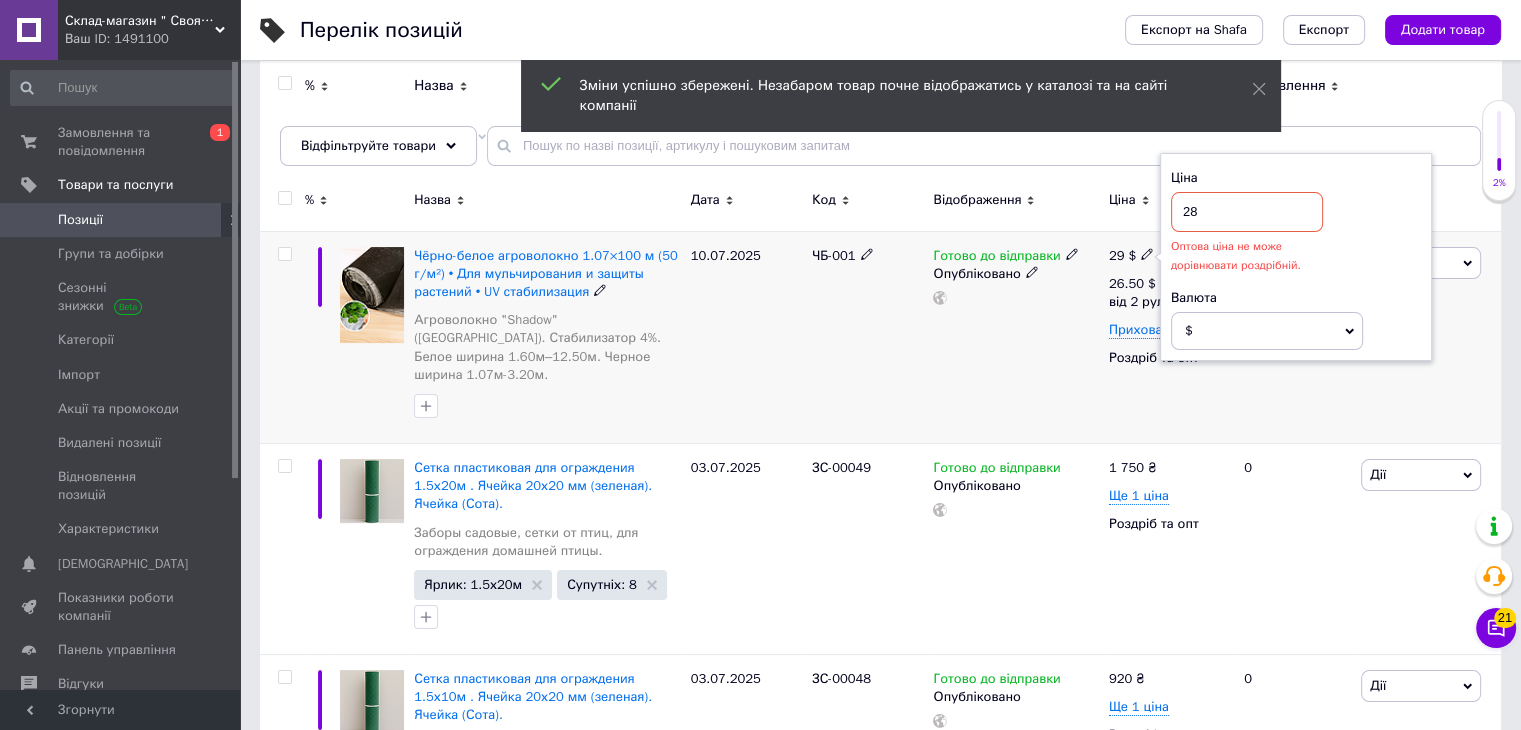 click on "Готово до відправки Опубліковано" at bounding box center [1015, 337] 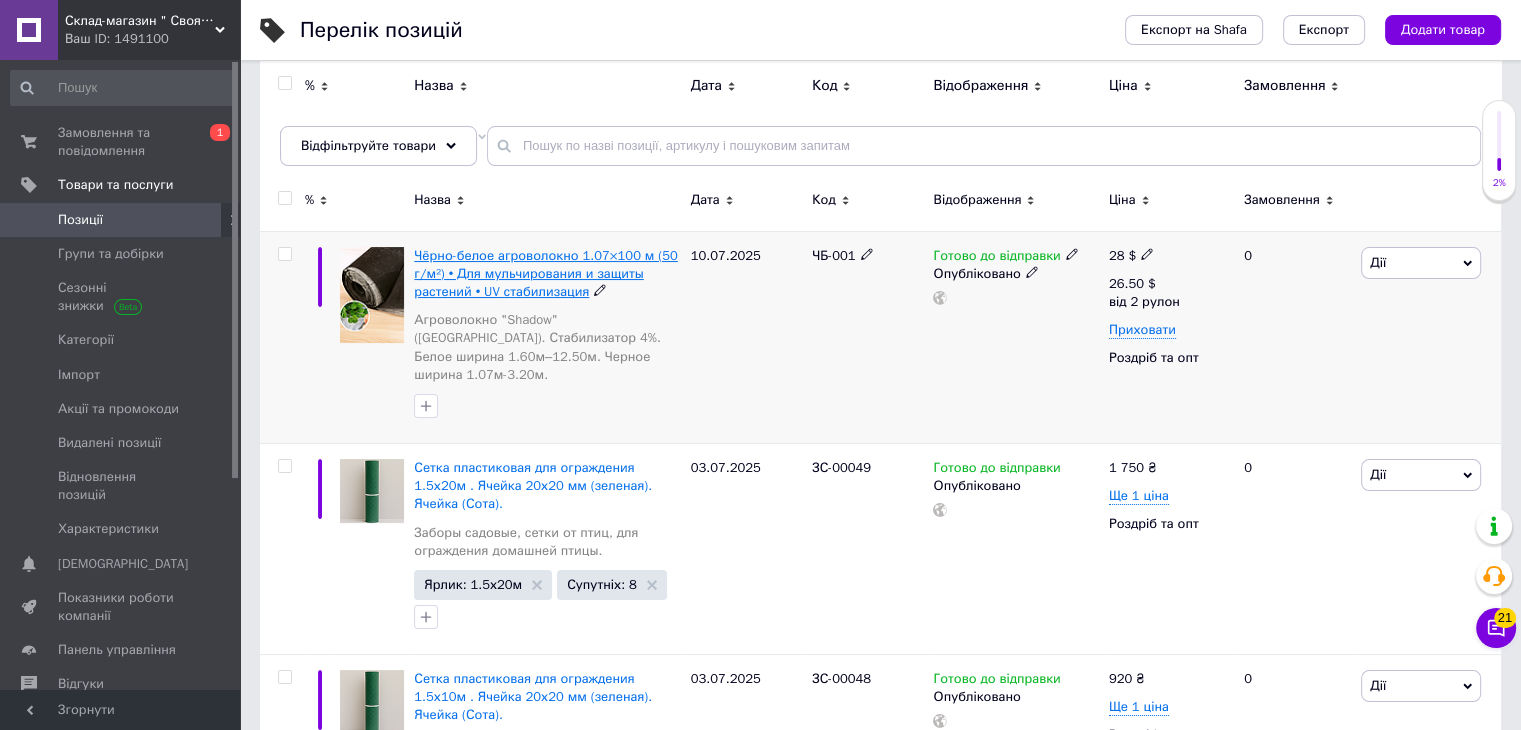 click on "Чёрно-белое агроволокно 1.07×100 м (50 г/м²) • Для мульчирования и защиты растений • UV стабилизация" at bounding box center [546, 273] 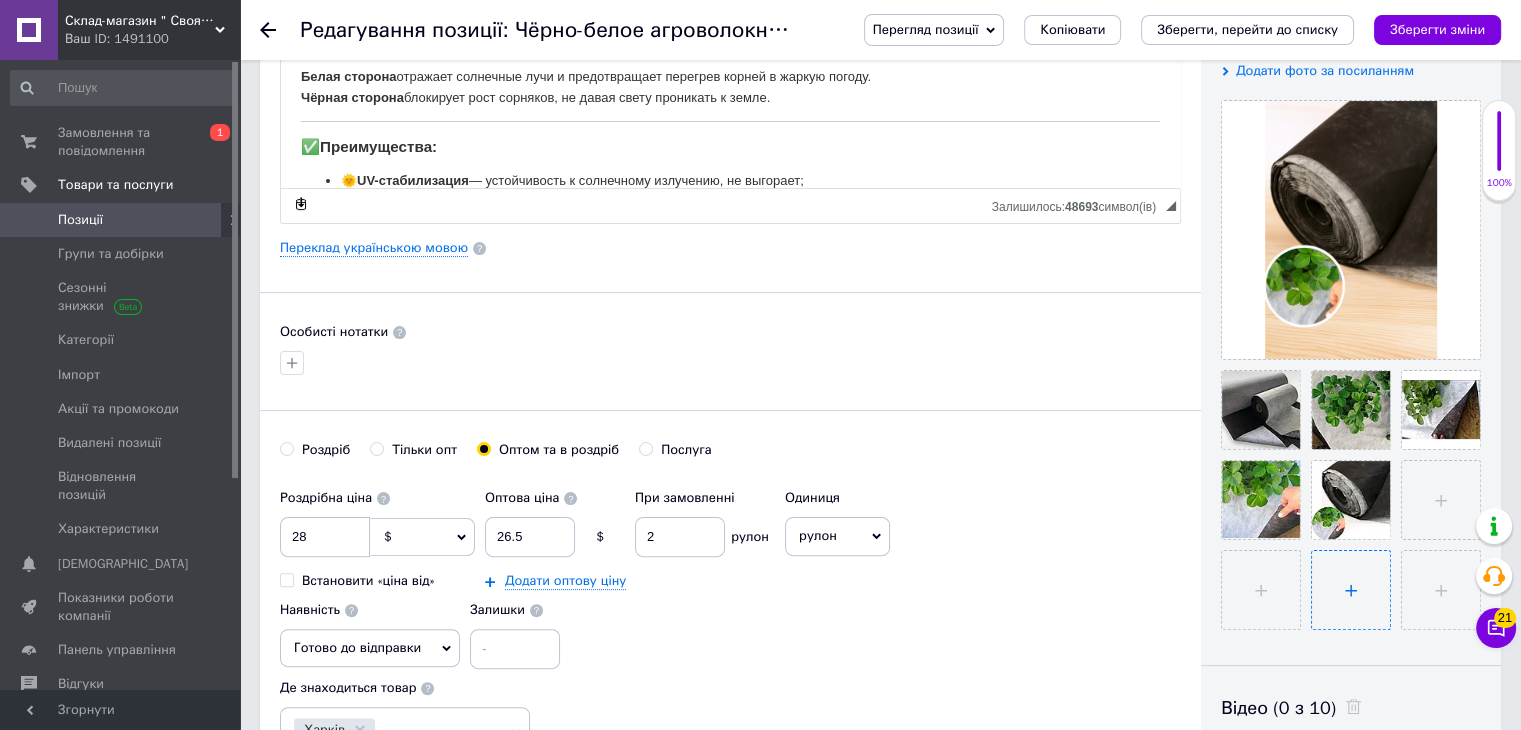 scroll, scrollTop: 400, scrollLeft: 0, axis: vertical 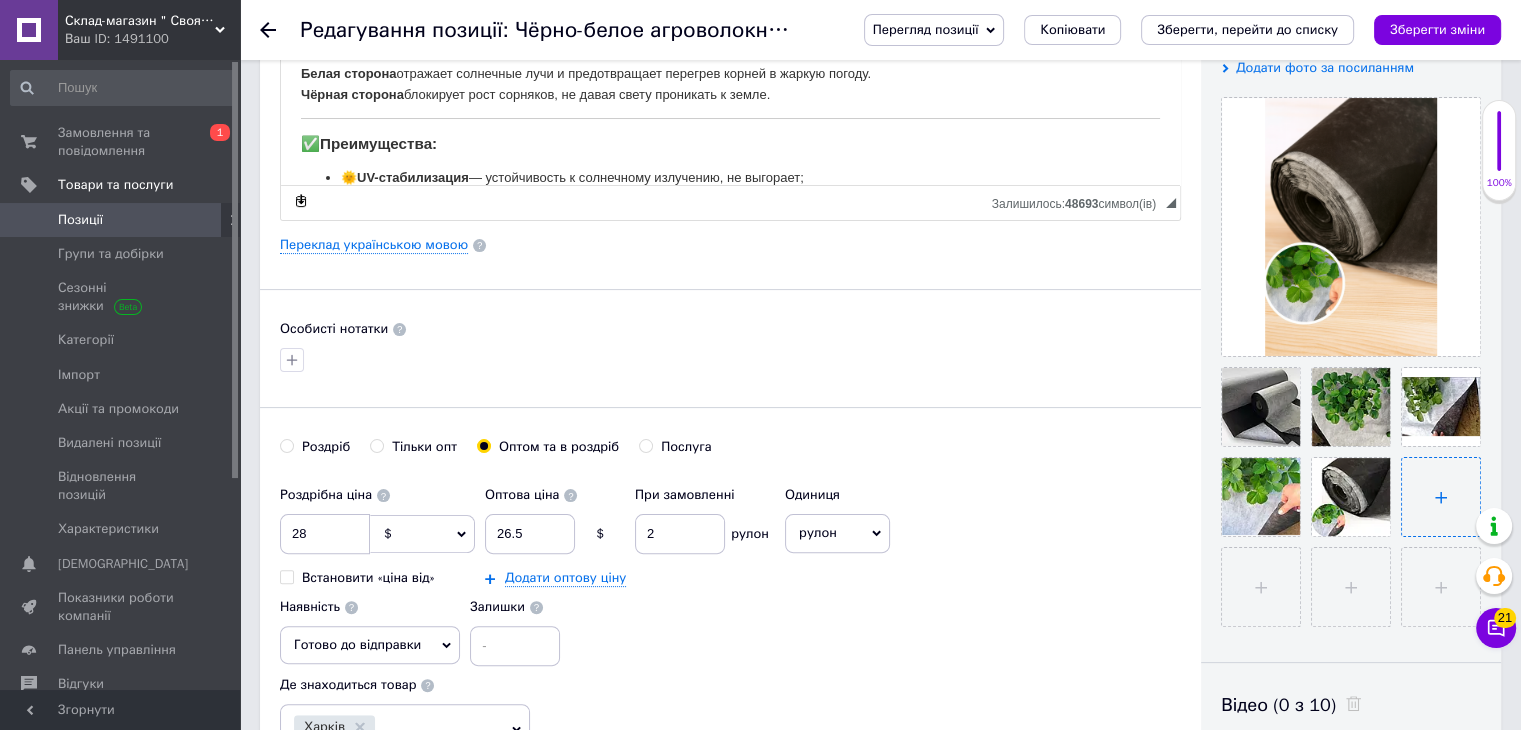 click at bounding box center (1441, 497) 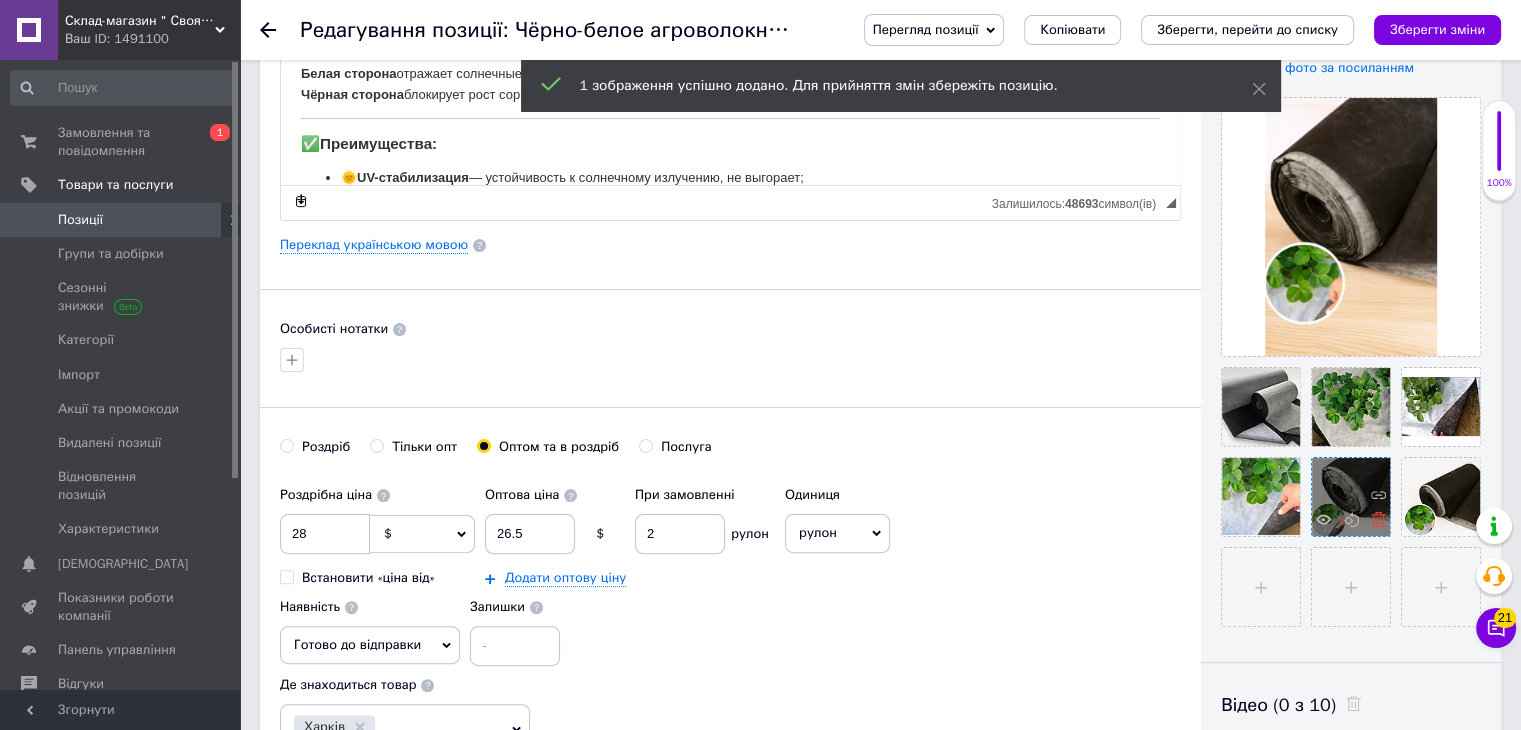 click 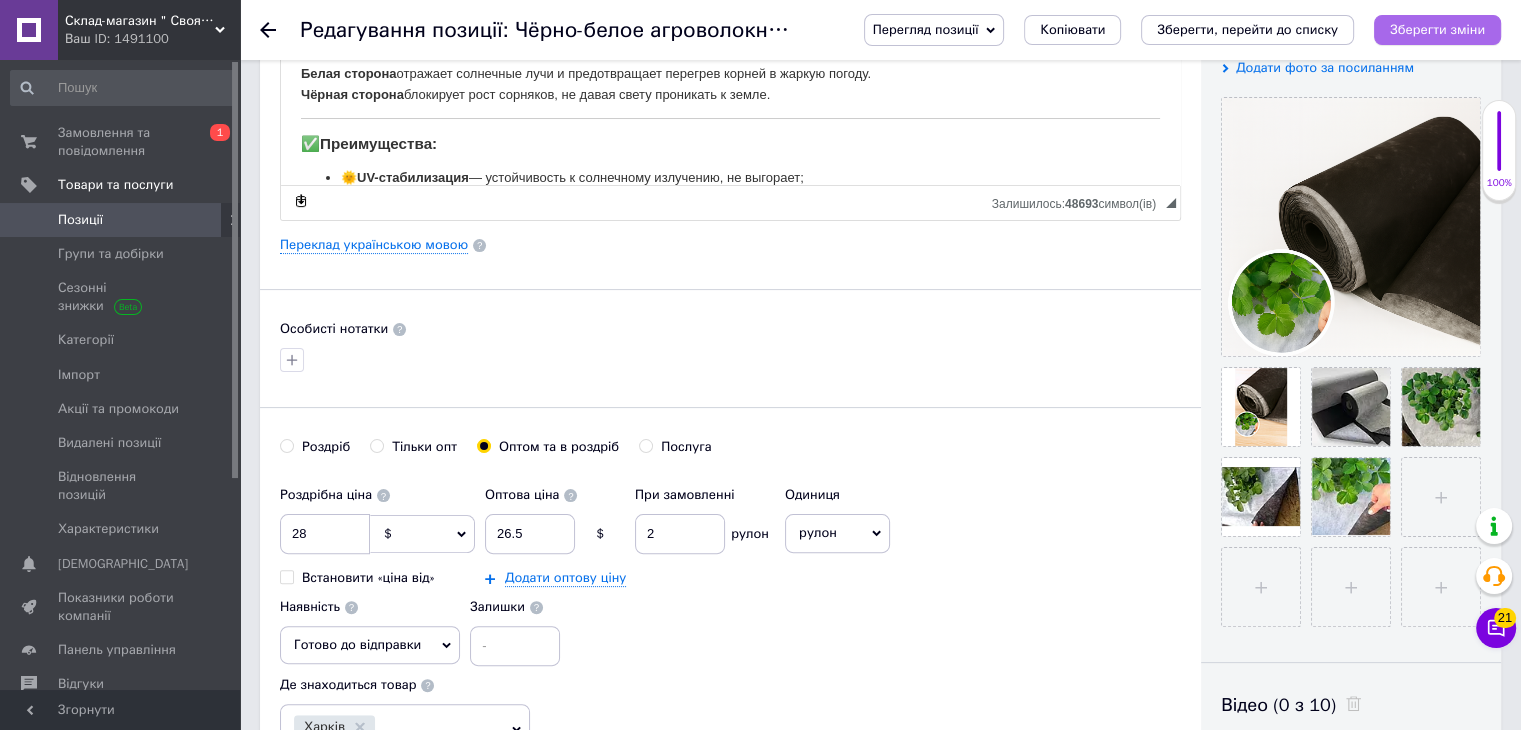 click on "Зберегти зміни" at bounding box center [1437, 29] 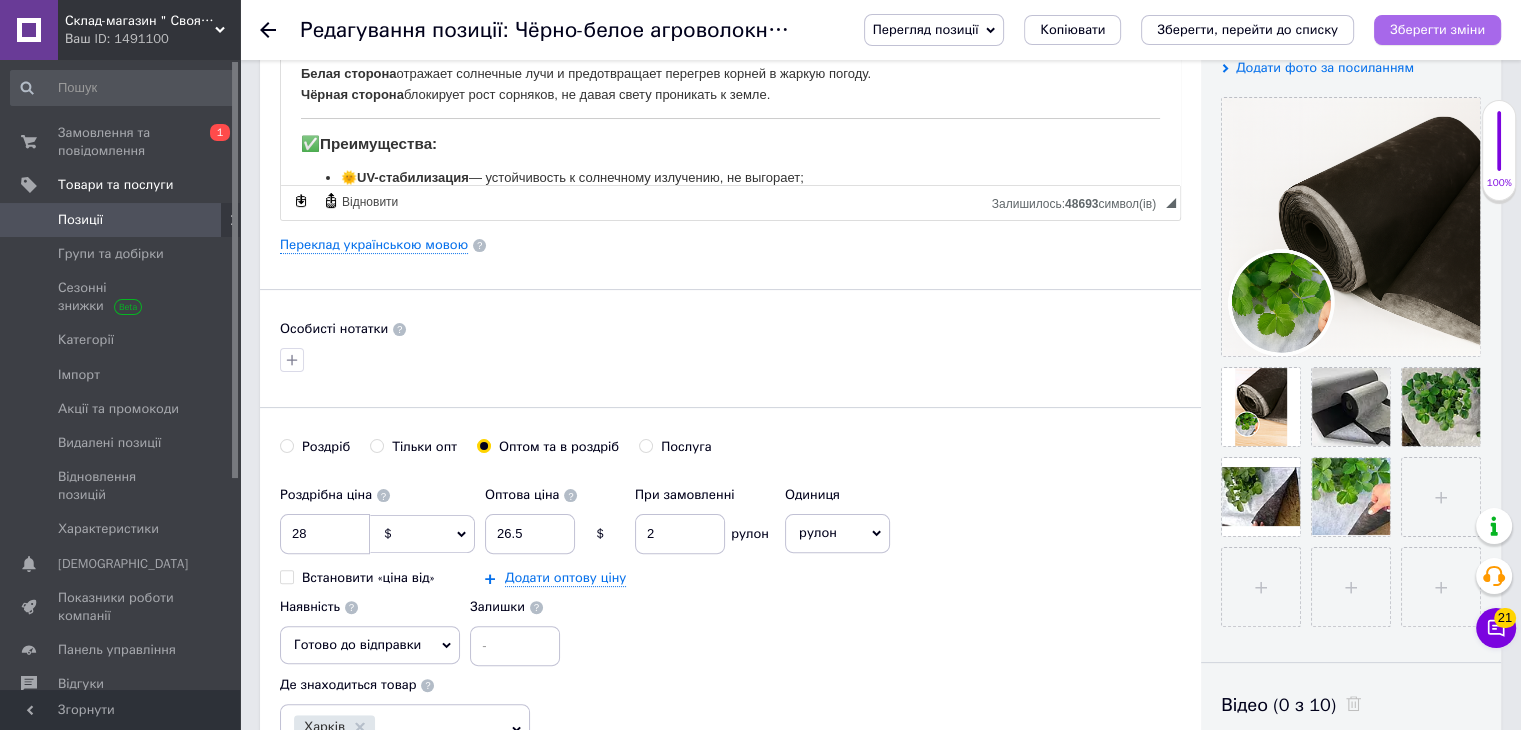 click on "Зберегти зміни" at bounding box center (1437, 29) 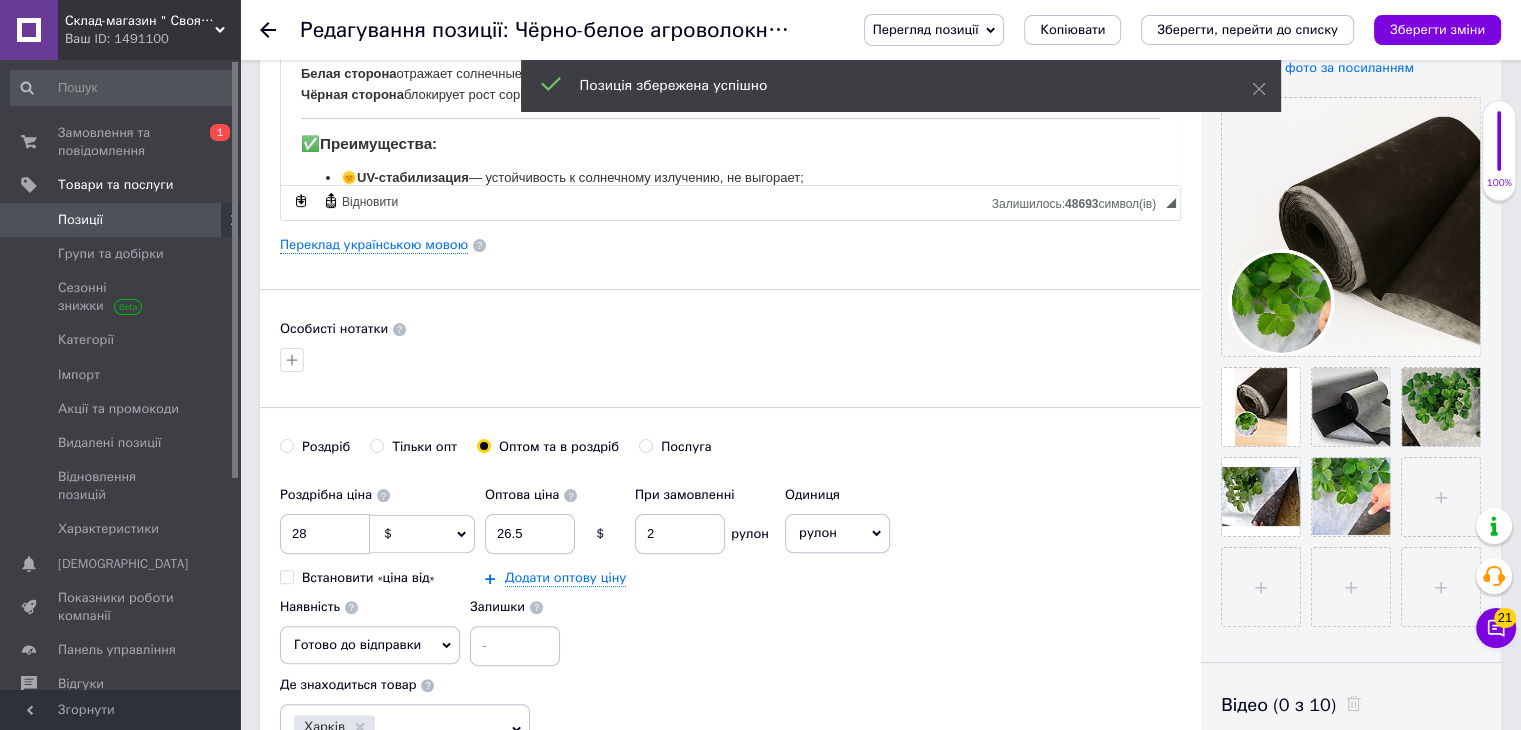 click on "Позиції" at bounding box center (80, 220) 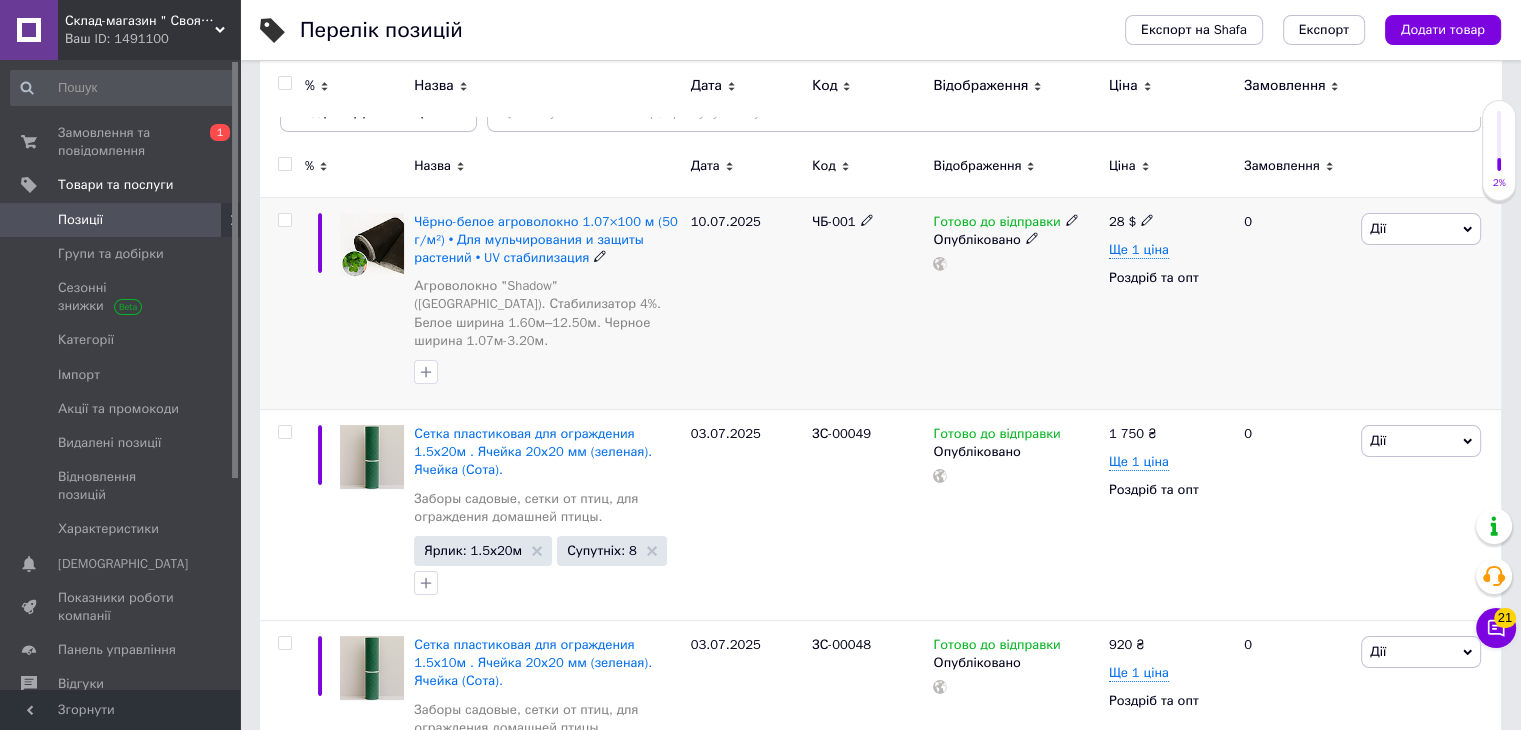 scroll, scrollTop: 200, scrollLeft: 0, axis: vertical 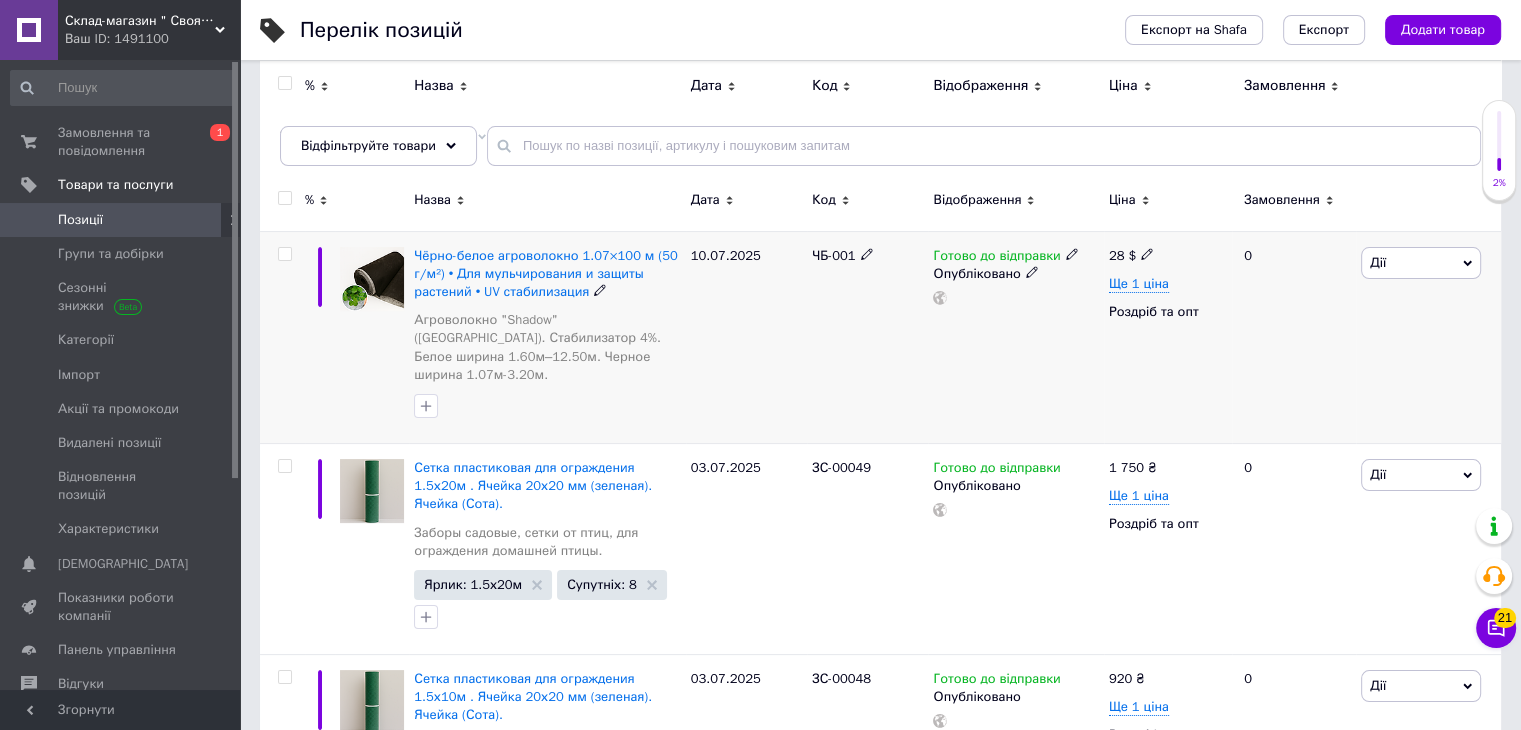 click on "Дії" at bounding box center (1421, 263) 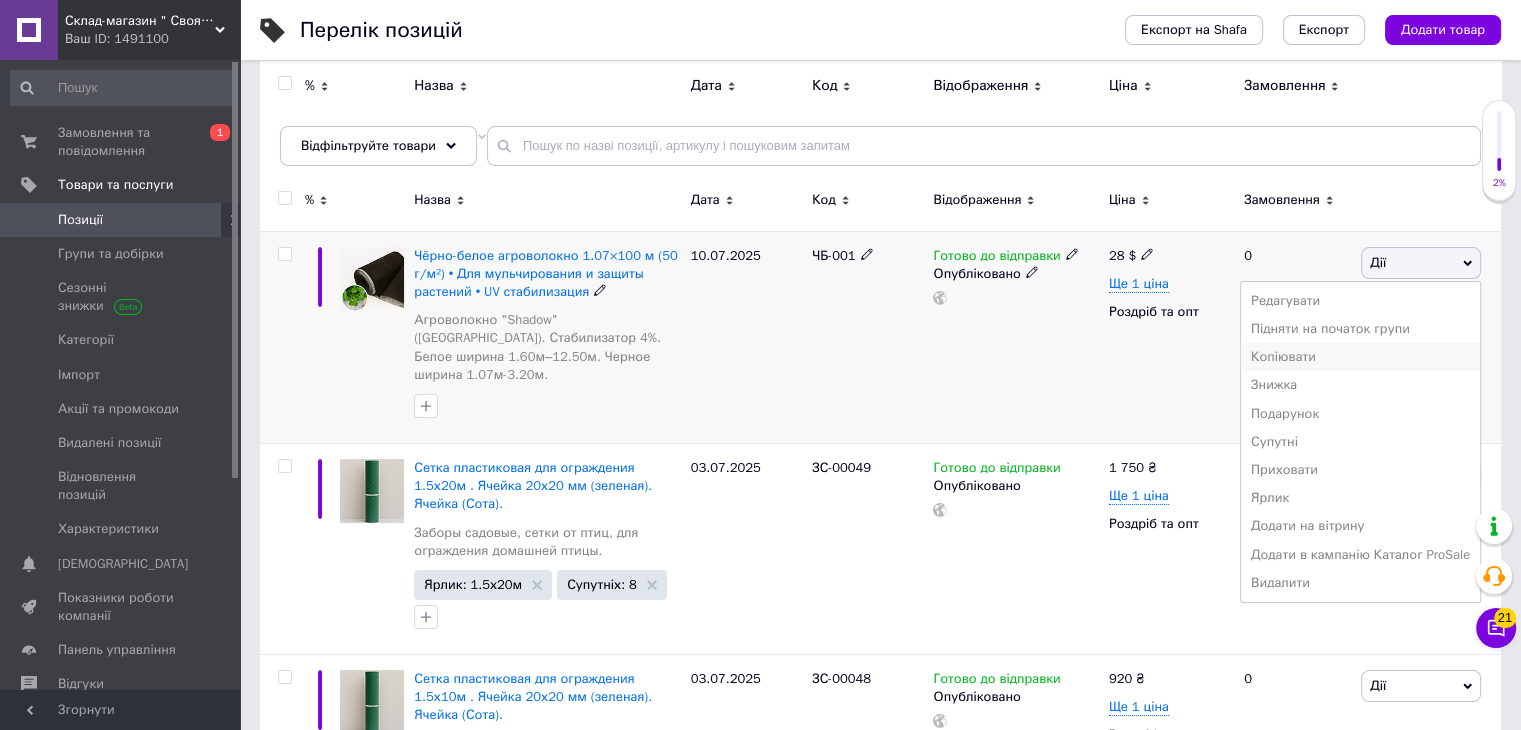 click on "Копіювати" at bounding box center [1360, 357] 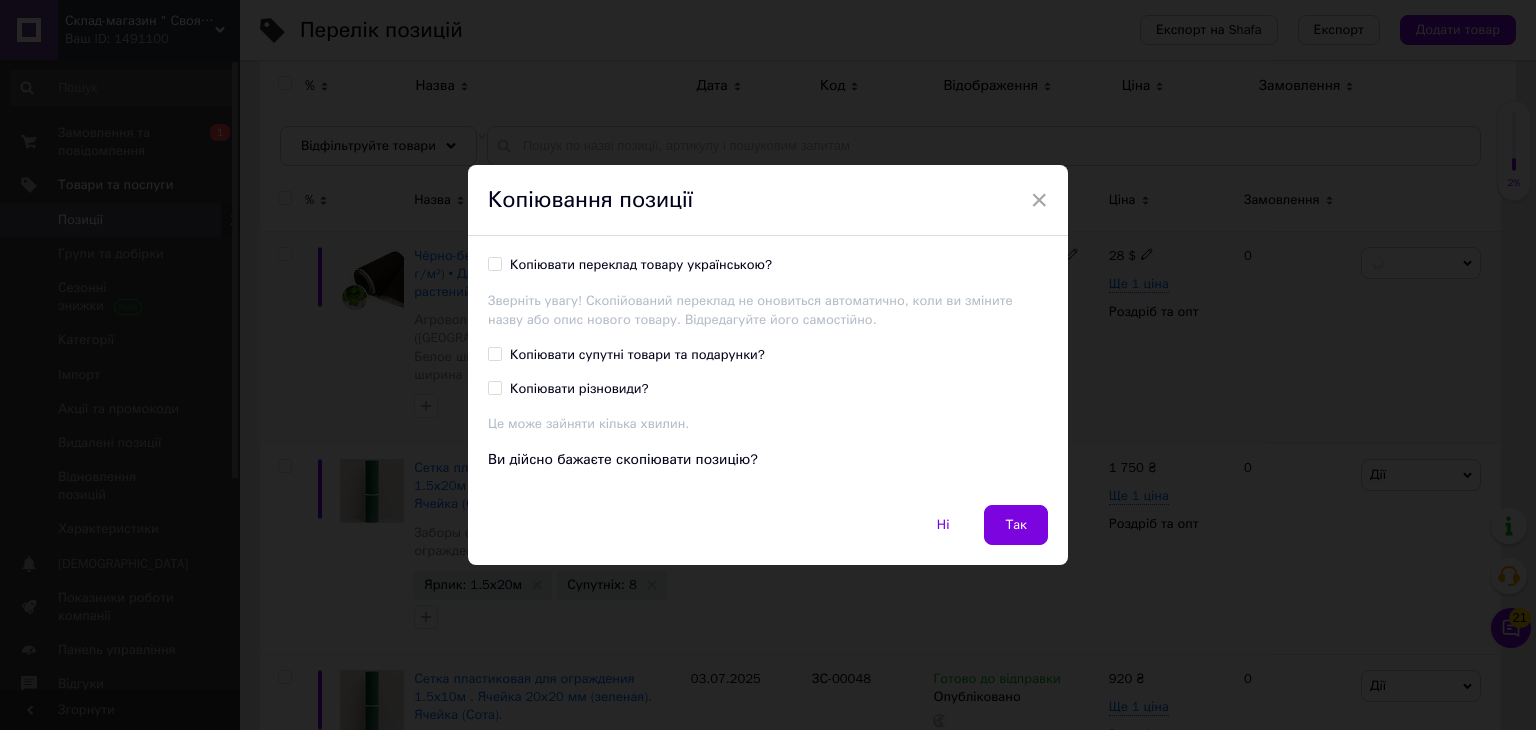 click on "Копіювати переклад товару українською?" at bounding box center [641, 265] 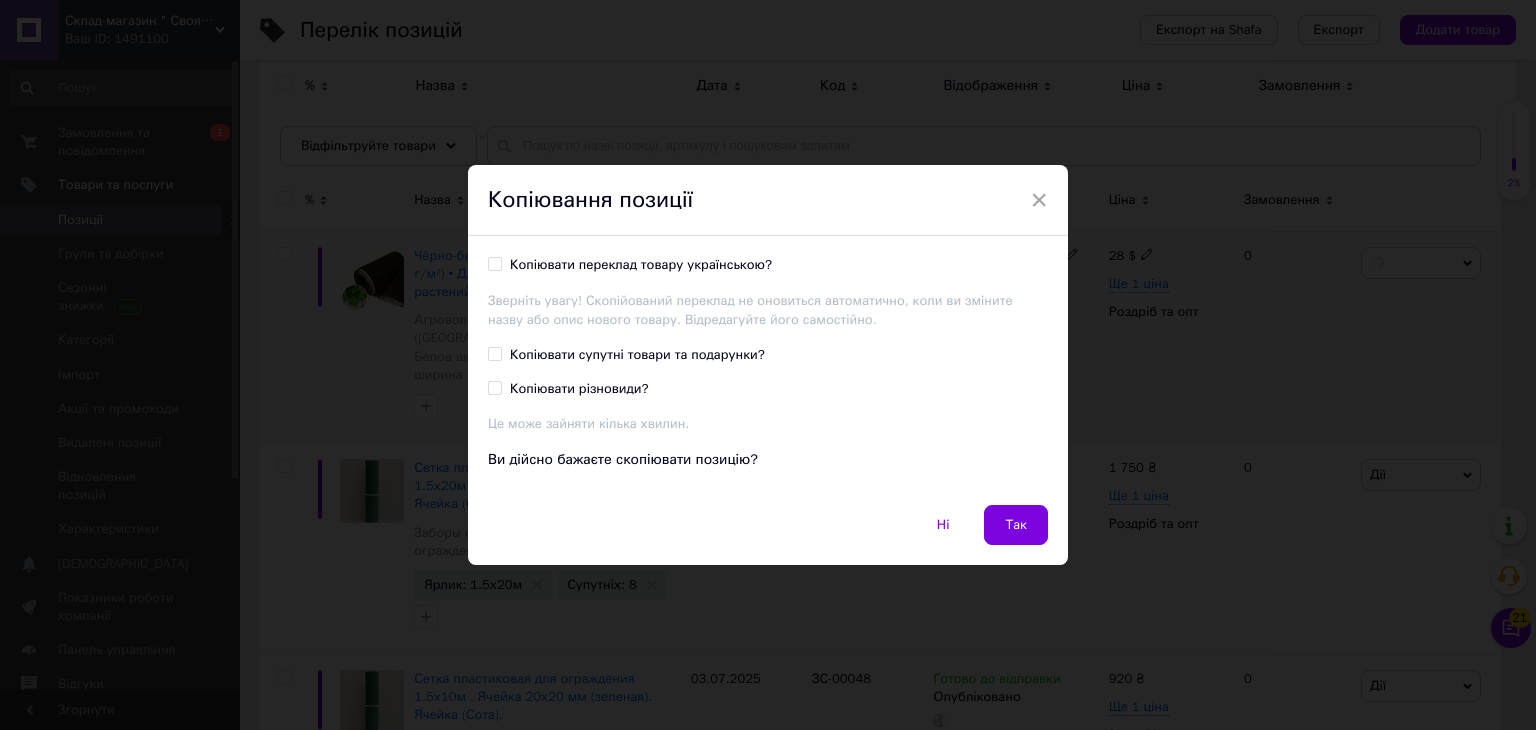 click on "Копіювати переклад товару українською?" at bounding box center (494, 263) 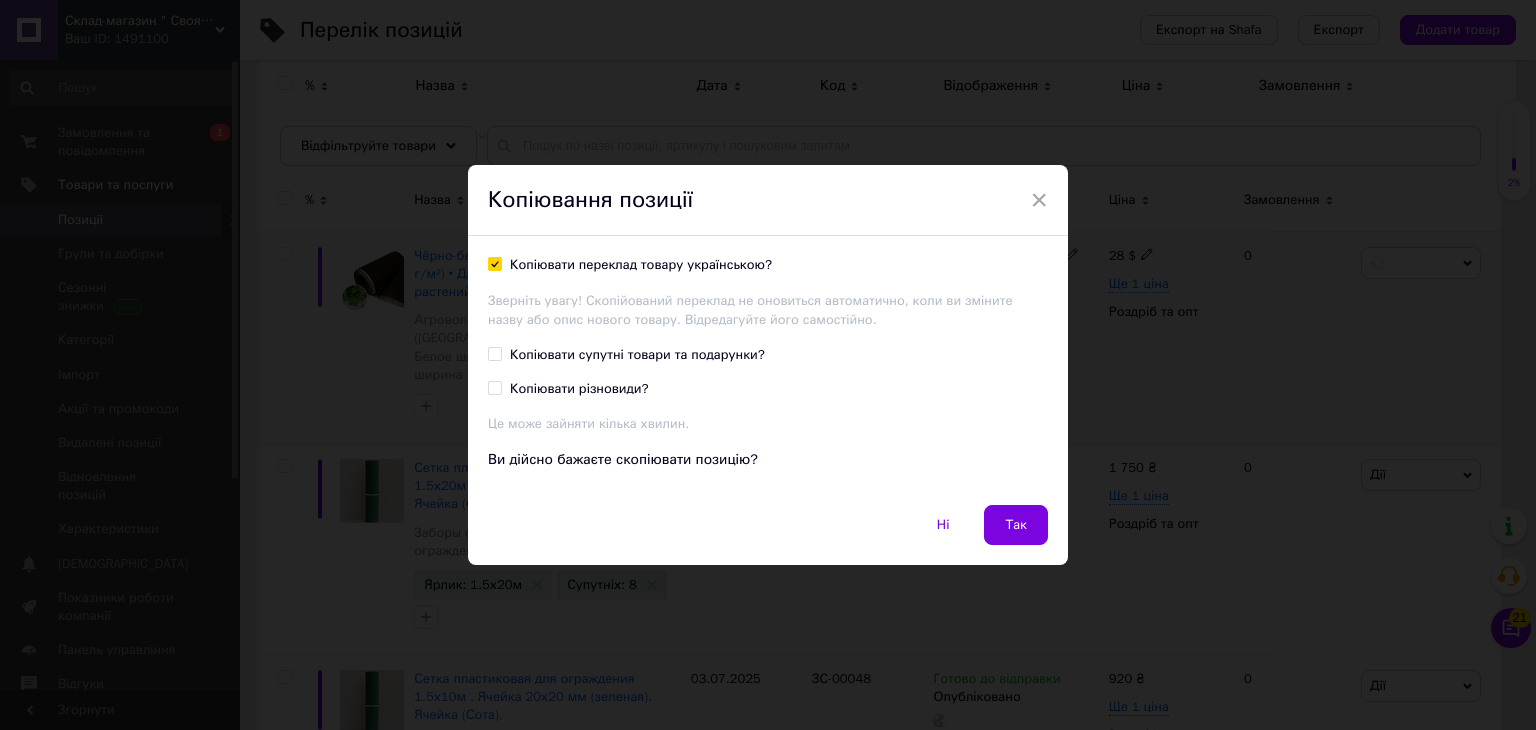 checkbox on "true" 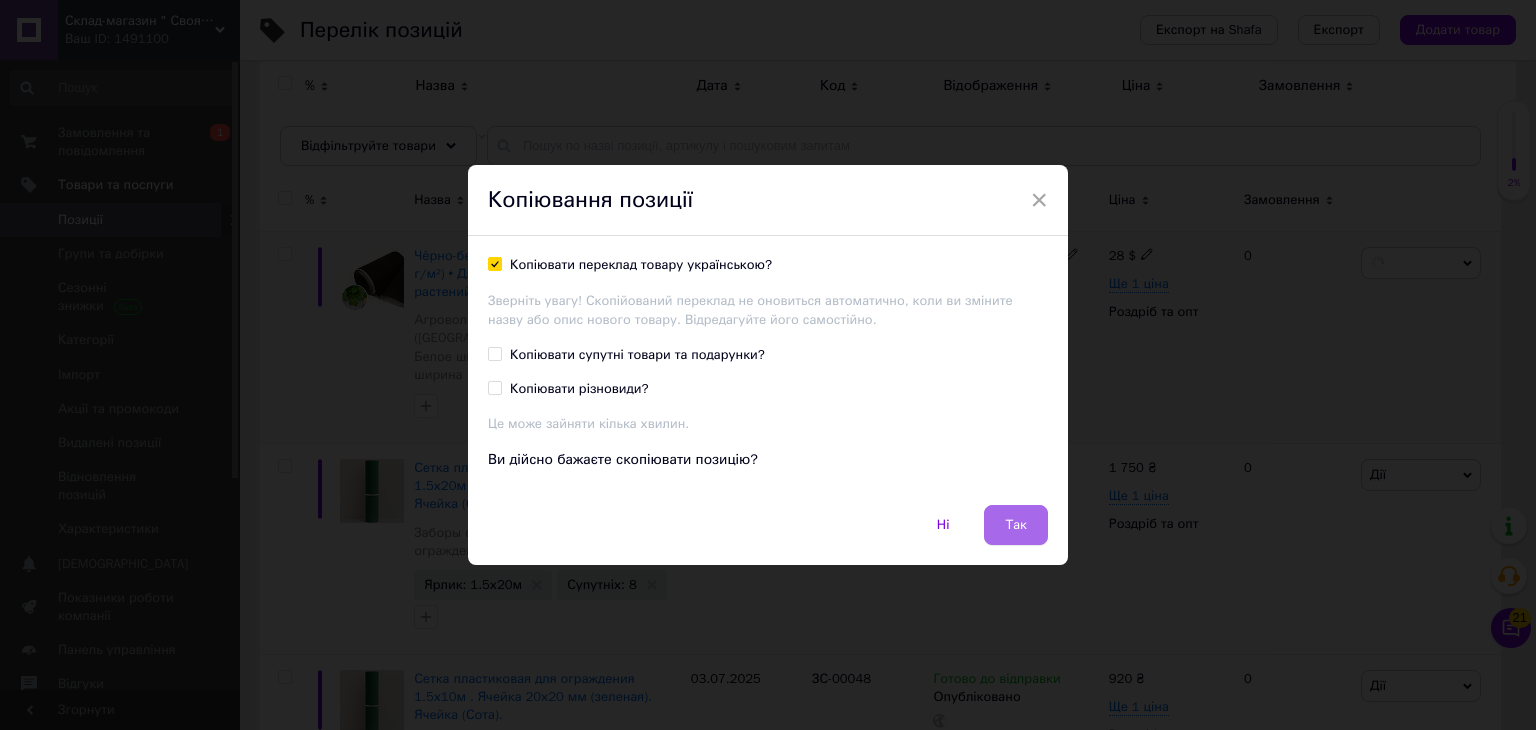click on "Так" at bounding box center [1016, 525] 